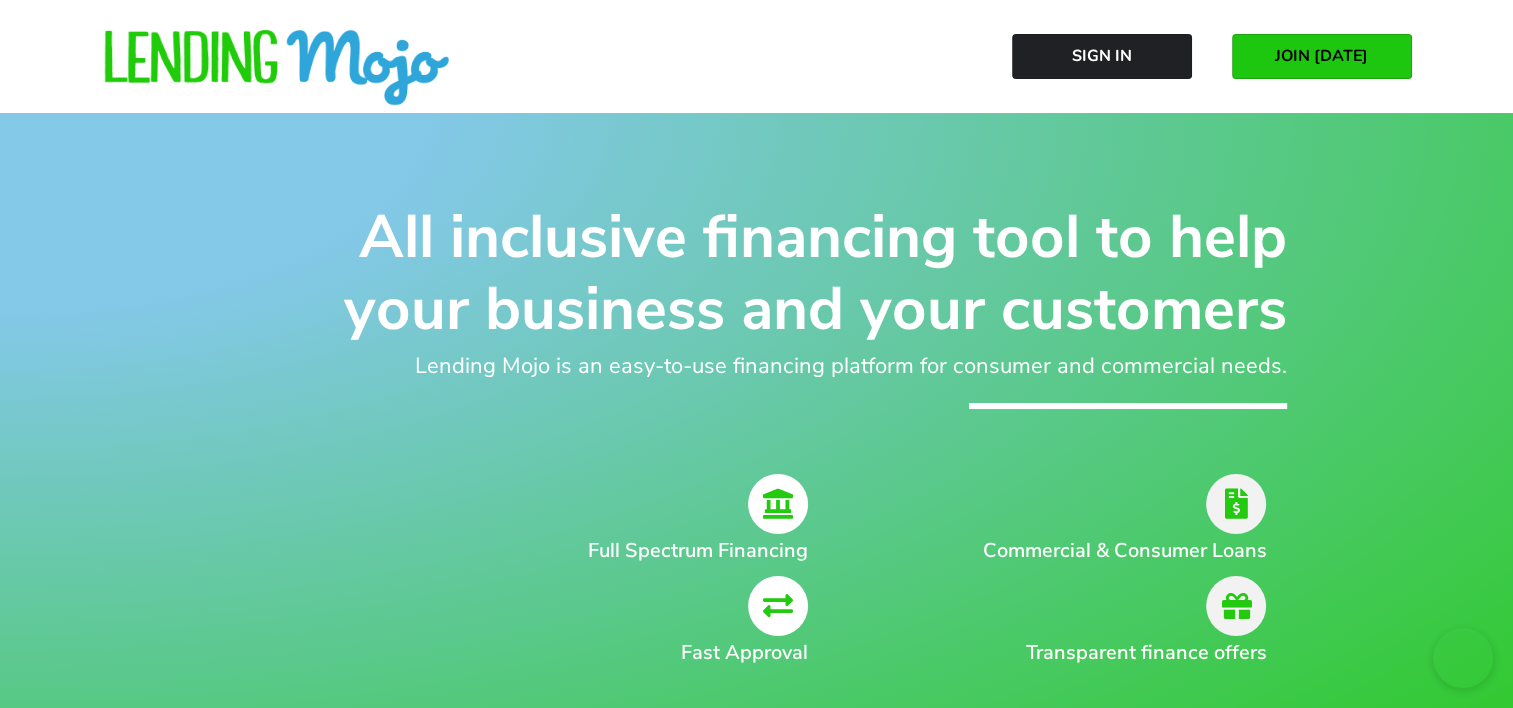 scroll, scrollTop: 0, scrollLeft: 0, axis: both 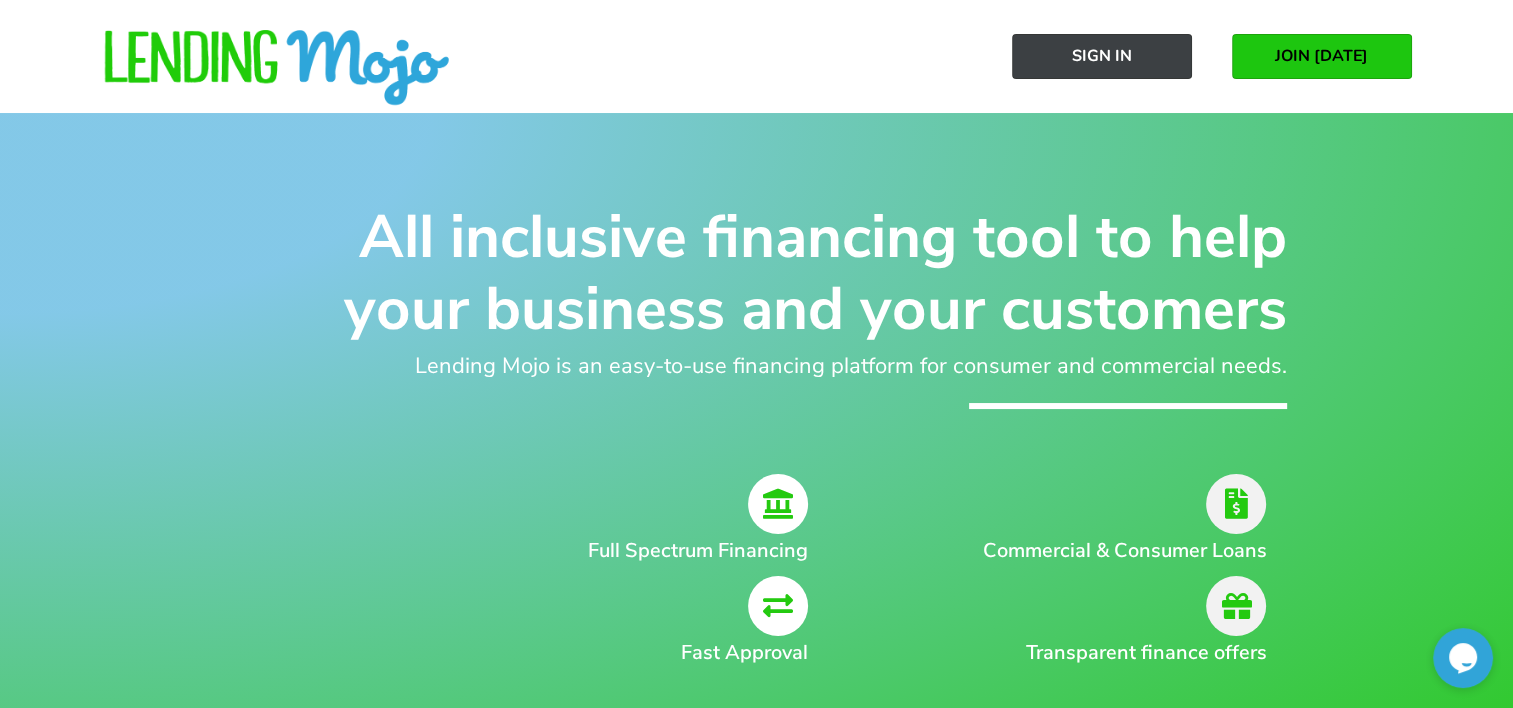 click on "Sign In" at bounding box center (1102, 56) 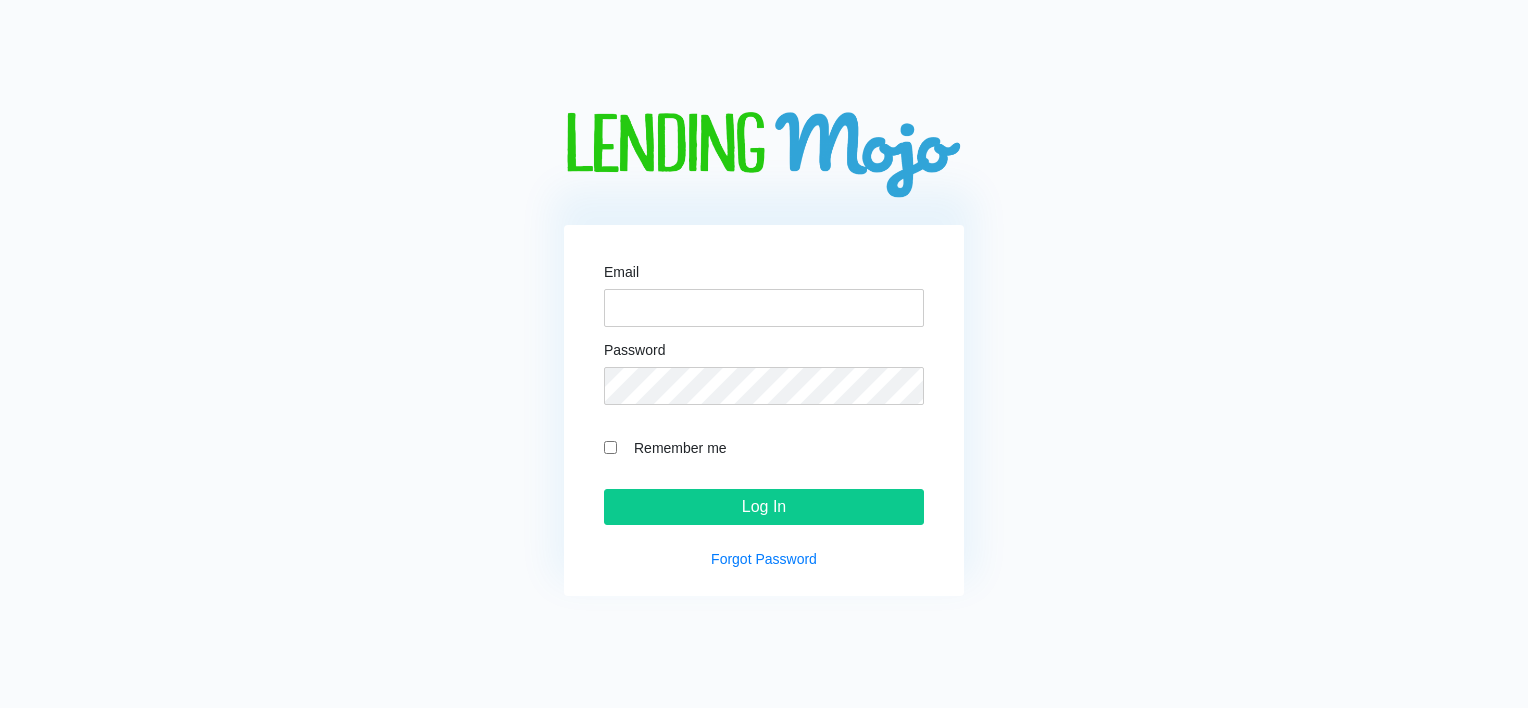 scroll, scrollTop: 0, scrollLeft: 0, axis: both 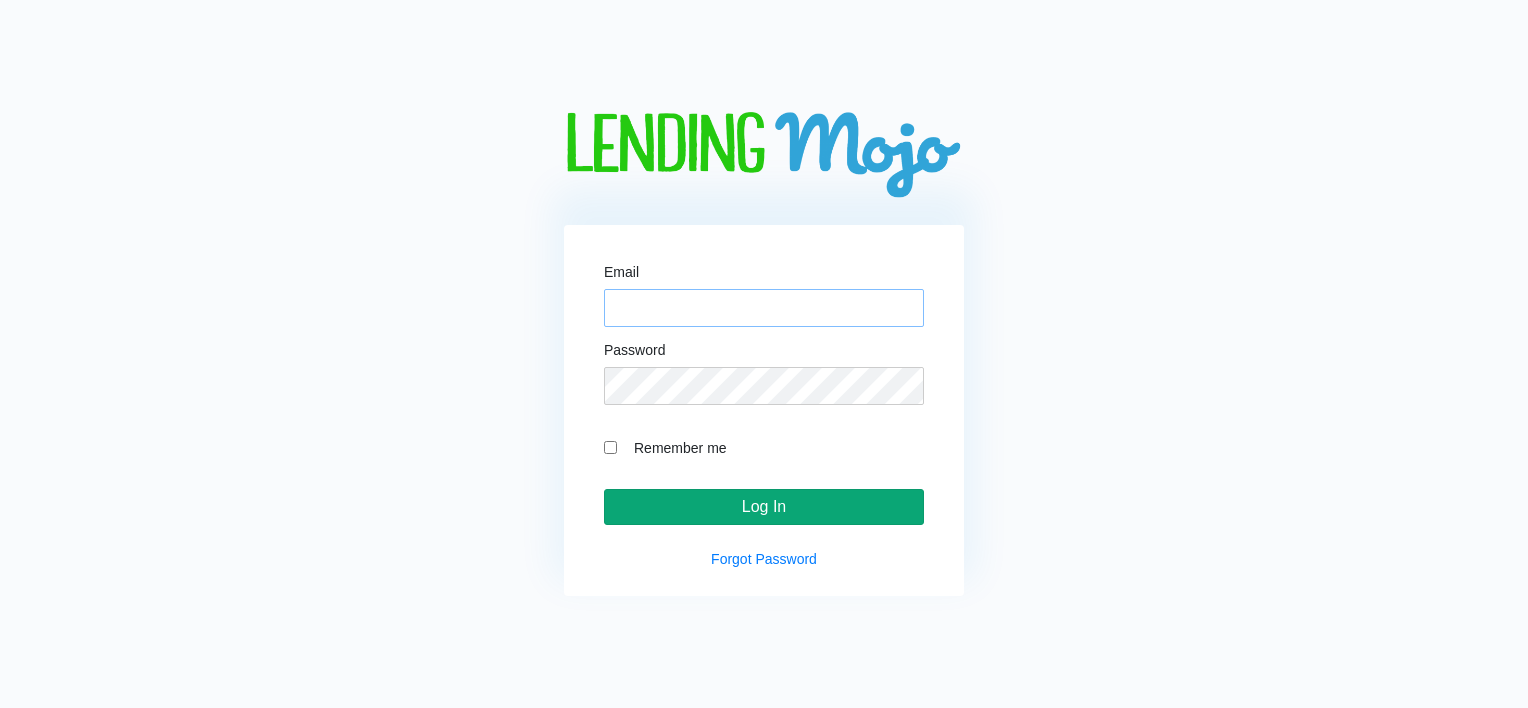 type on "[EMAIL_ADDRESS][DOMAIN_NAME]" 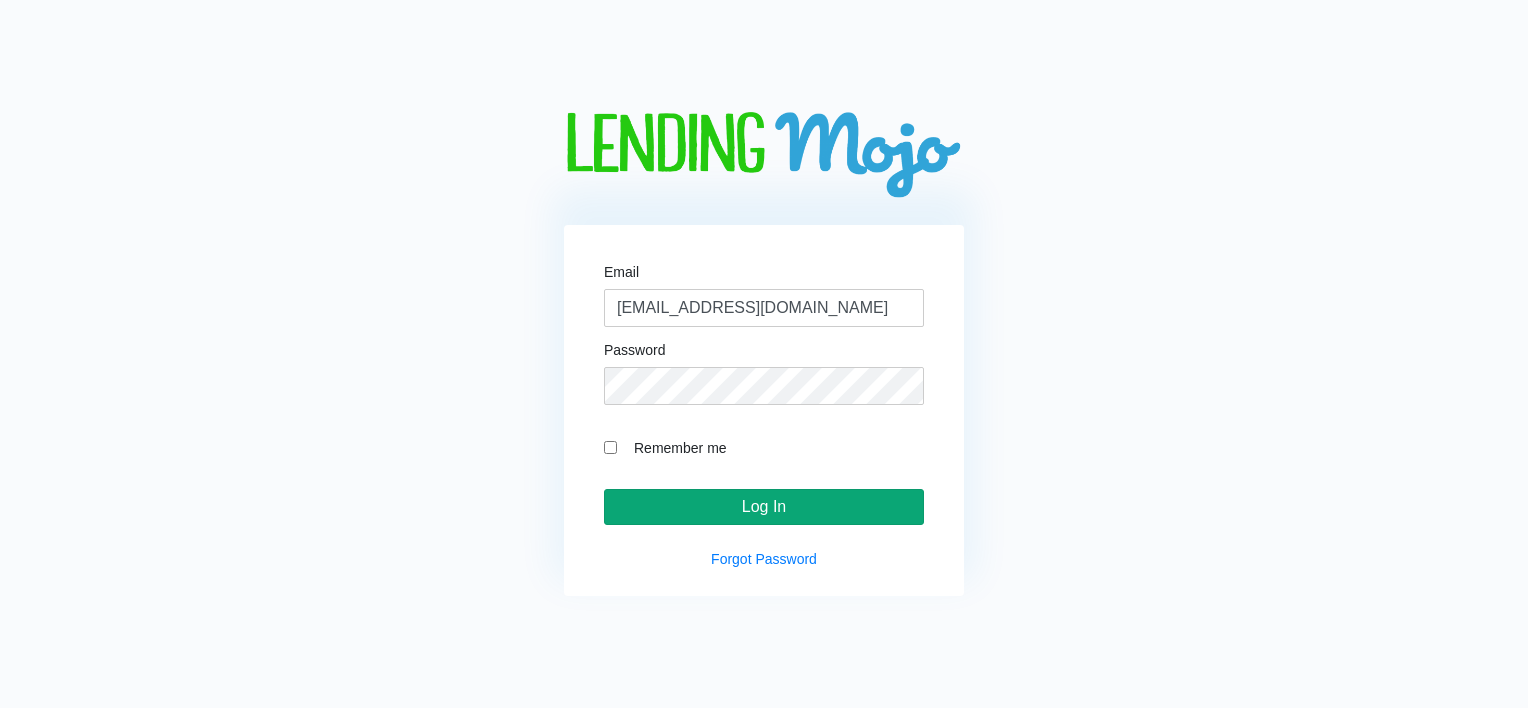 click on "Log In" at bounding box center (764, 507) 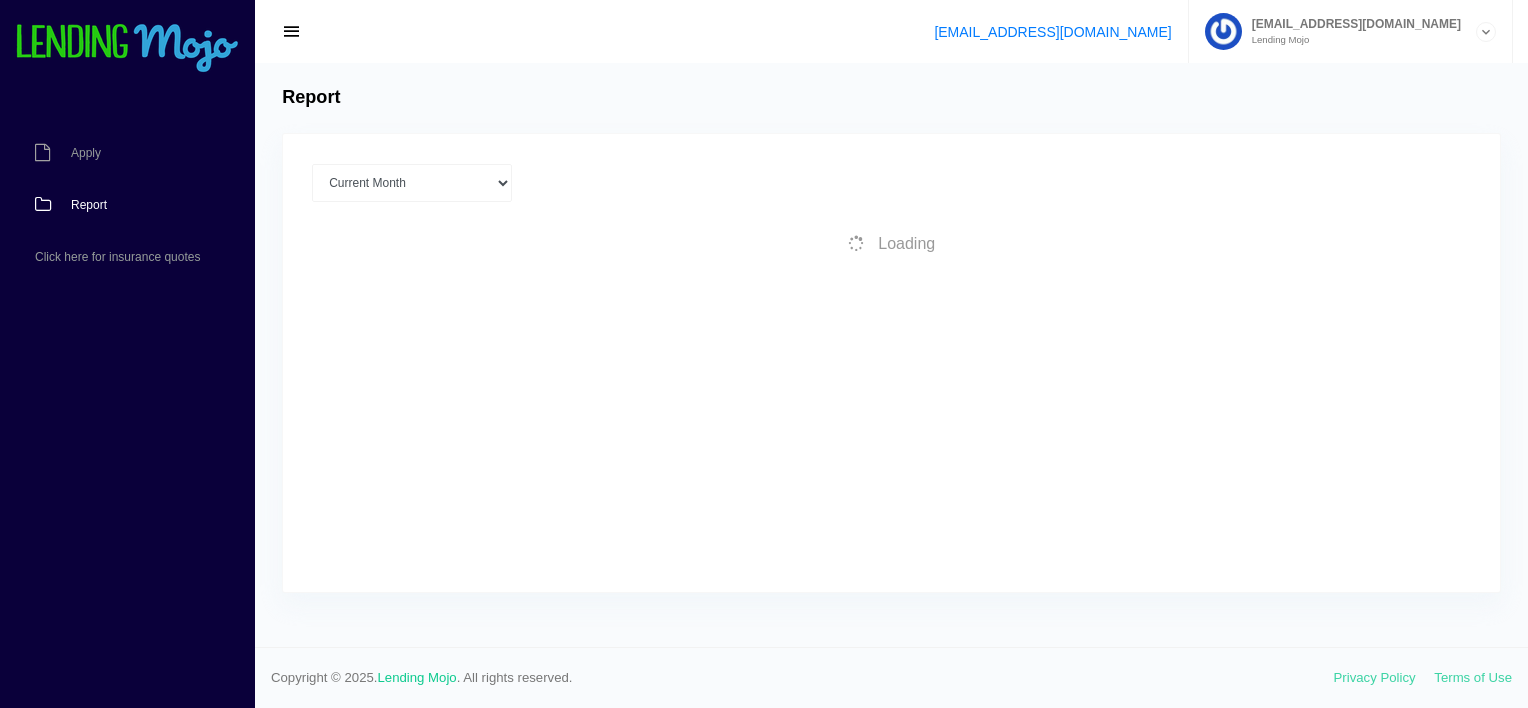 scroll, scrollTop: 0, scrollLeft: 0, axis: both 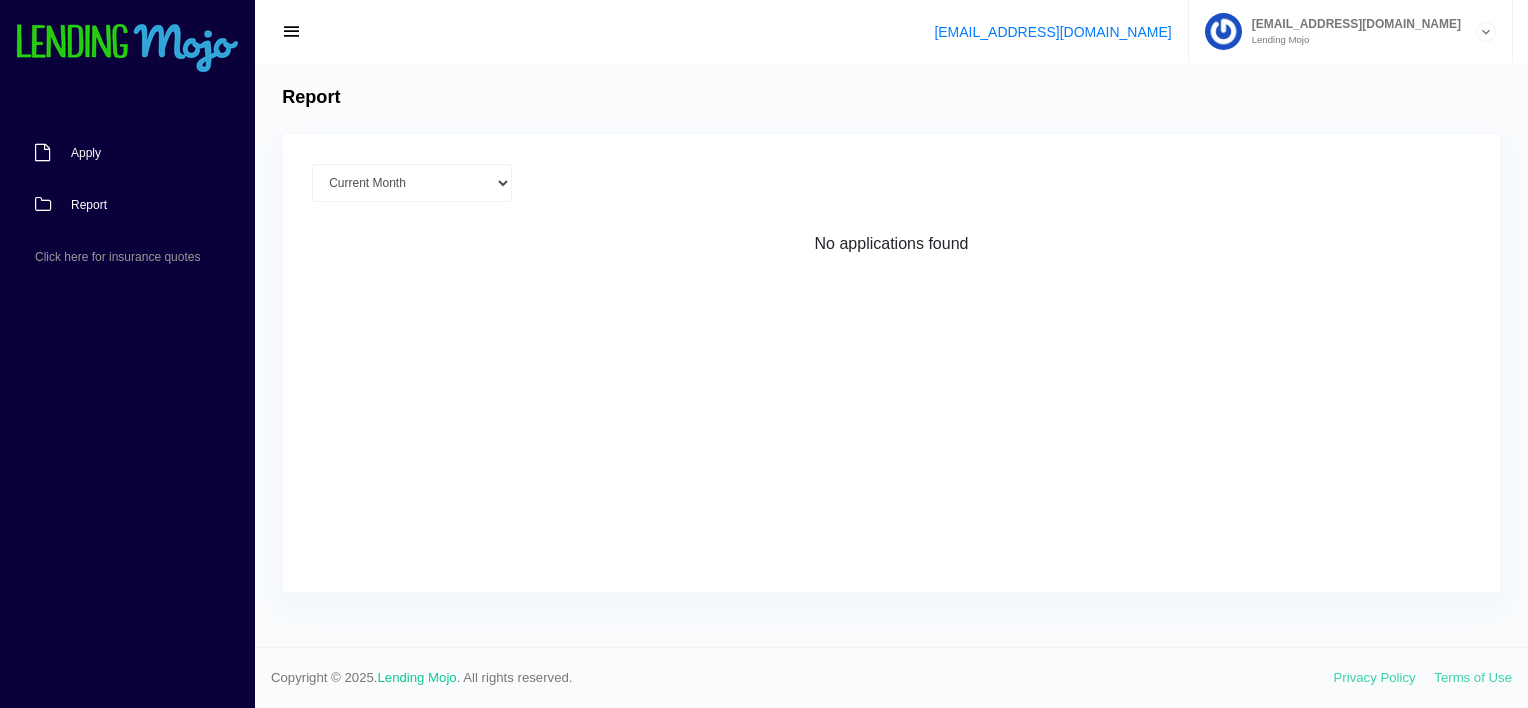 click on "Apply" at bounding box center (86, 153) 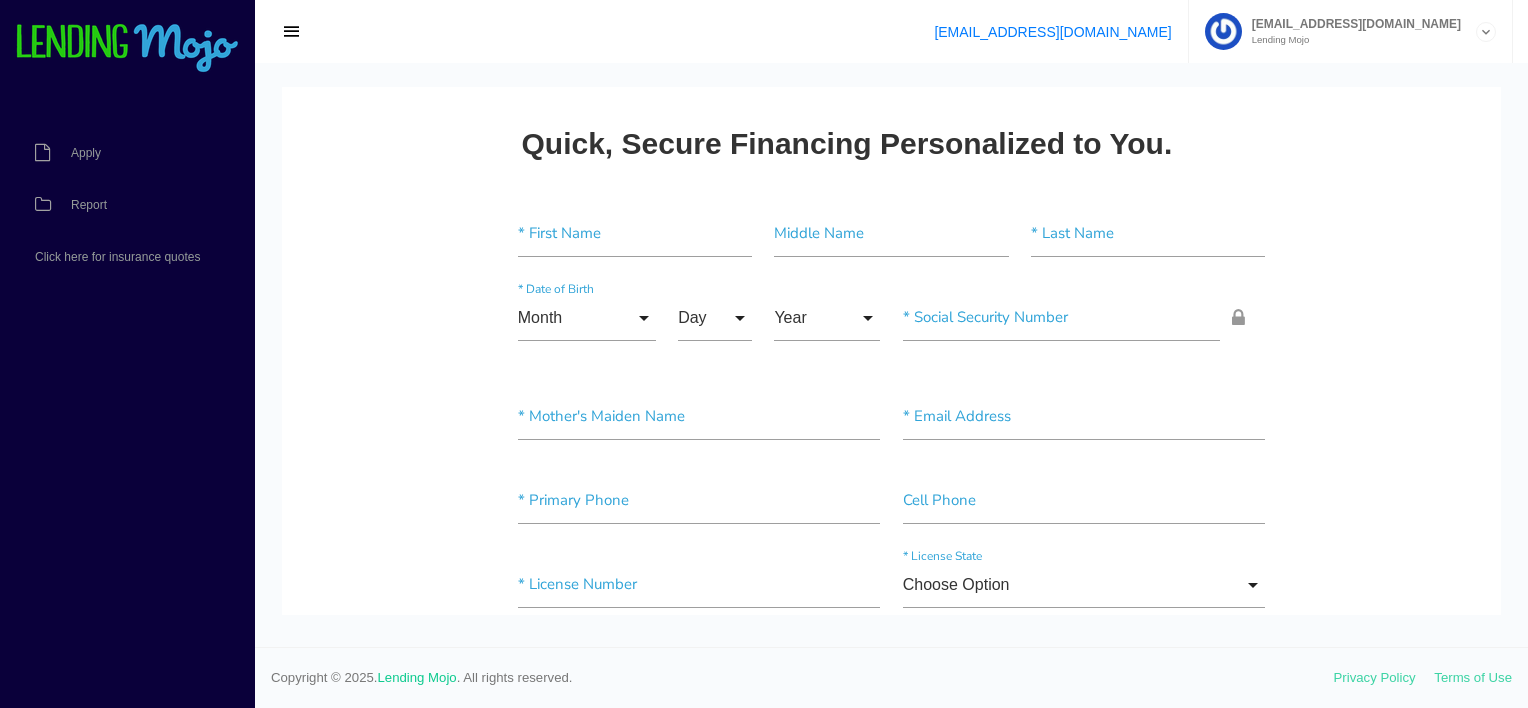 scroll, scrollTop: 0, scrollLeft: 0, axis: both 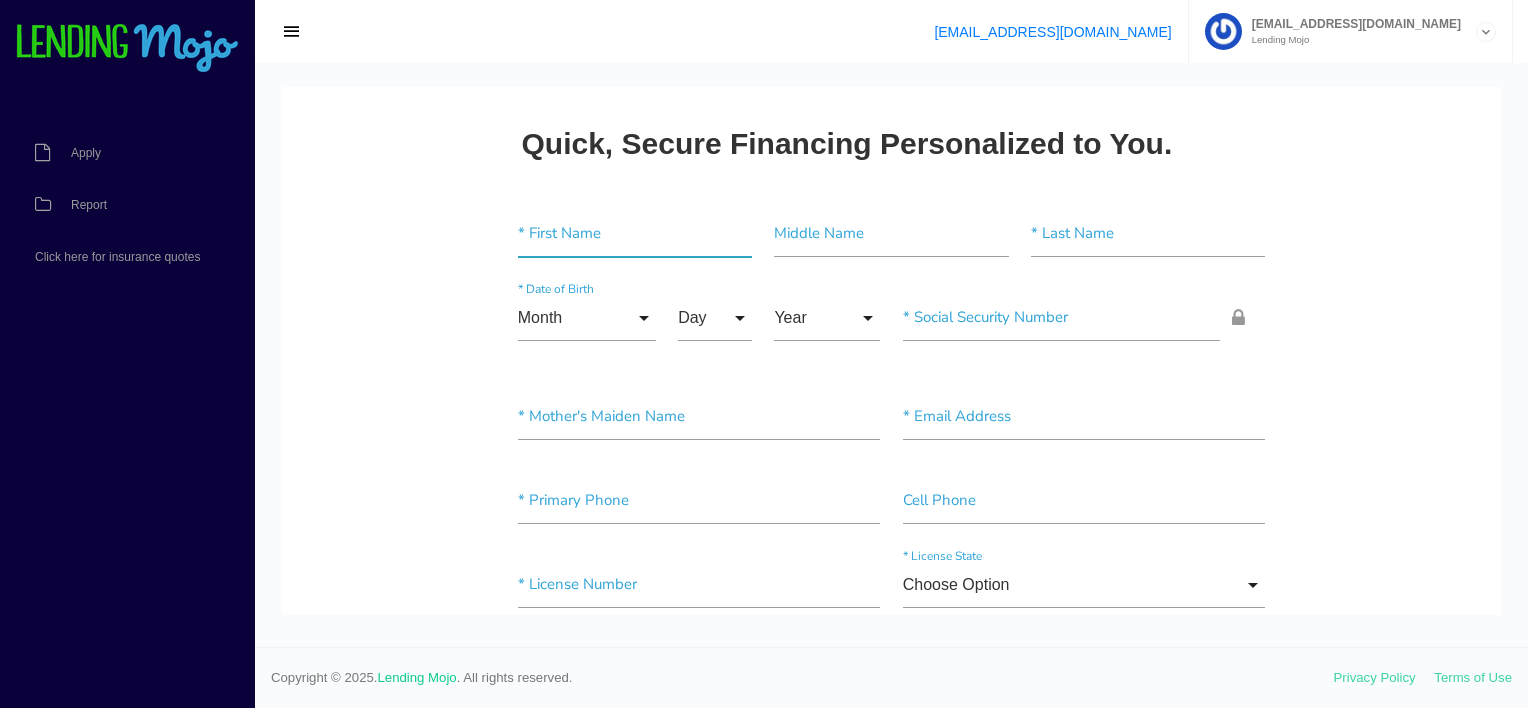 click at bounding box center [635, 234] 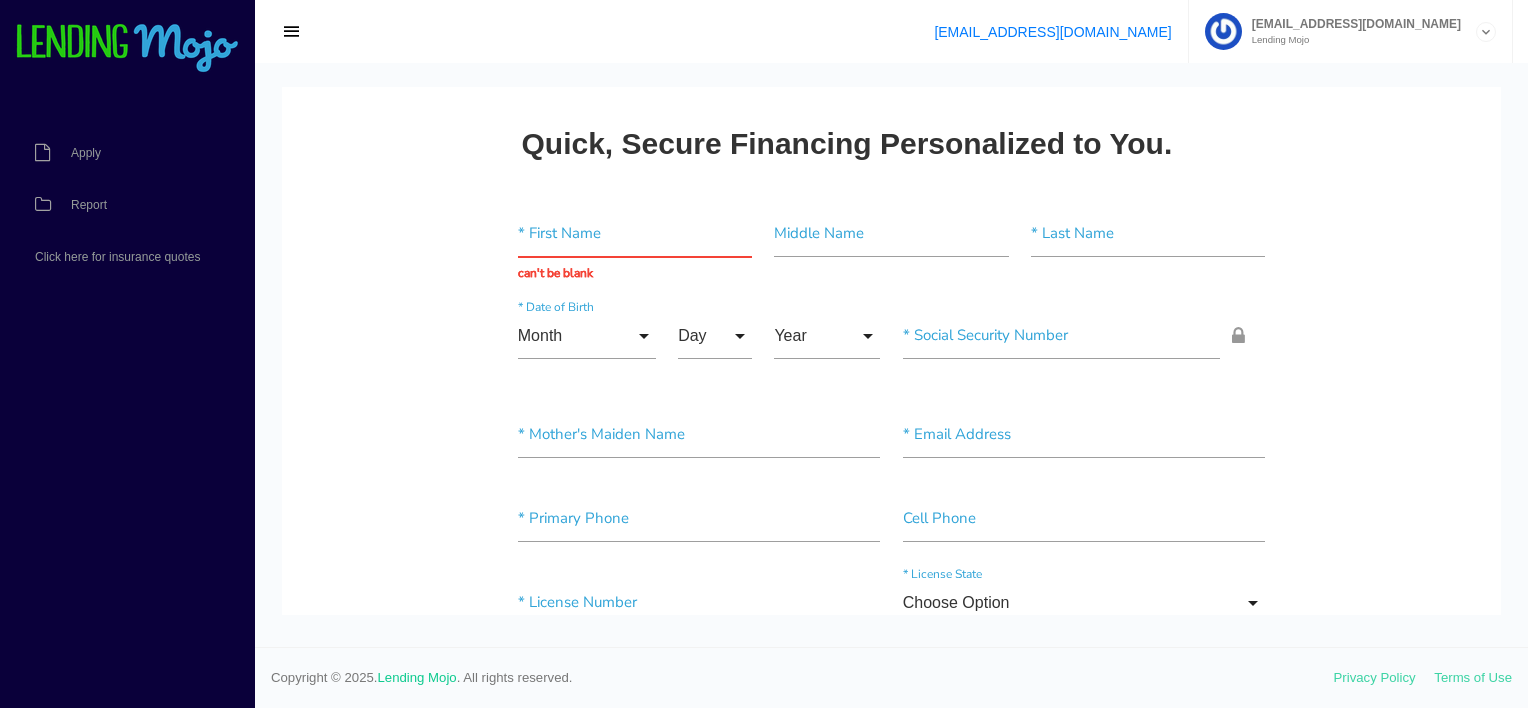 click on "Quick, Secure Financing Personalized to You.
*
First Name
can't be blank
Middle Name
*
Last Name
Month Month Jan Feb March April May June July Aug Sept Oct Nov Dec
Month
Jan
Feb
March
April
May
June
July
Aug
Sept
Oct
Nov
Dec
*
Date of Birth
Day Day 1 2 3 4 5 6 7 8 9 10 11 12 13 14 15 16 17 18 19 20 21 22 23 24 25 26 27 28 29 30 31
Day
1
2" at bounding box center [891, 1409] 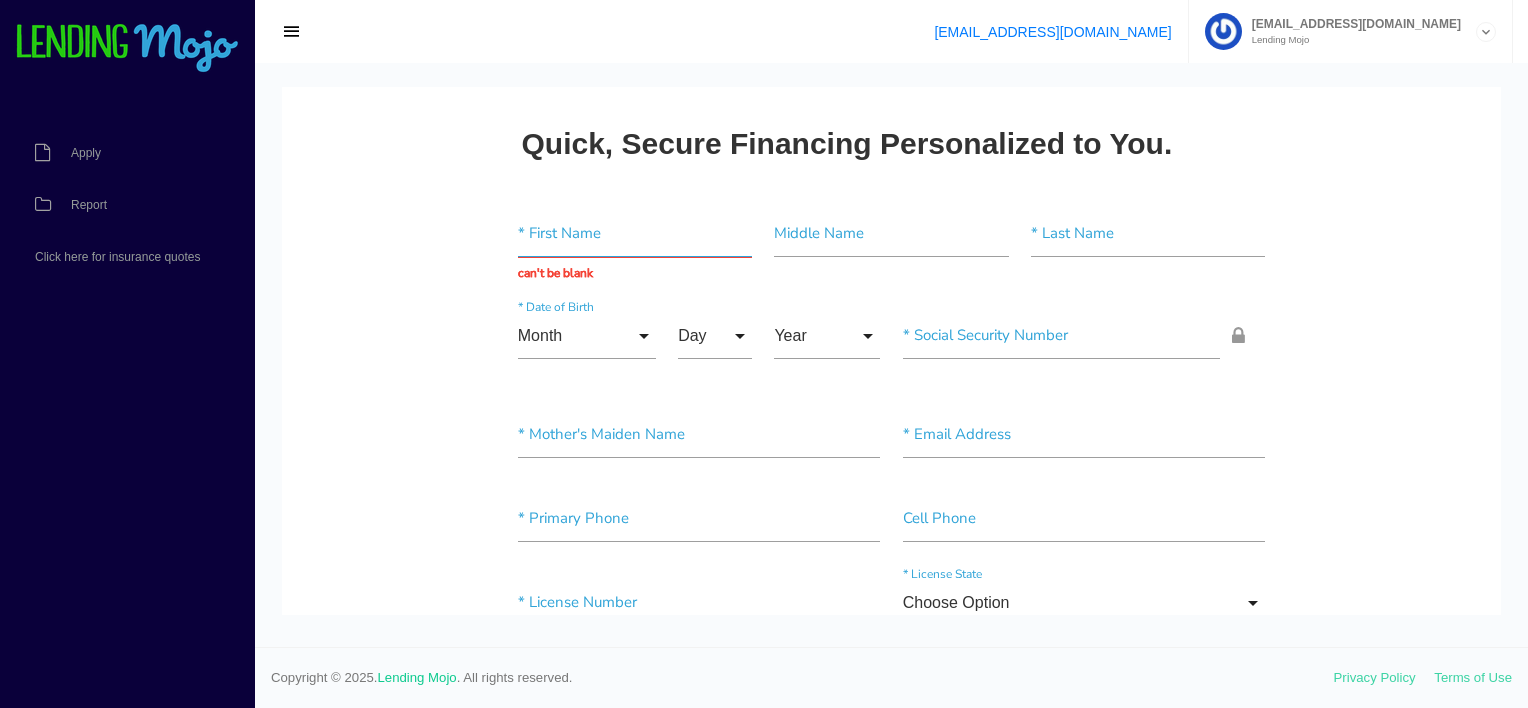 click at bounding box center (635, 234) 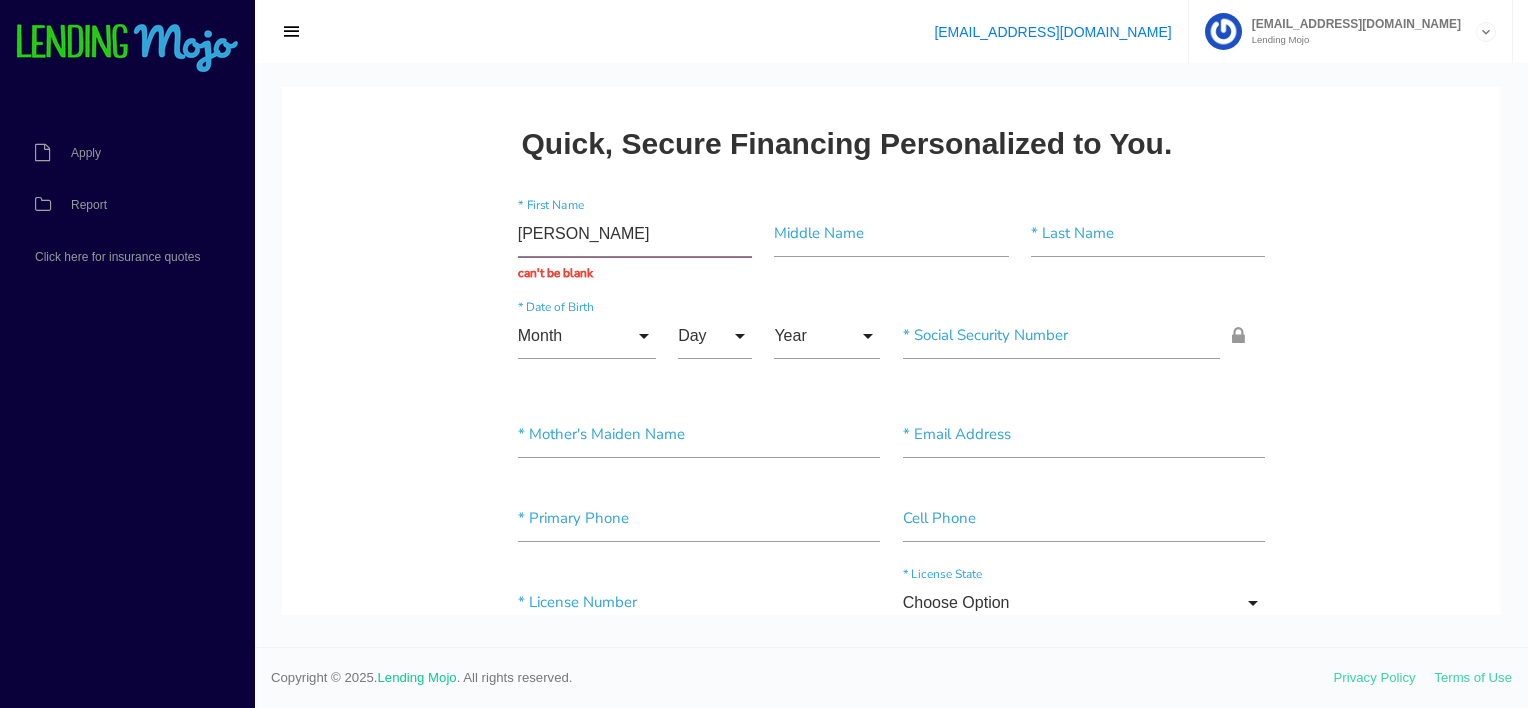 type on "[PERSON_NAME]" 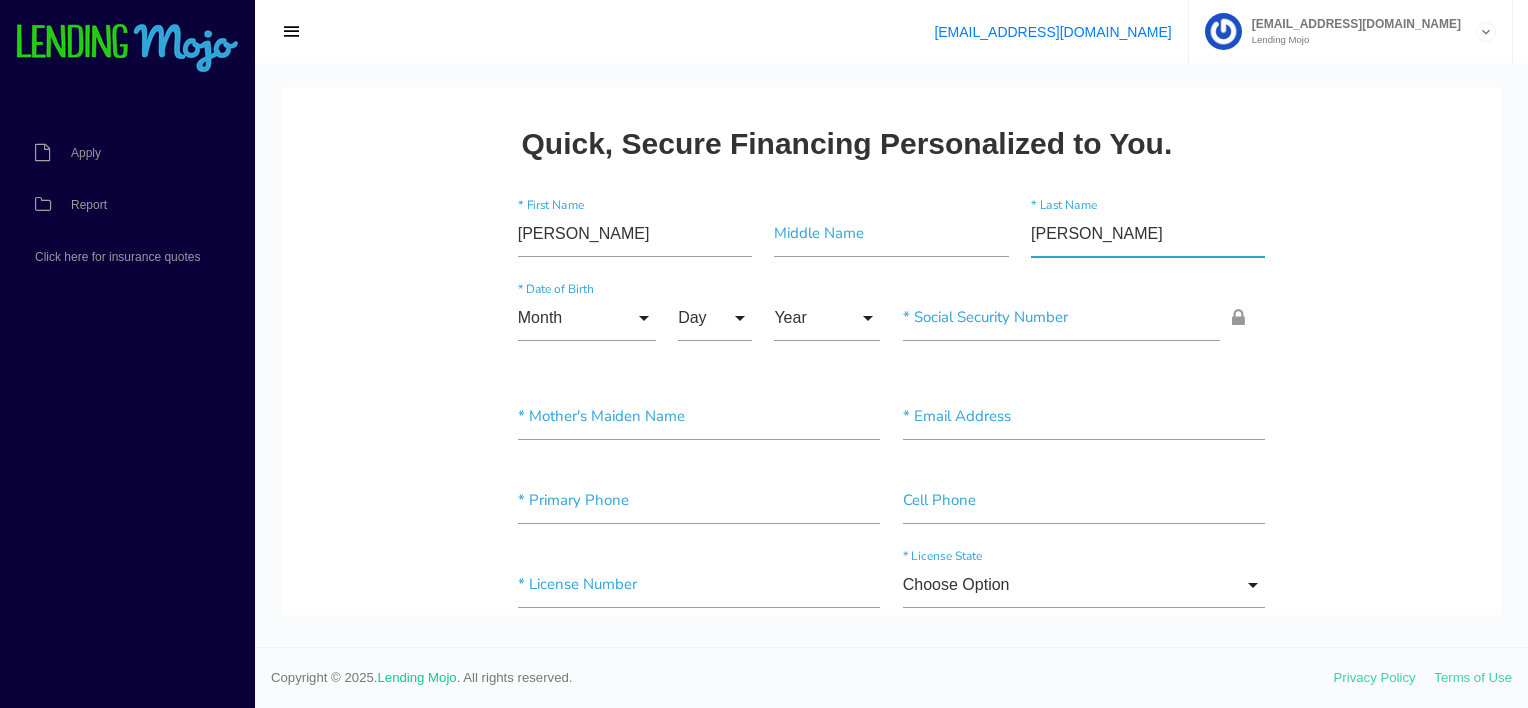 type on "[PERSON_NAME]" 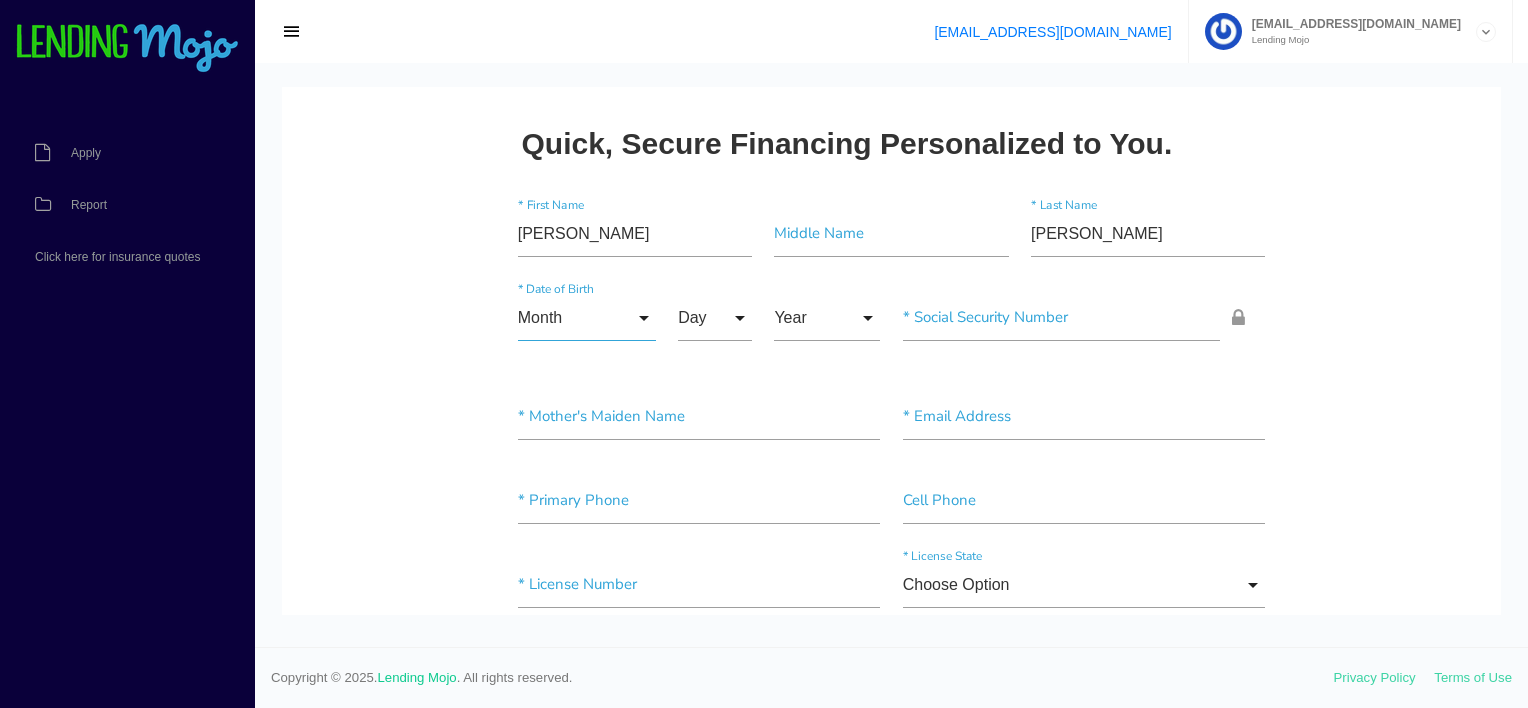 click on "Month" at bounding box center [587, 318] 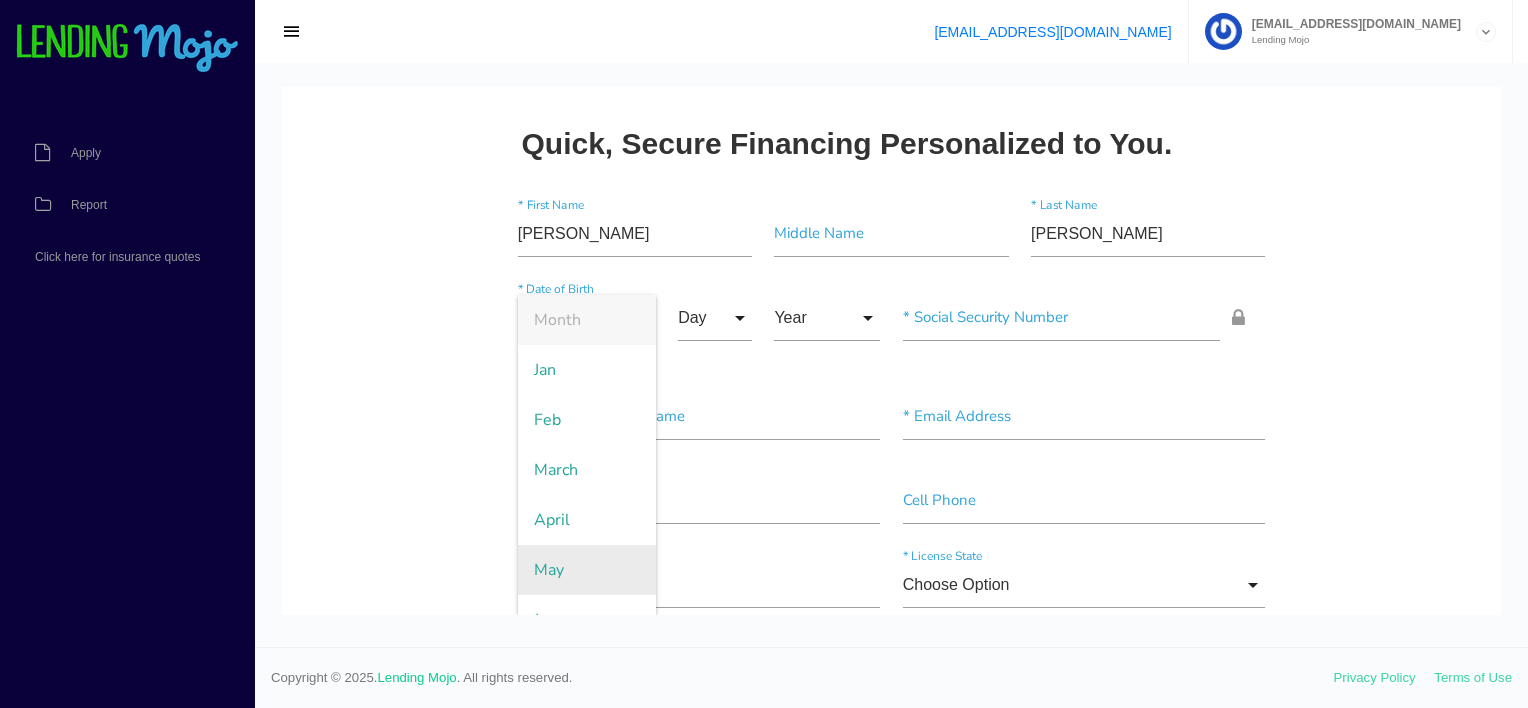 click on "May" at bounding box center (587, 570) 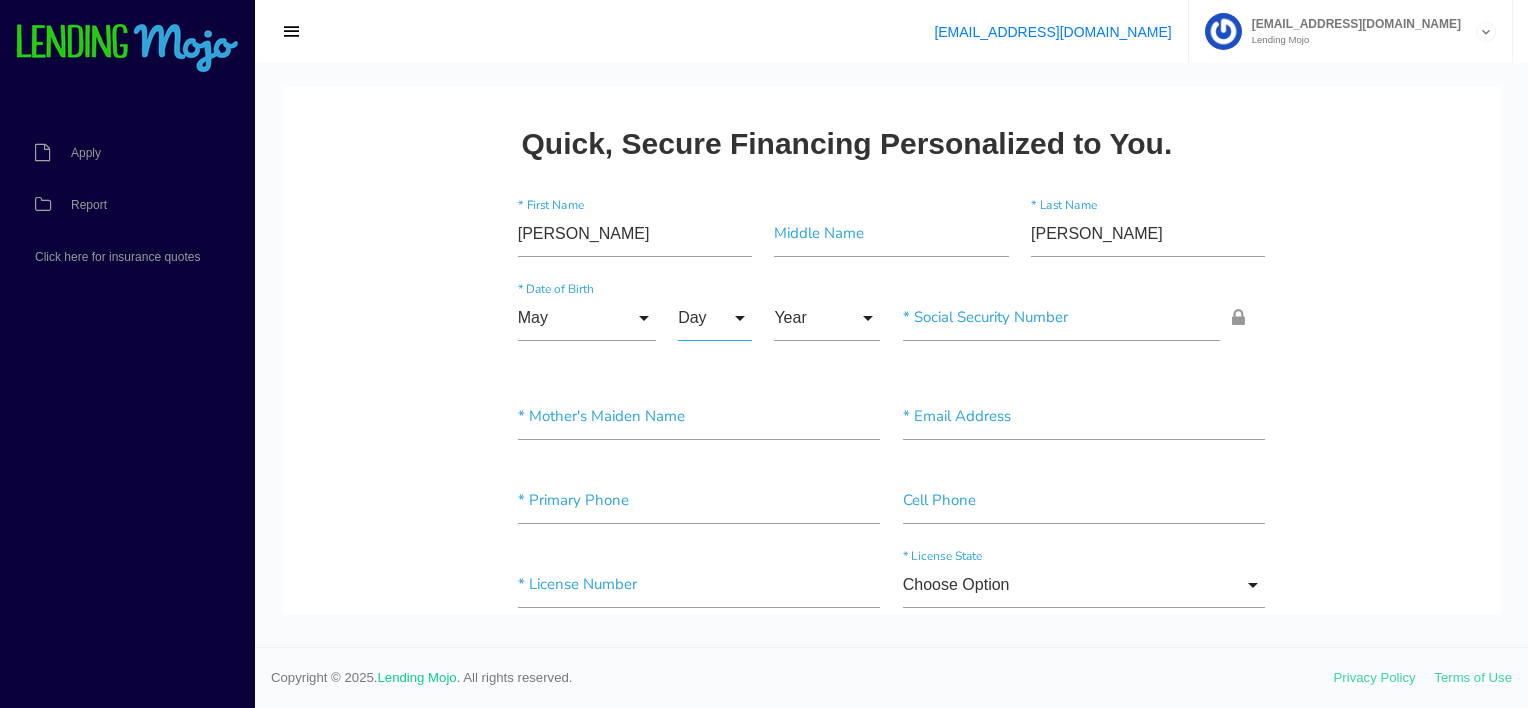 click on "Day" at bounding box center [715, 318] 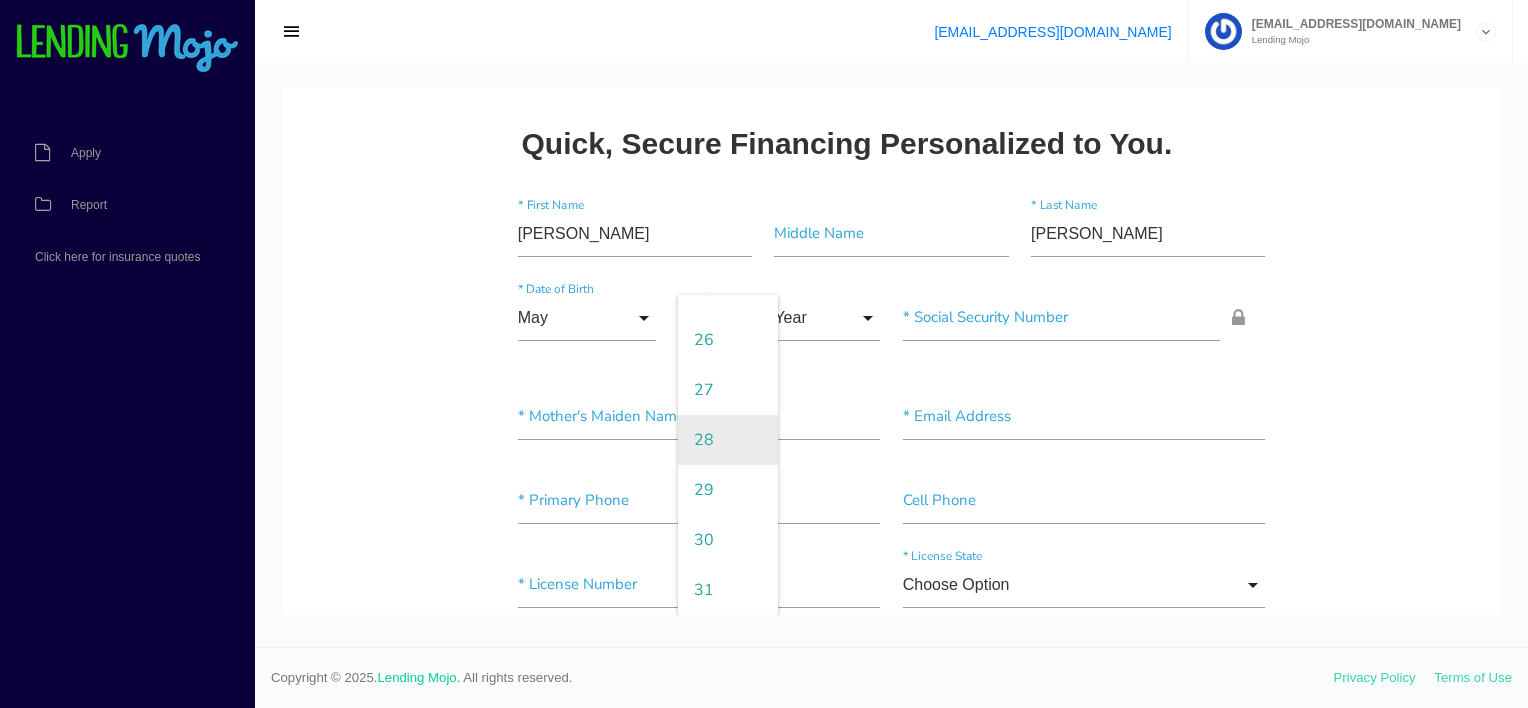 scroll, scrollTop: 980, scrollLeft: 0, axis: vertical 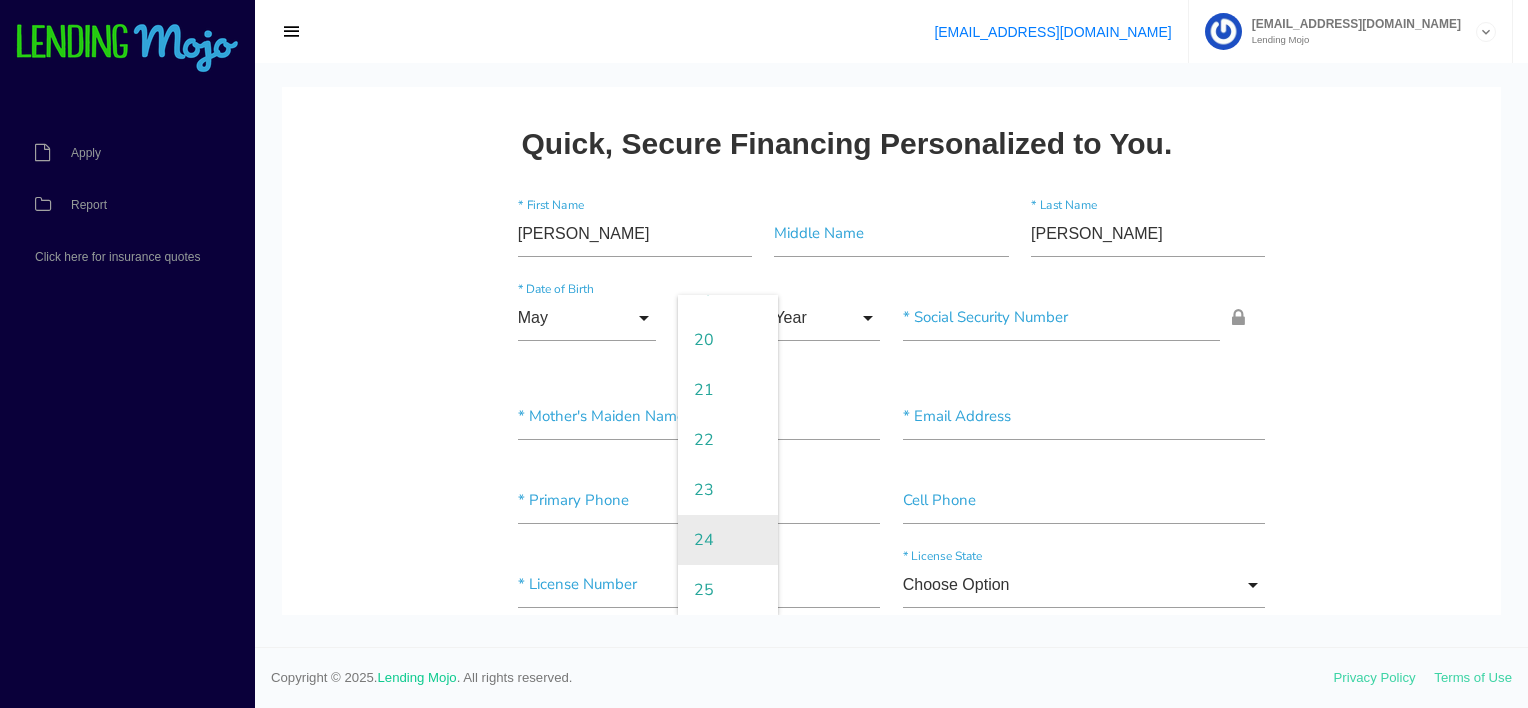 click on "24" at bounding box center (728, 540) 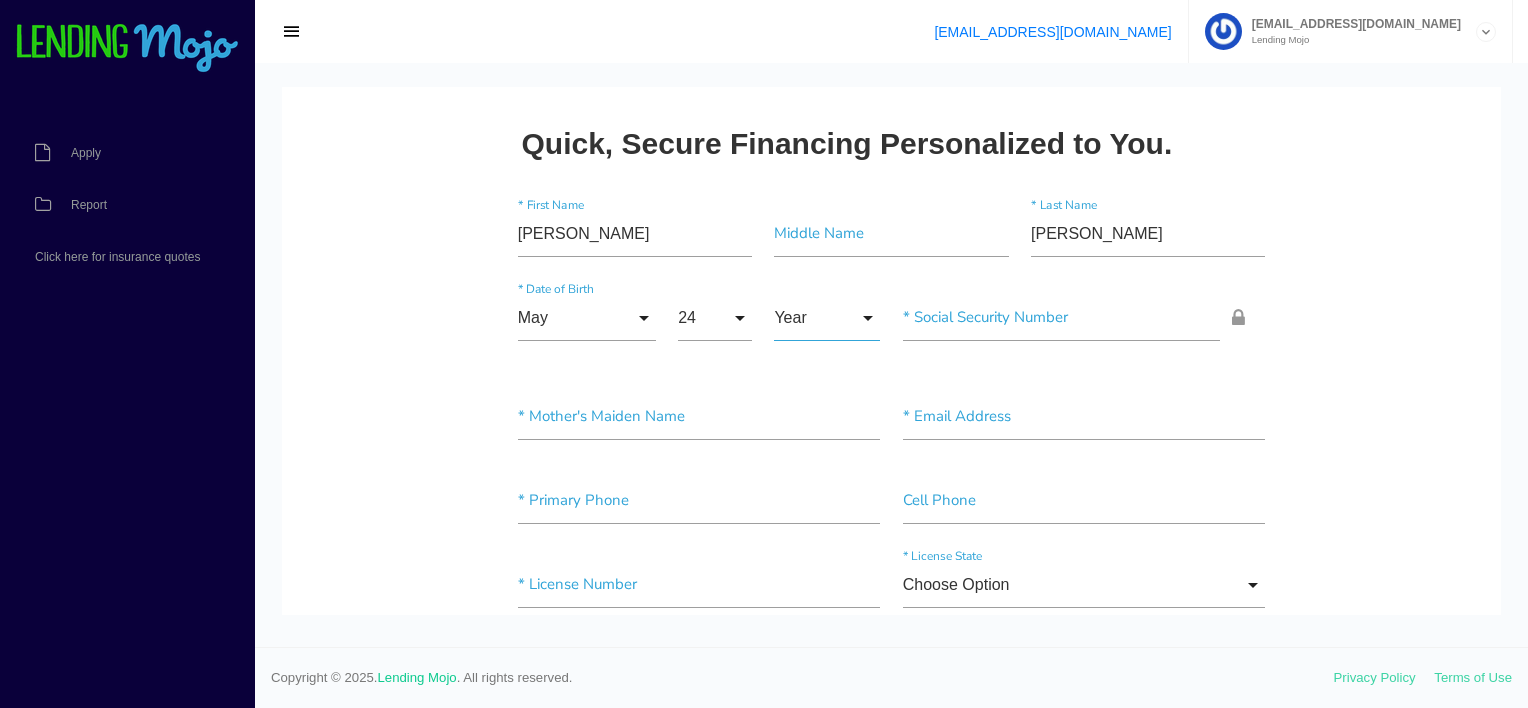 click on "Year" at bounding box center [827, 318] 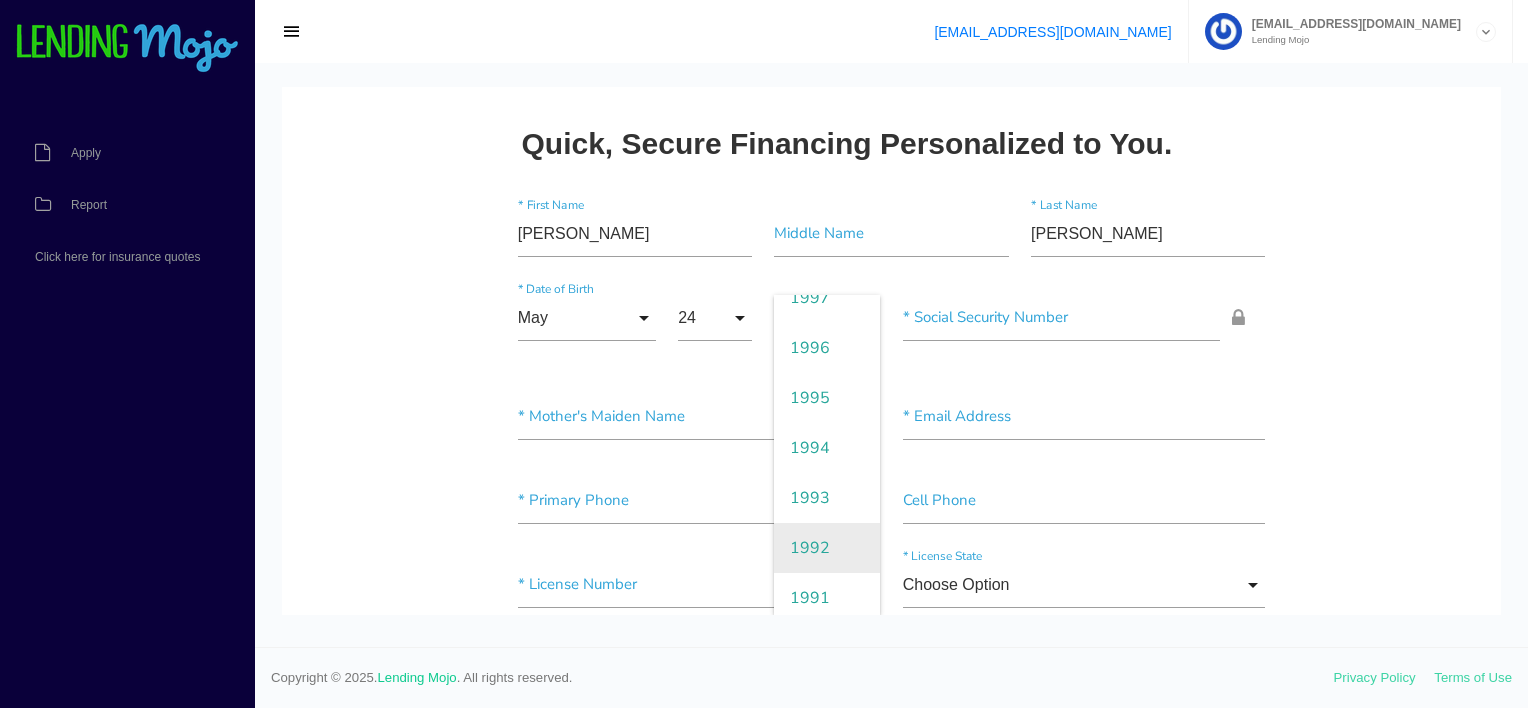 scroll, scrollTop: 600, scrollLeft: 0, axis: vertical 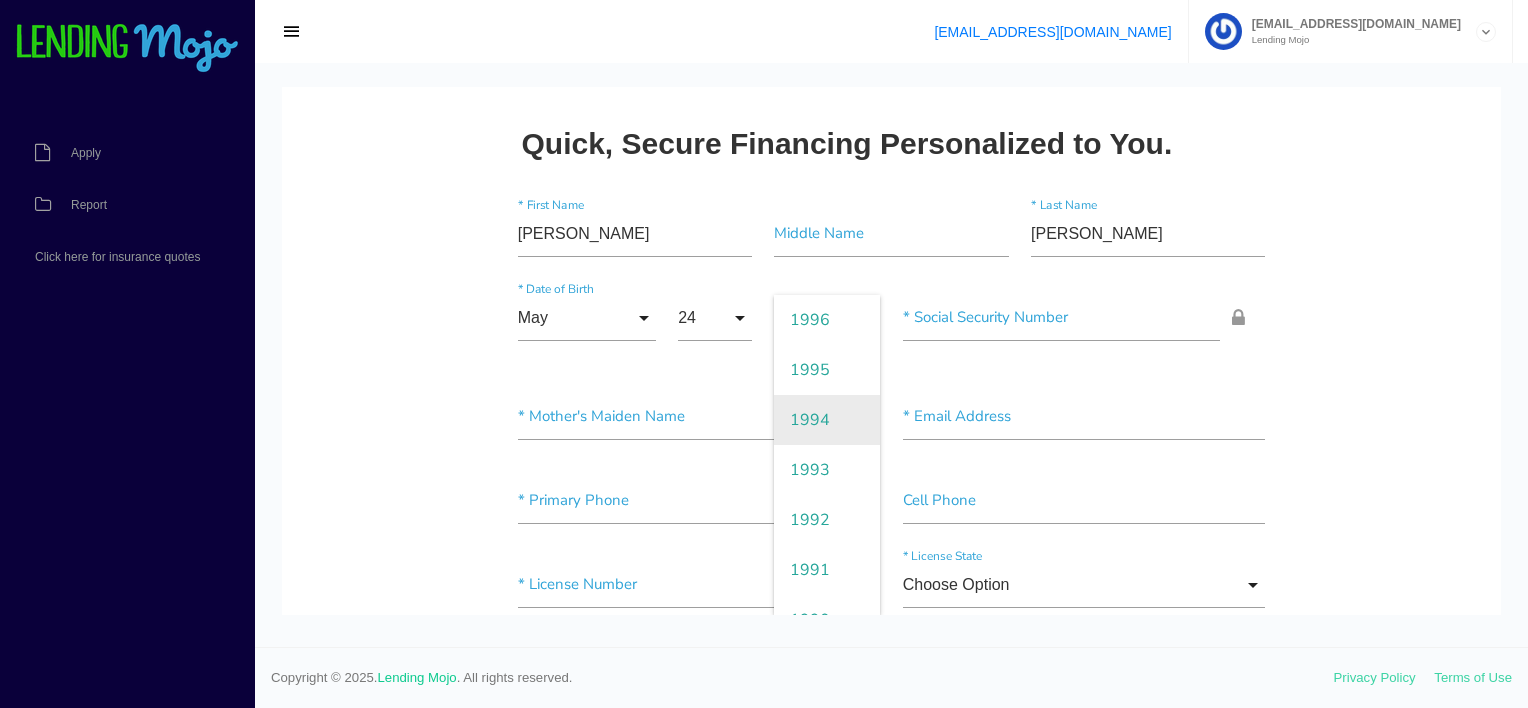 click on "1994" at bounding box center [827, 420] 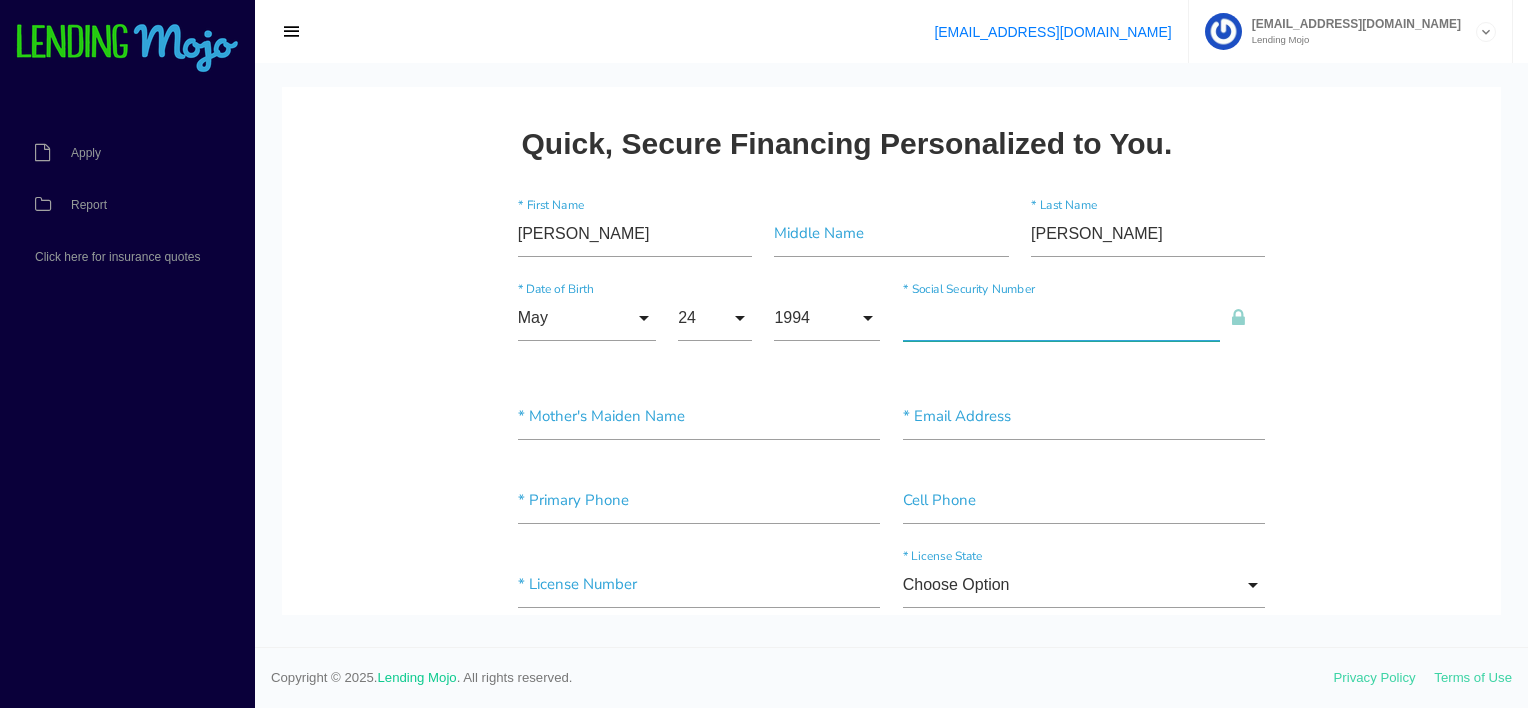 click at bounding box center [1062, 318] 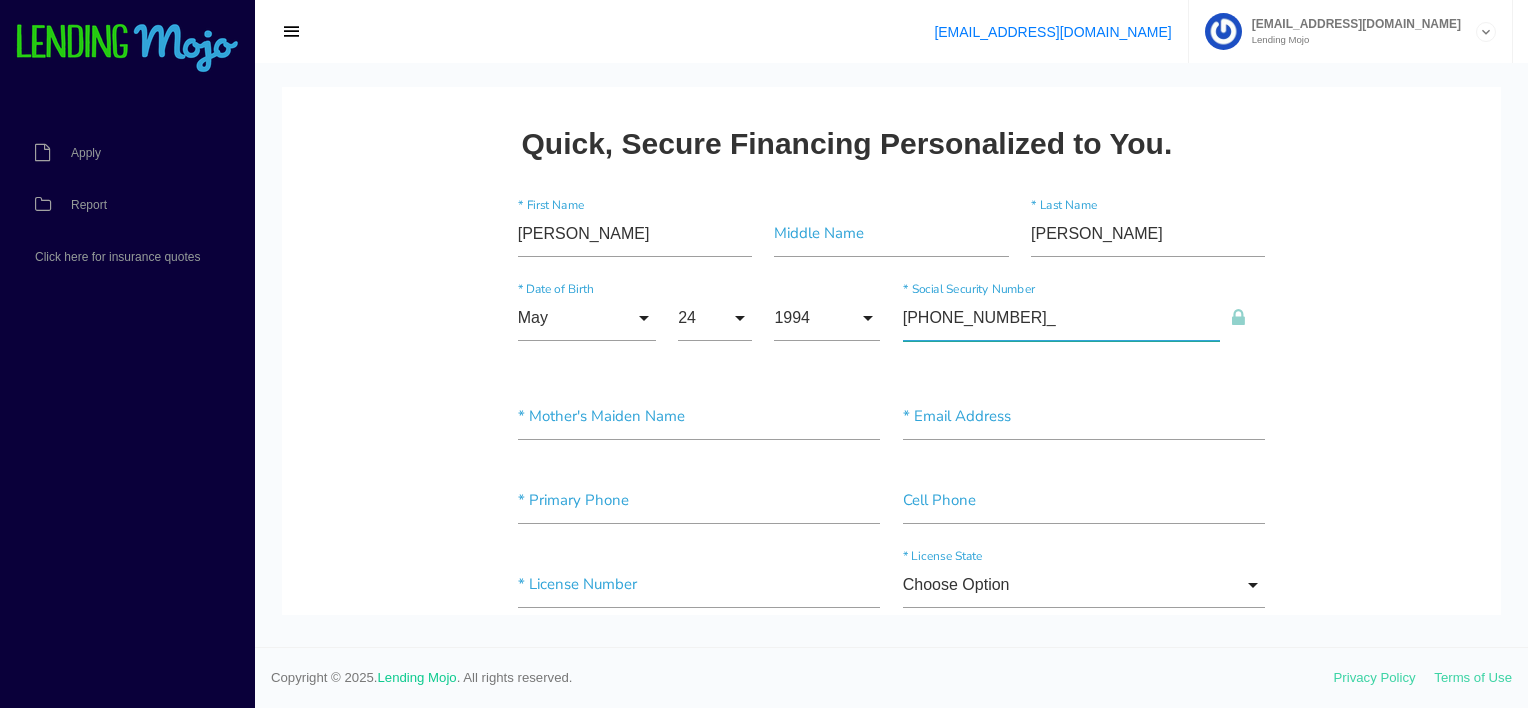 type on "247-95-4189" 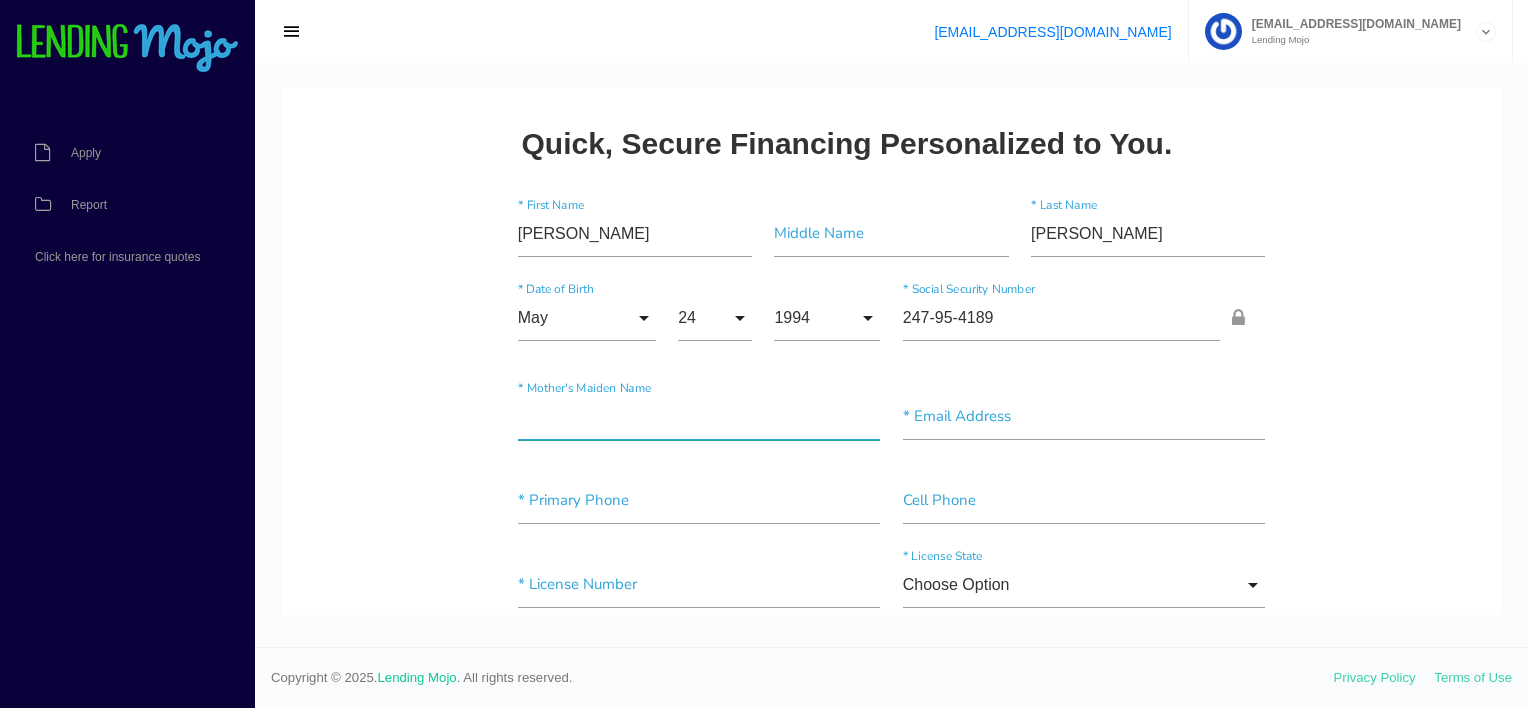 click at bounding box center [699, 417] 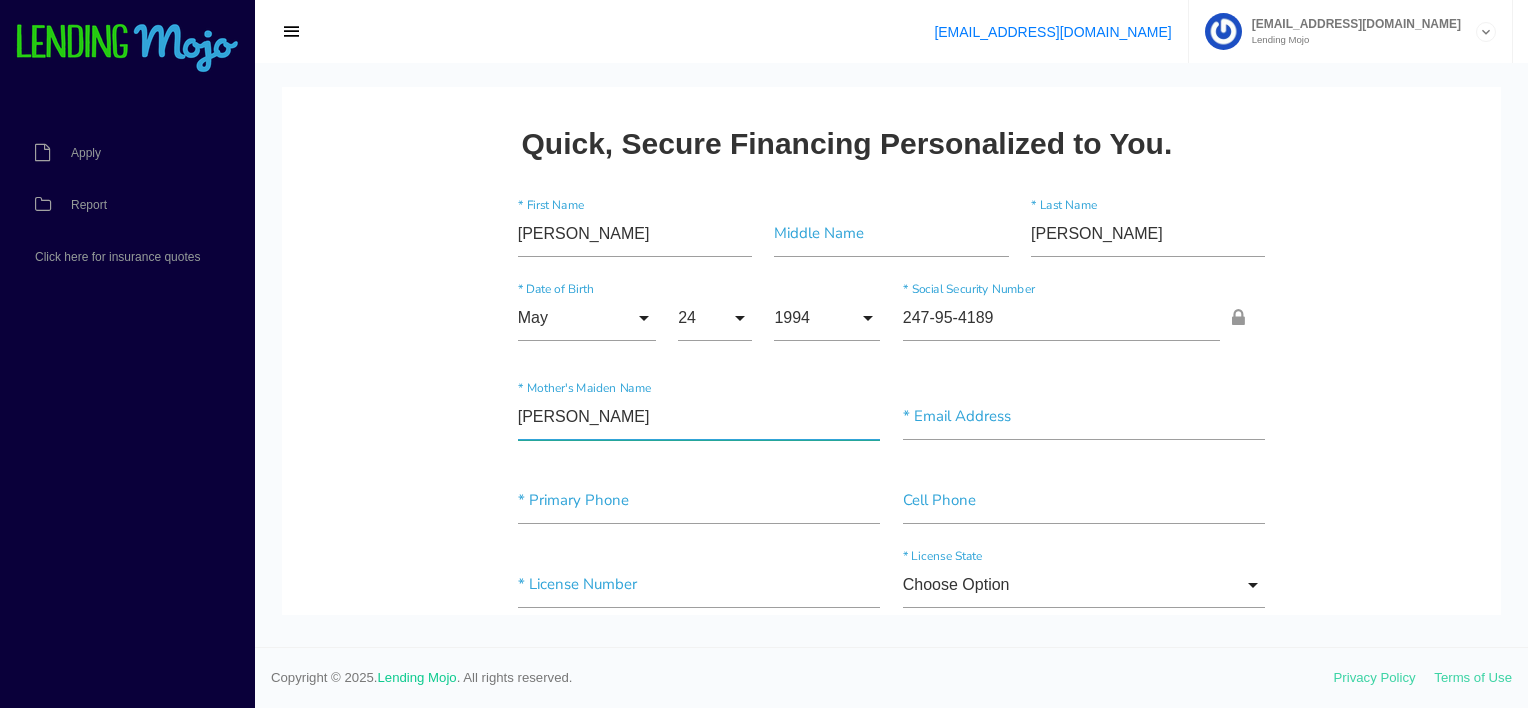 type on "[PERSON_NAME]" 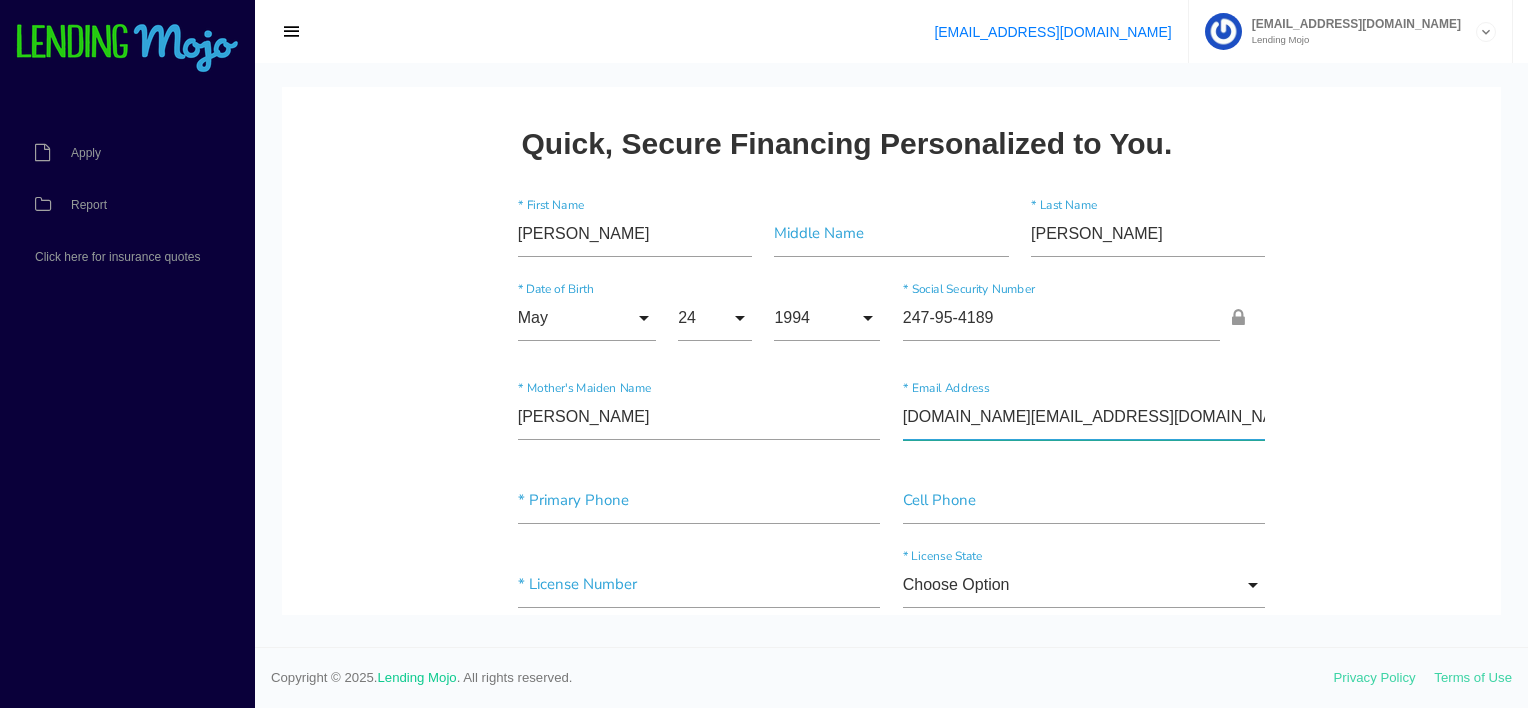 type on "MORGANMAC5.MM@GMAIL.COM" 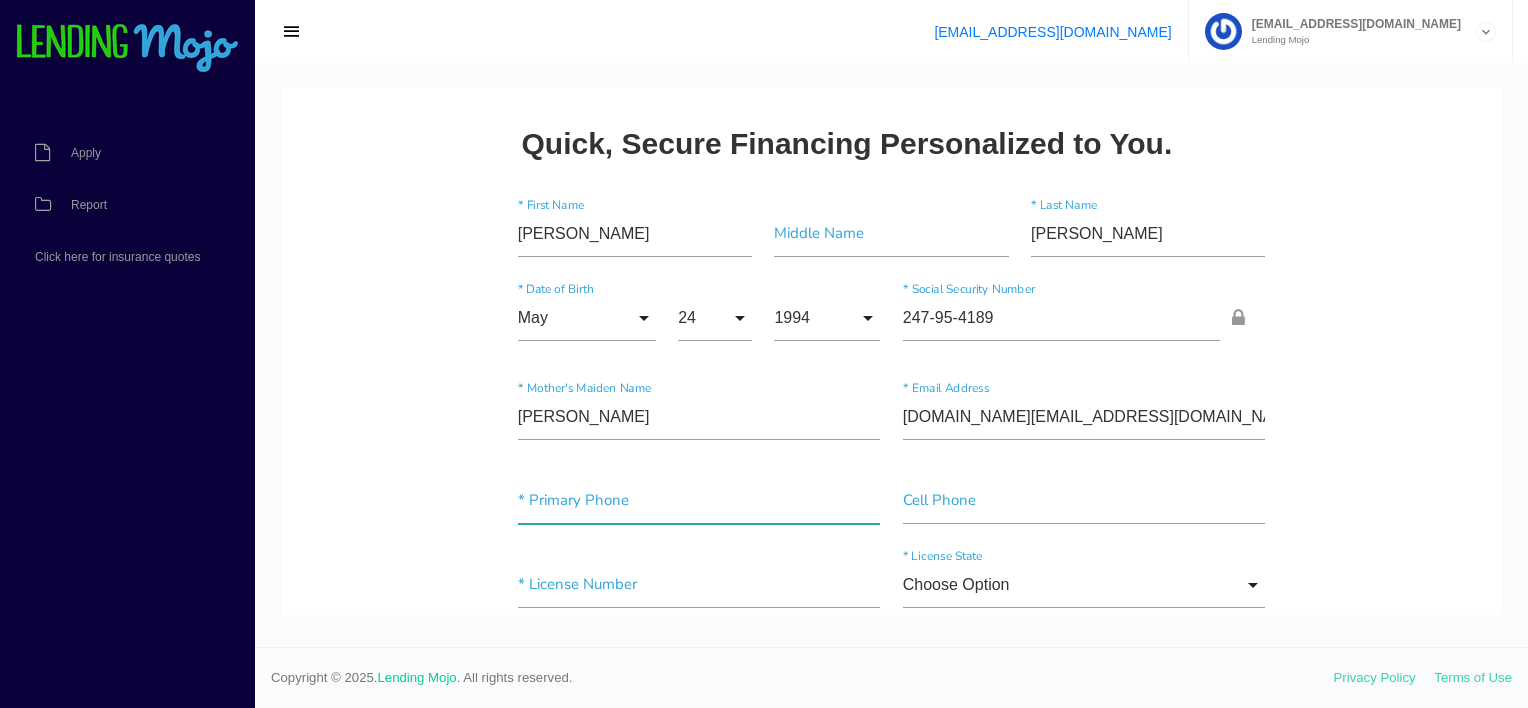 click at bounding box center [699, 501] 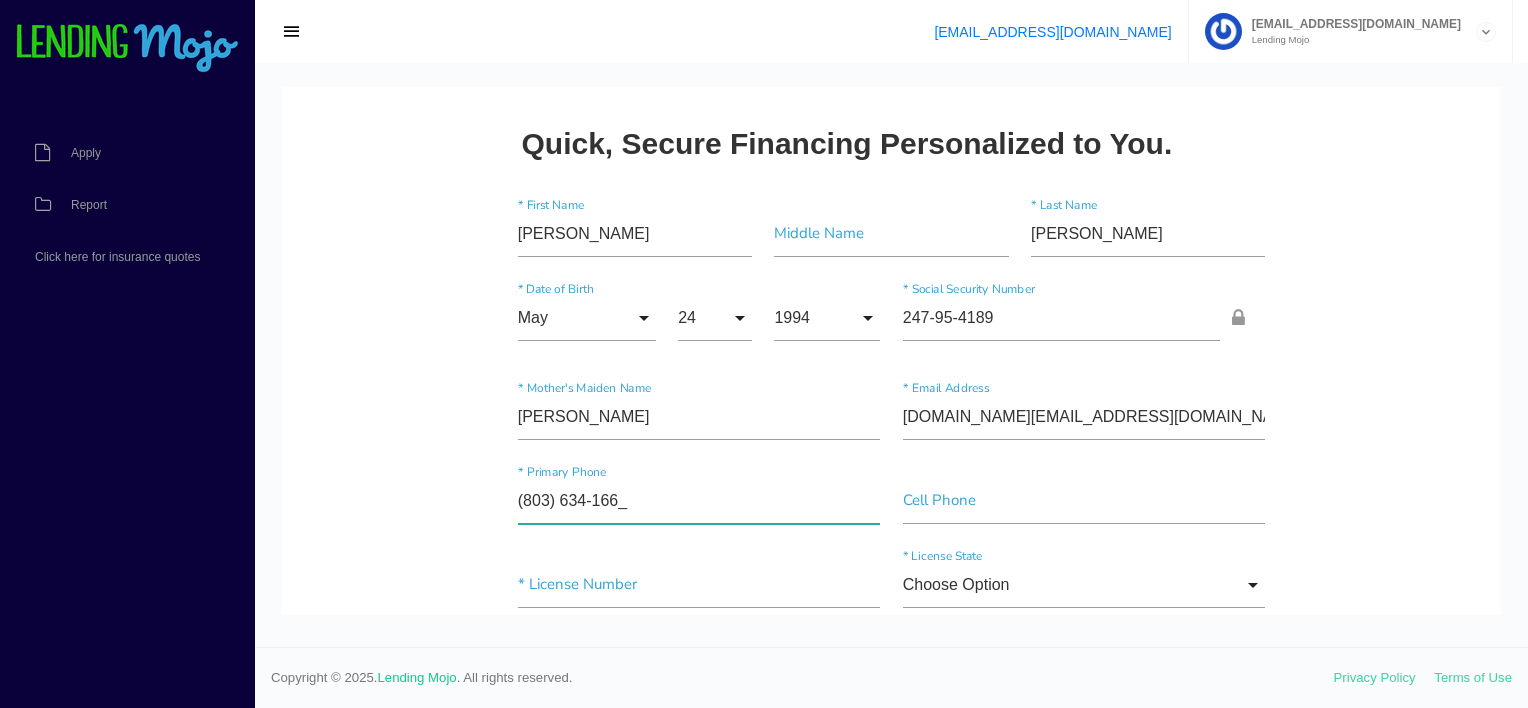 type on "(803) 634-1660" 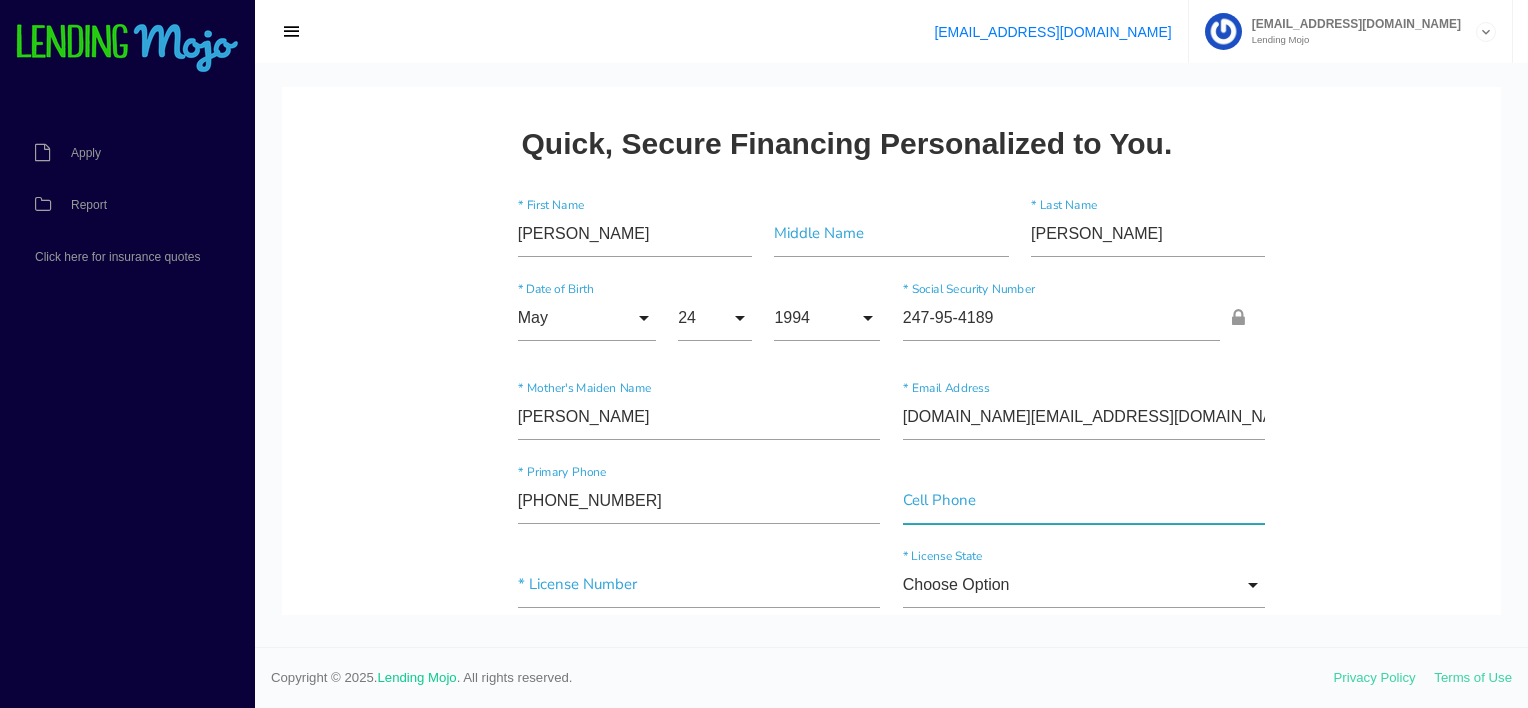 click at bounding box center [1084, 501] 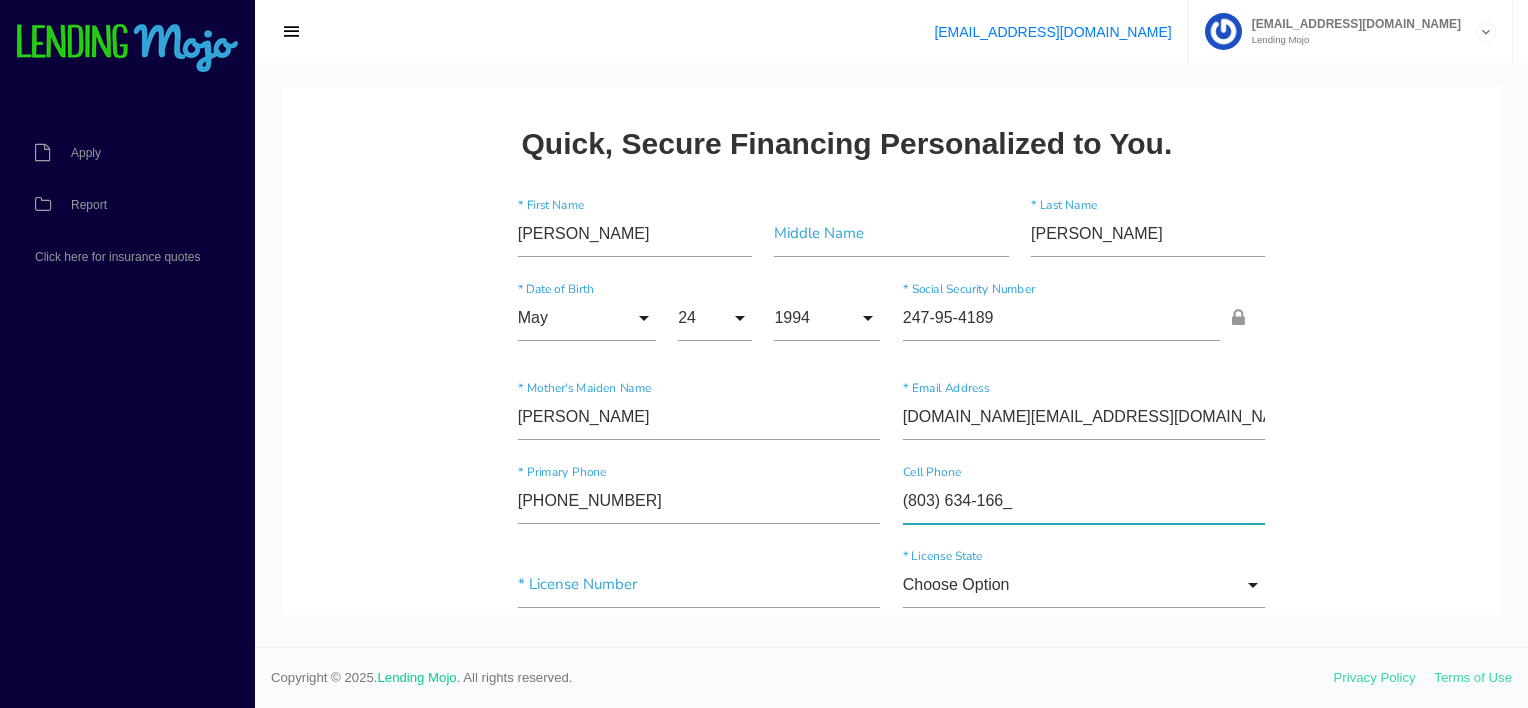 type on "(803) 634-1660" 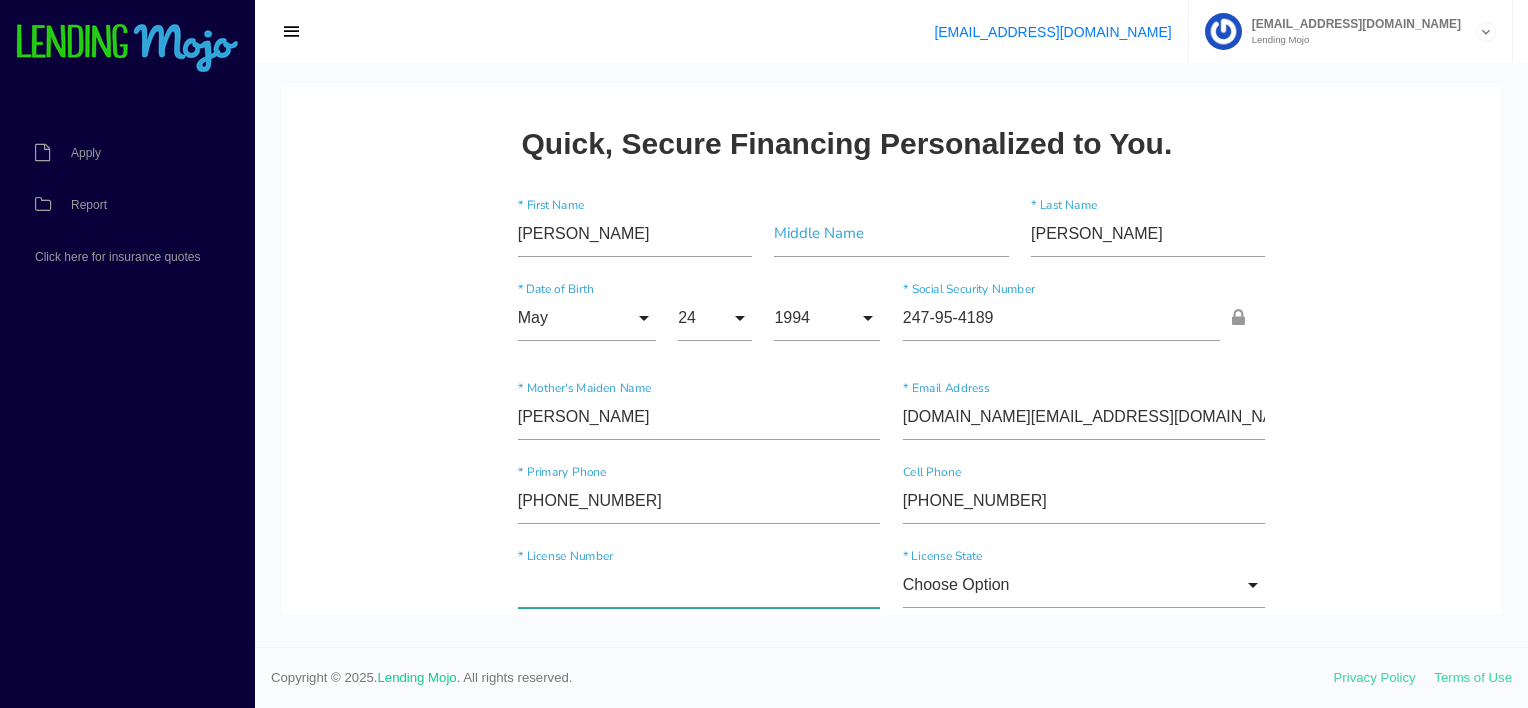 click at bounding box center [699, 585] 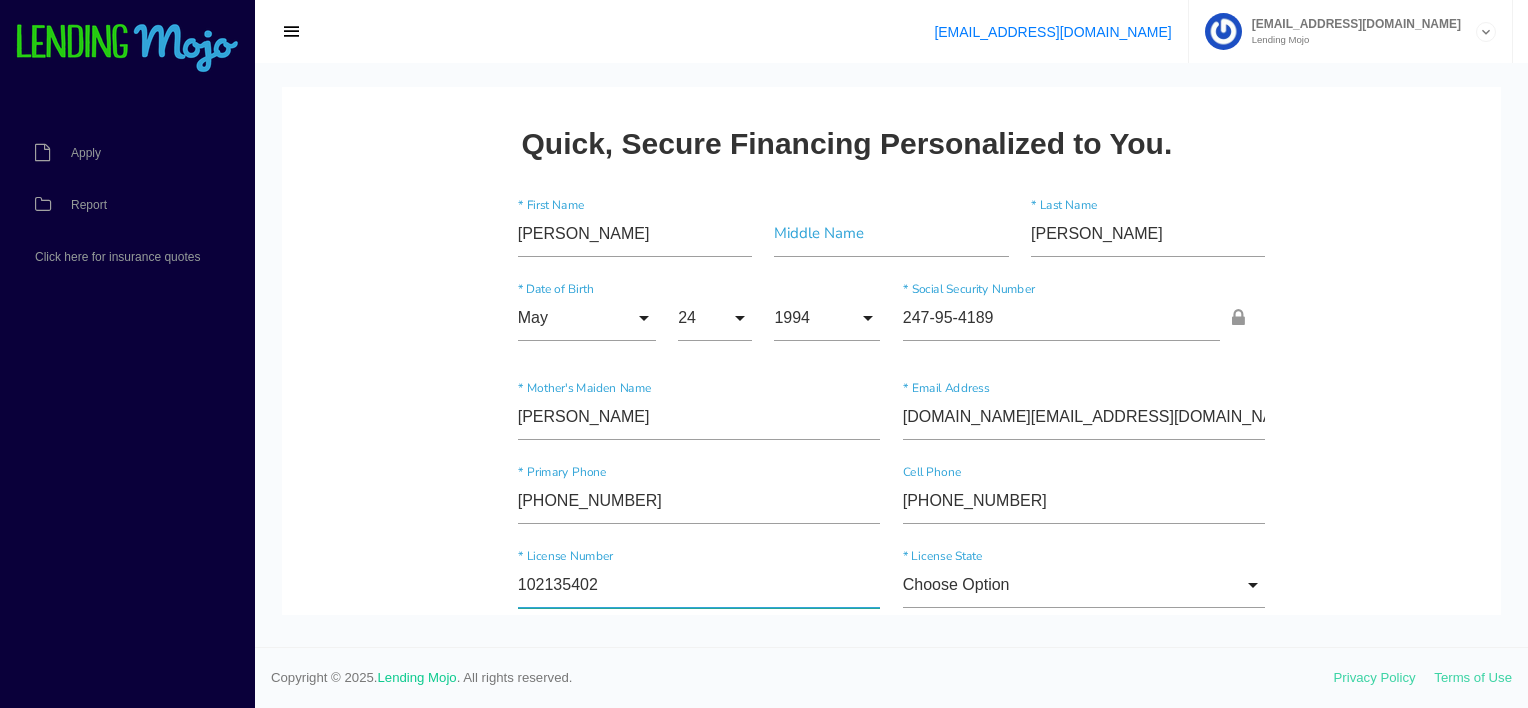 type on "102135402" 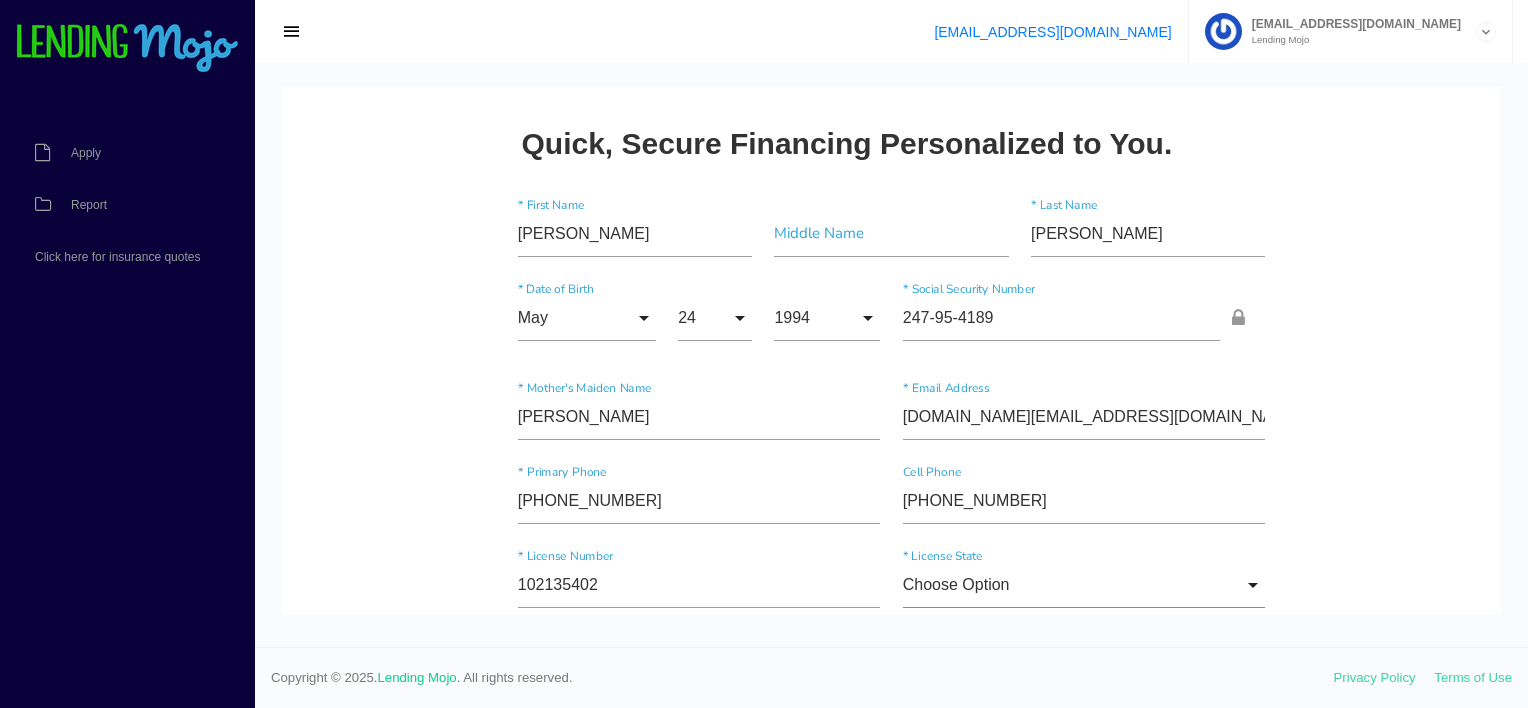 click on "Choose Option" at bounding box center (1084, 585) 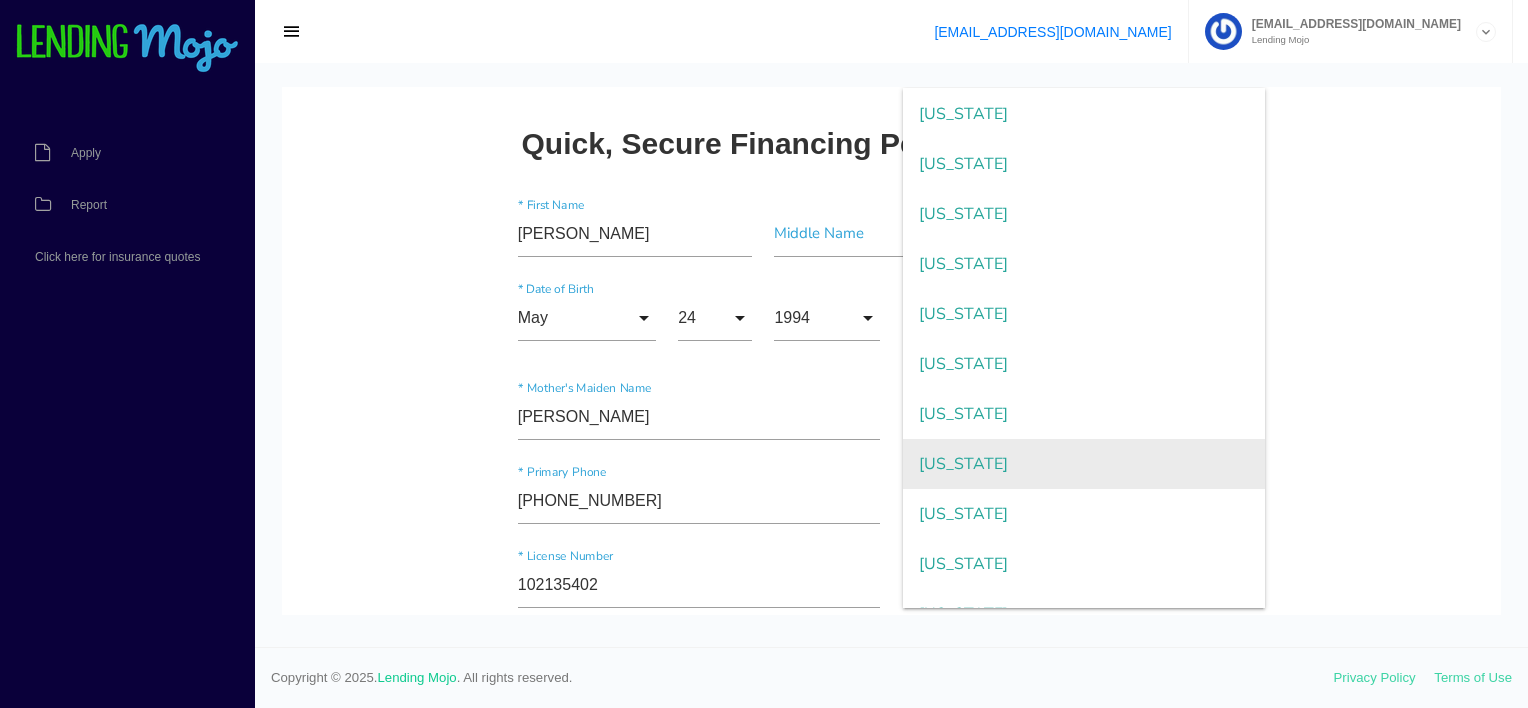 scroll, scrollTop: 1700, scrollLeft: 0, axis: vertical 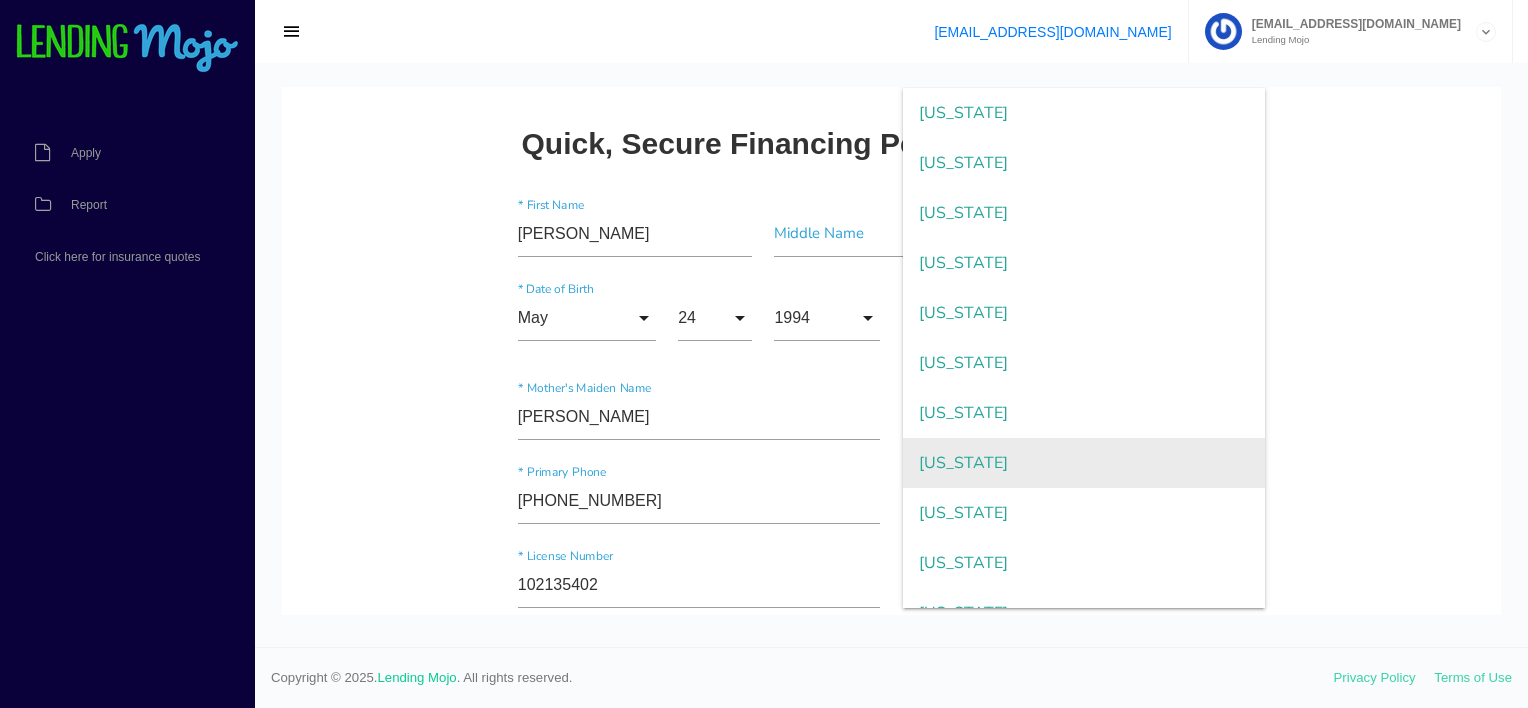 click on "South Carolina" at bounding box center (1084, 463) 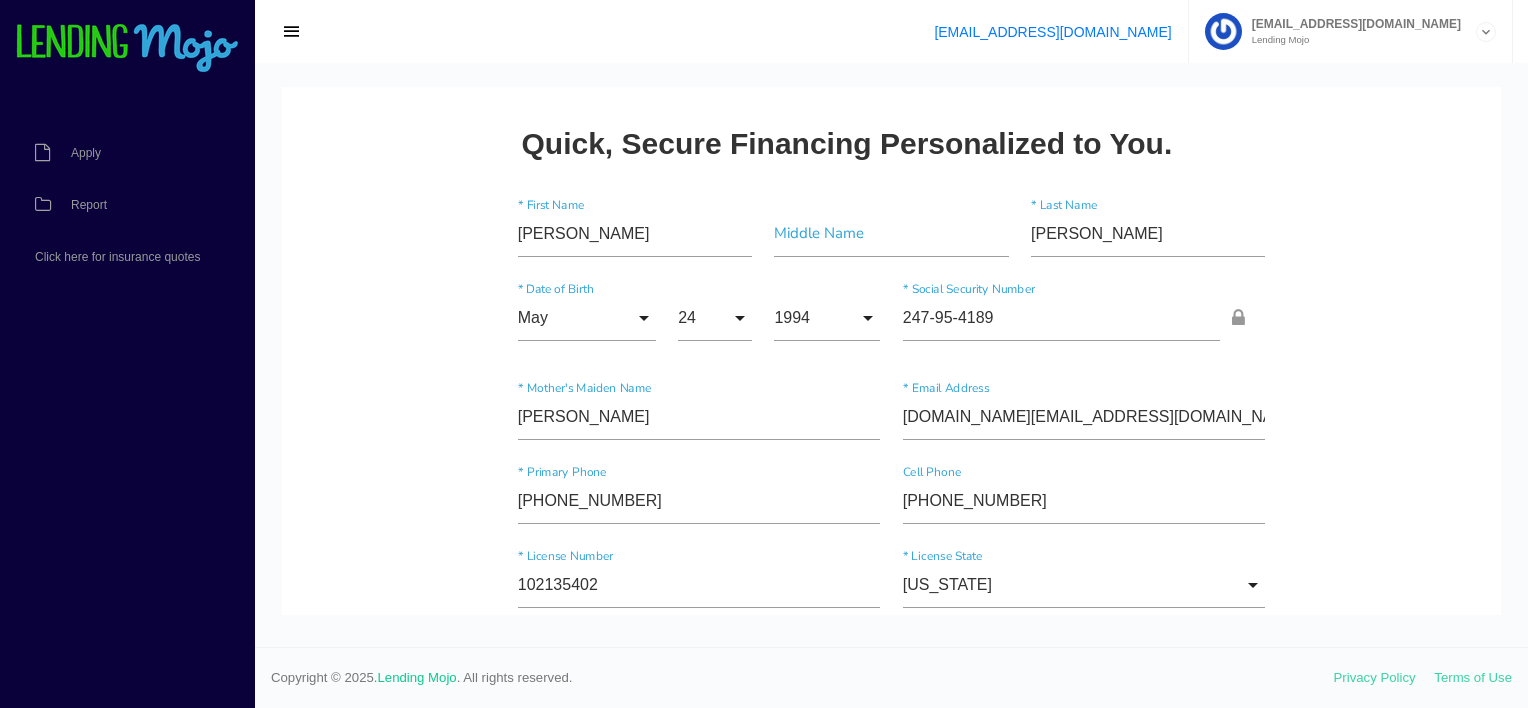 click on "Quick, Secure Financing Personalized to You.
MACKENZIE
*
First Name
Middle Name
MORGAN
*
Last Name
May Month Jan Feb March April May June July Aug Sept Oct Nov Dec
Month
Jan
Feb
March
April
May
June
July
Aug
Sept
Oct
Nov
Dec
*
Date of Birth
24 Day 1 2 3 4 5 6 7 8 9 10 11 12 13 14 15 16 17 18 19 20 21 22 23 24 25 26 27 28 29 30 31
Day
1
2
3" at bounding box center (891, 1400) 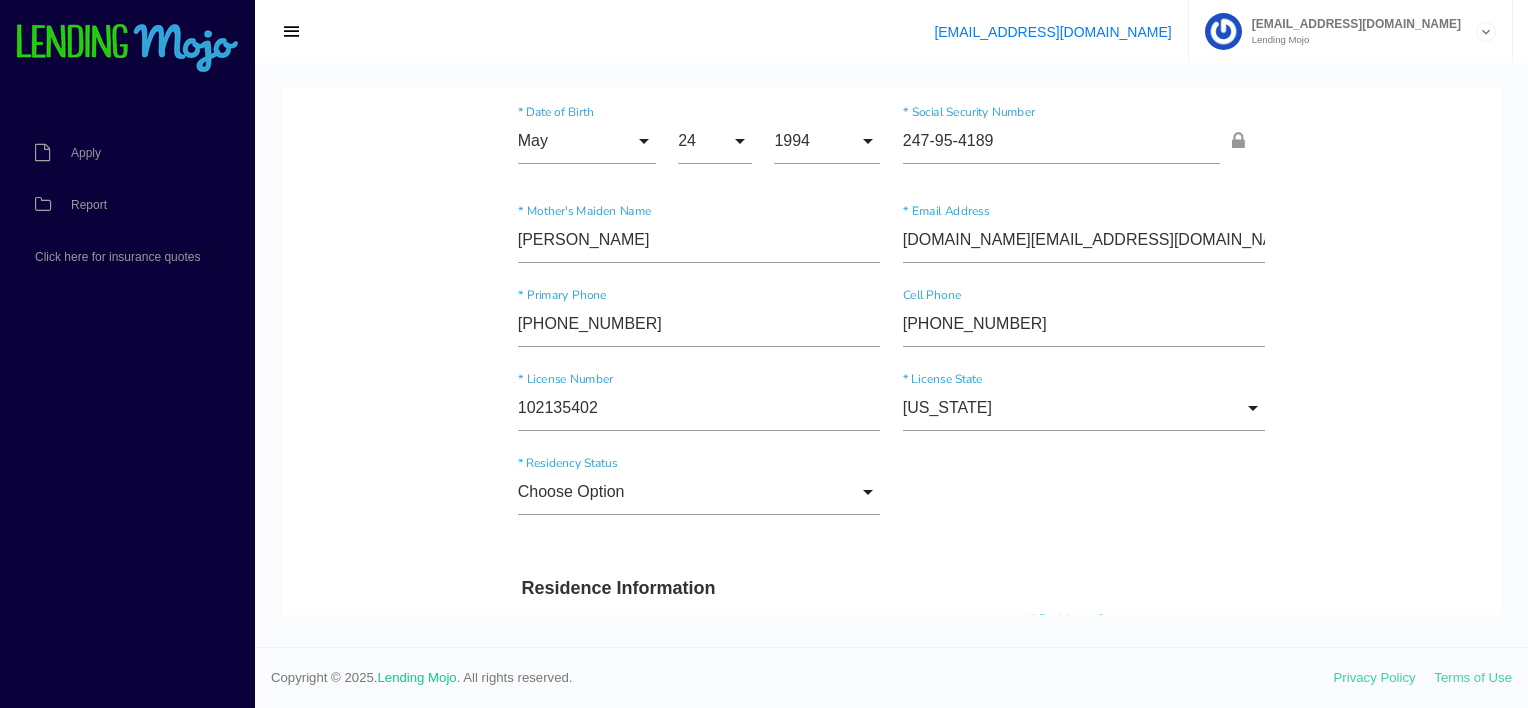 scroll, scrollTop: 300, scrollLeft: 0, axis: vertical 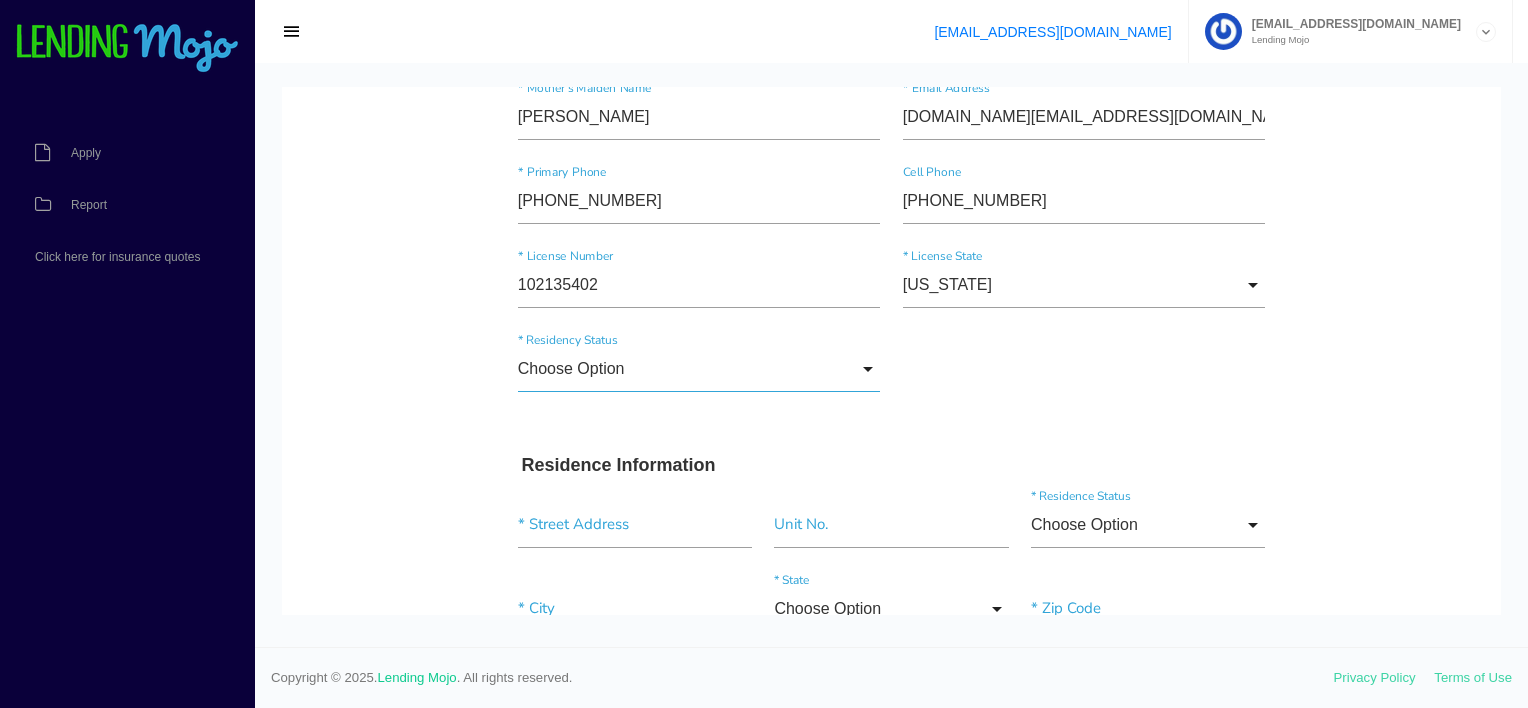 click on "Choose Option" at bounding box center (699, 369) 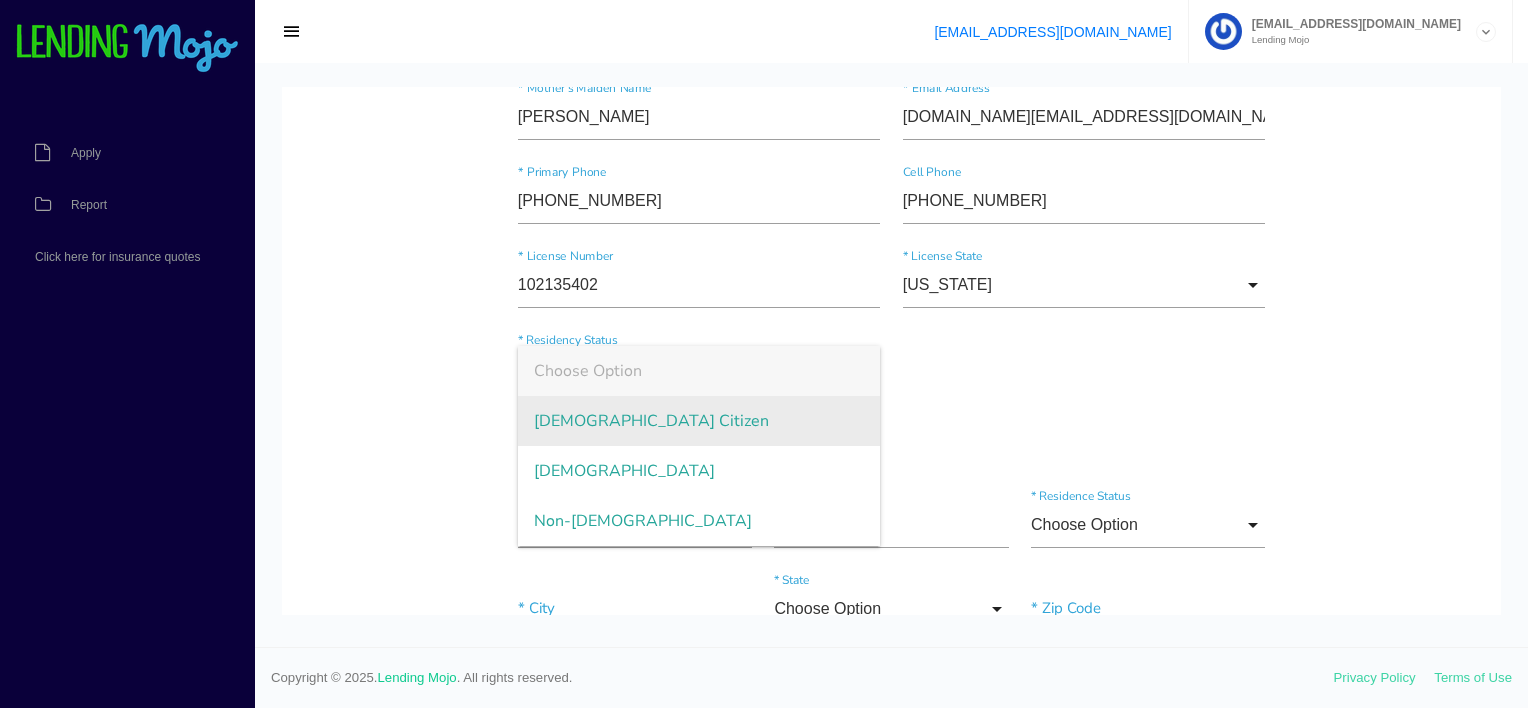 click on "US Citizen" at bounding box center [699, 421] 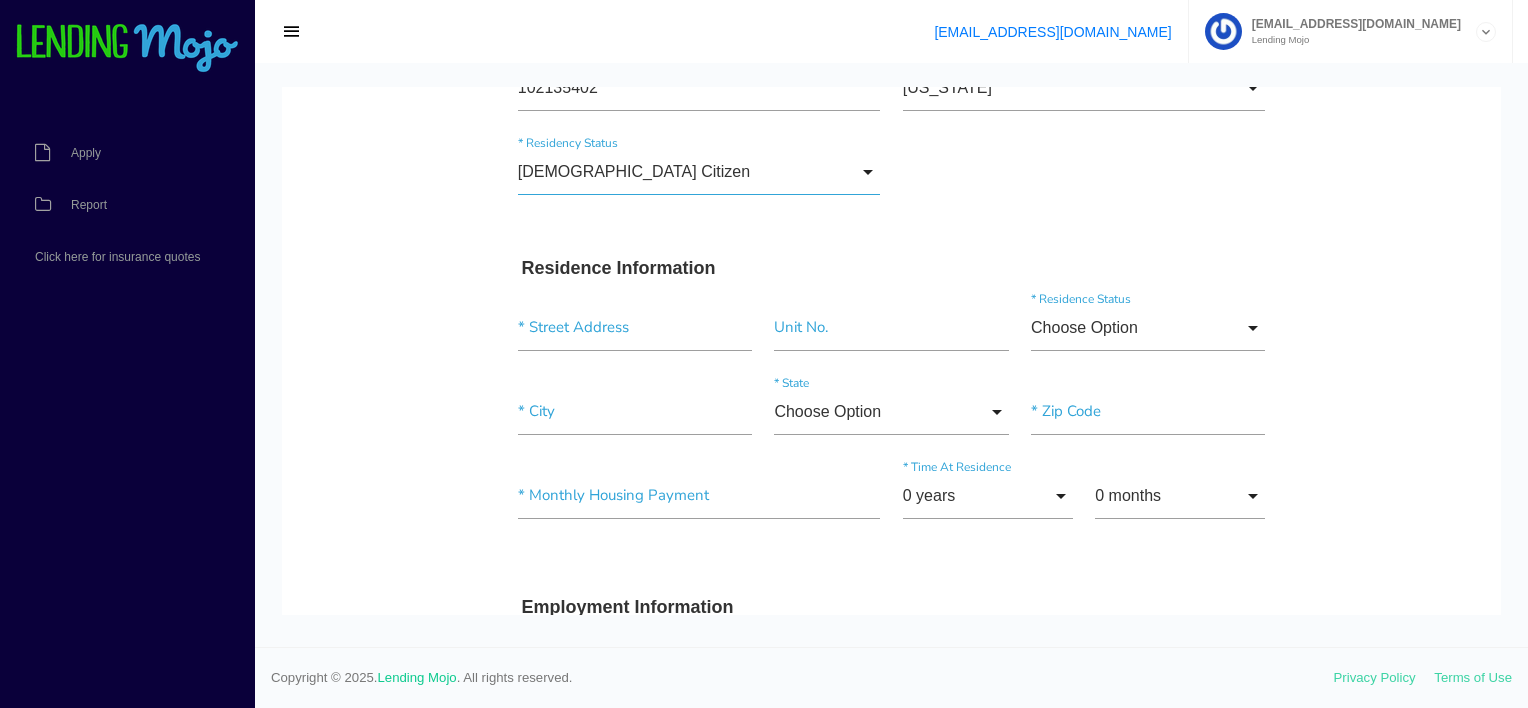 scroll, scrollTop: 500, scrollLeft: 0, axis: vertical 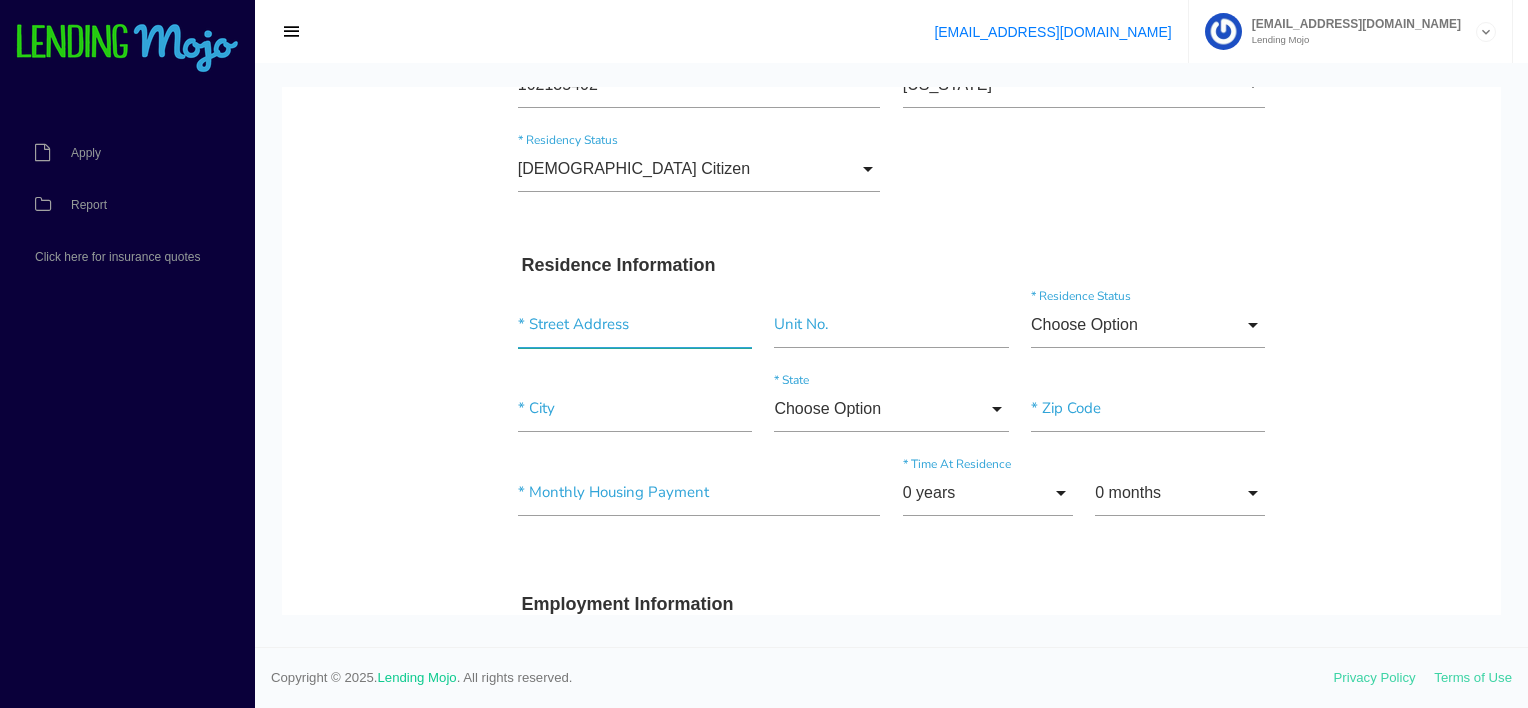 click at bounding box center [635, 325] 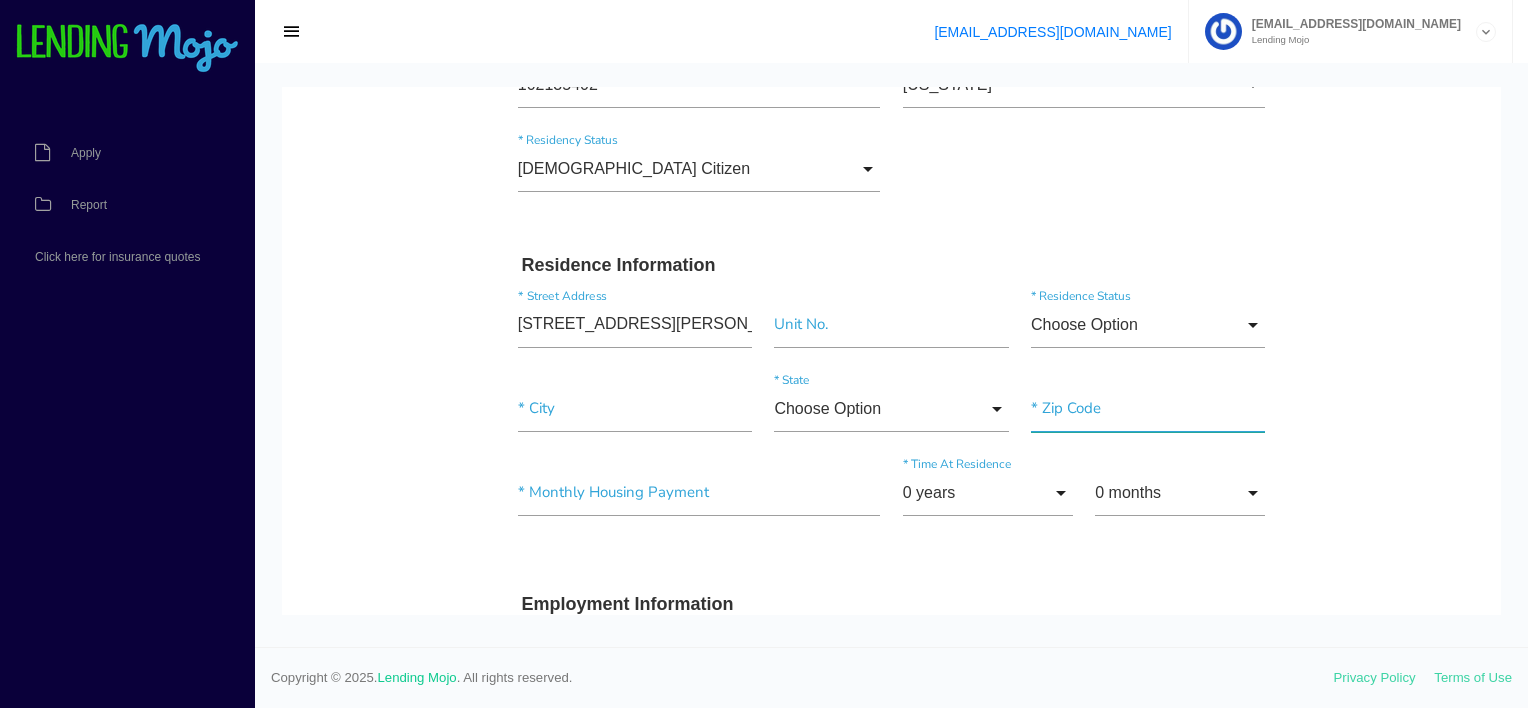 type on "1909 Gordon St" 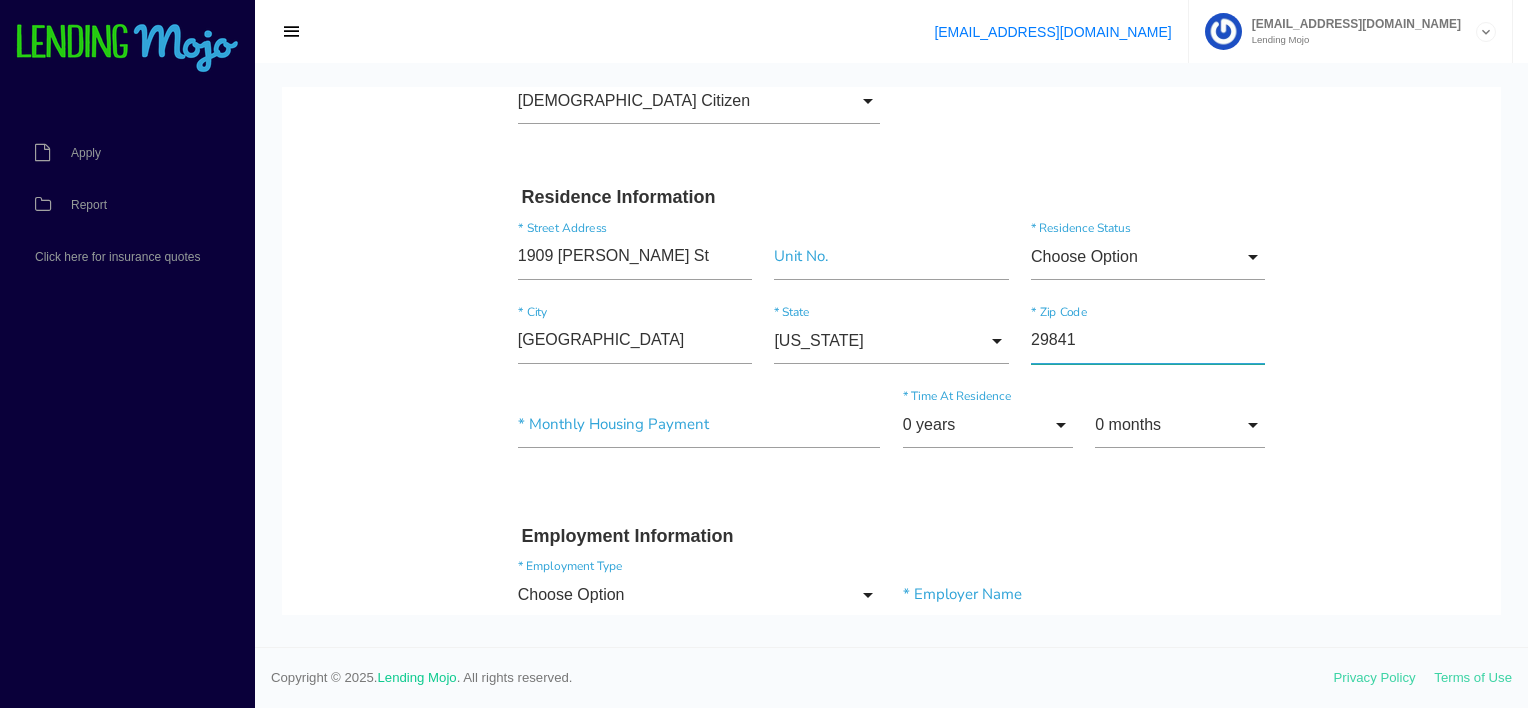 scroll, scrollTop: 600, scrollLeft: 0, axis: vertical 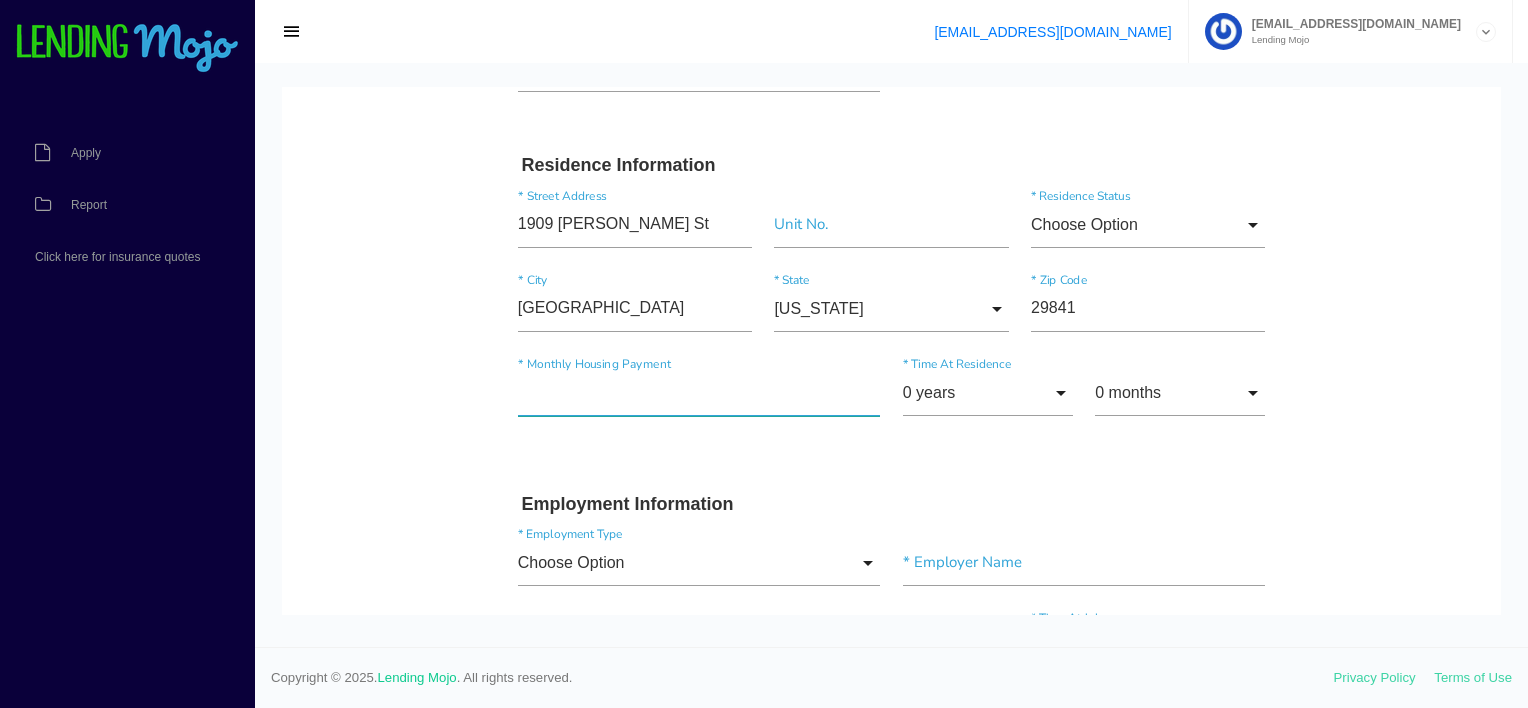click at bounding box center [699, 393] 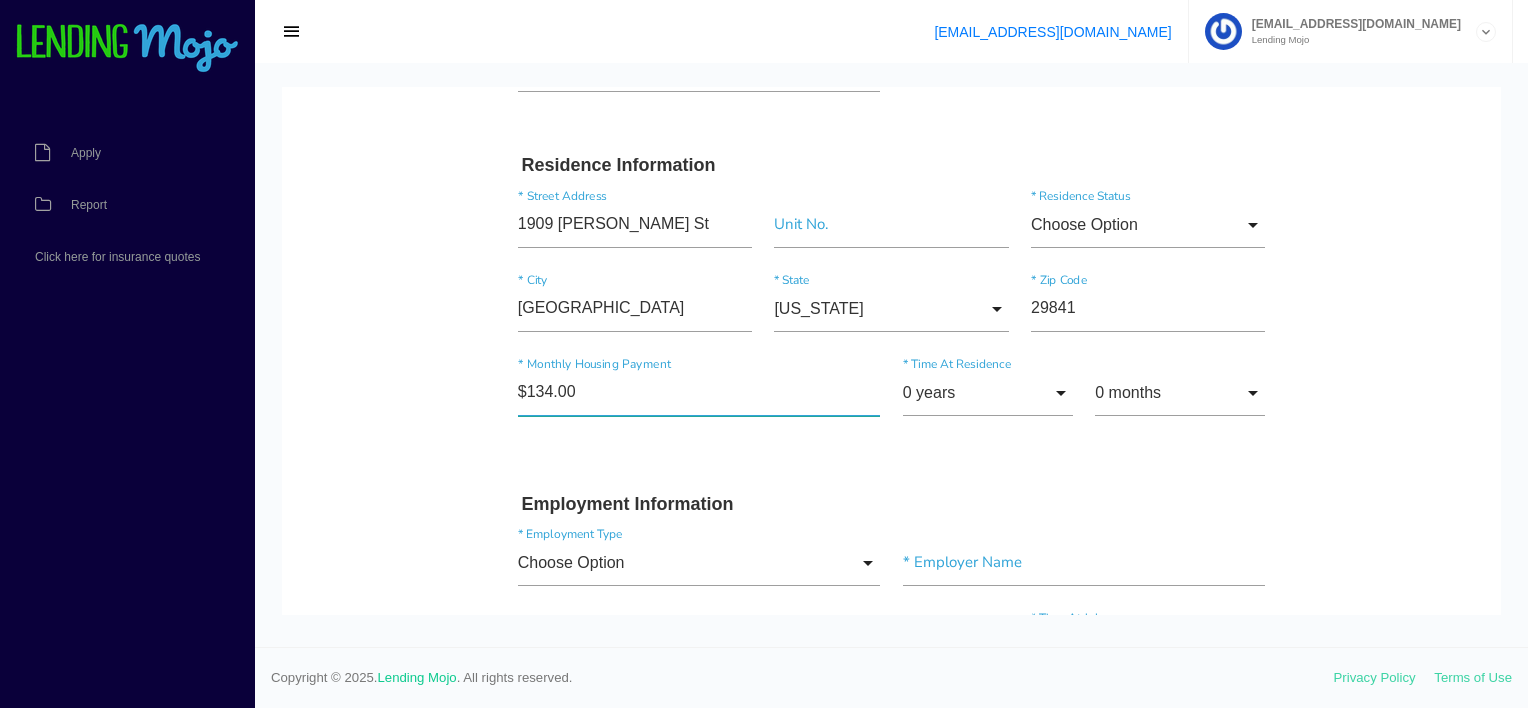 type on "$1,343.00" 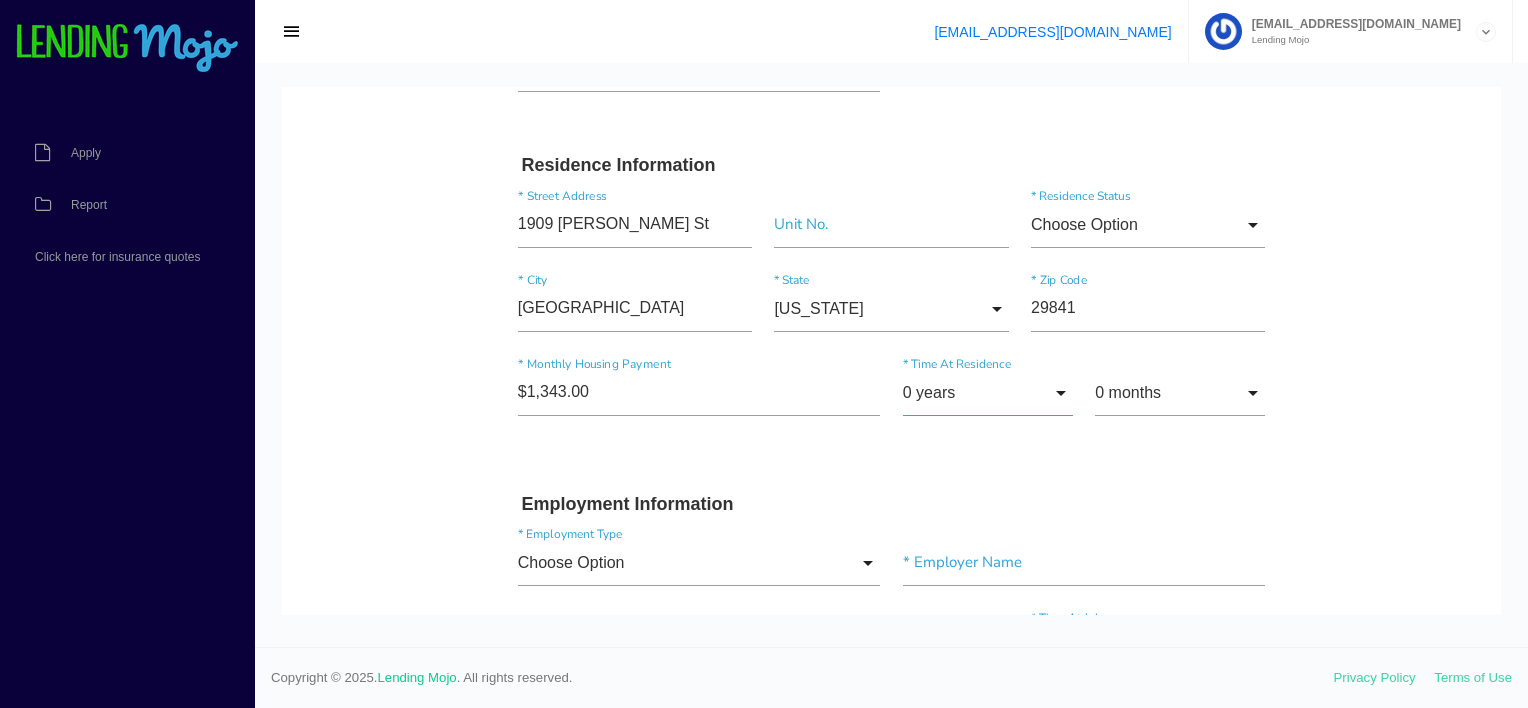 click on "0 years" at bounding box center [988, 393] 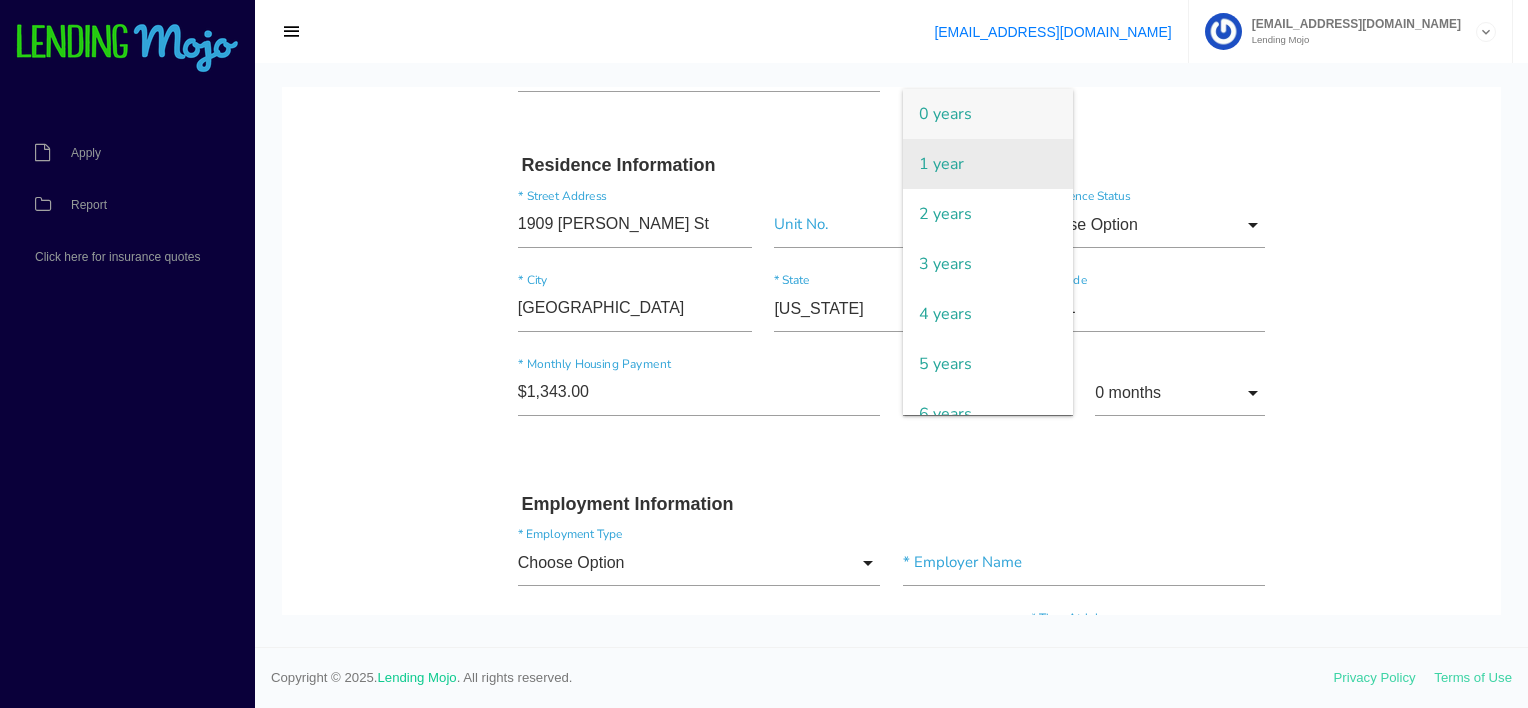click on "1 year" at bounding box center [988, 164] 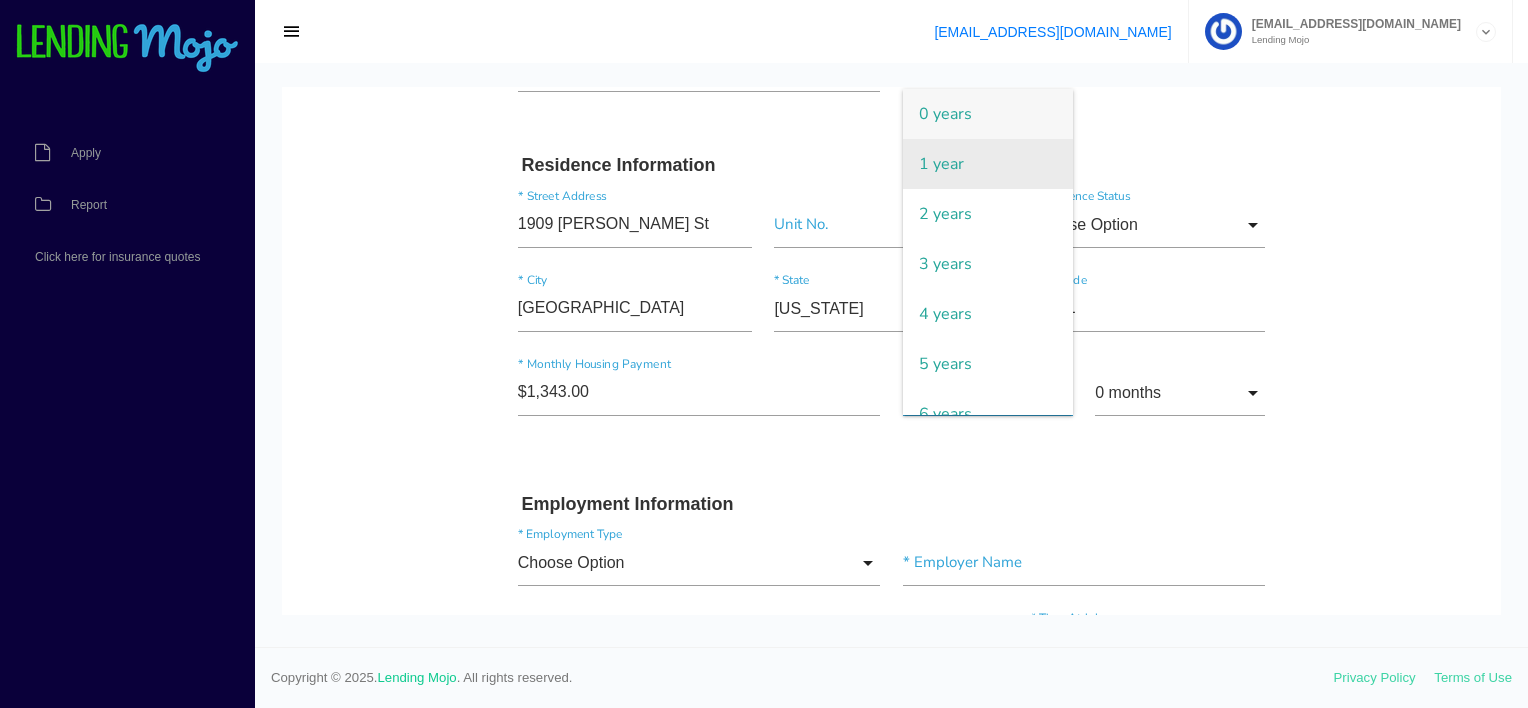 type on "1 year" 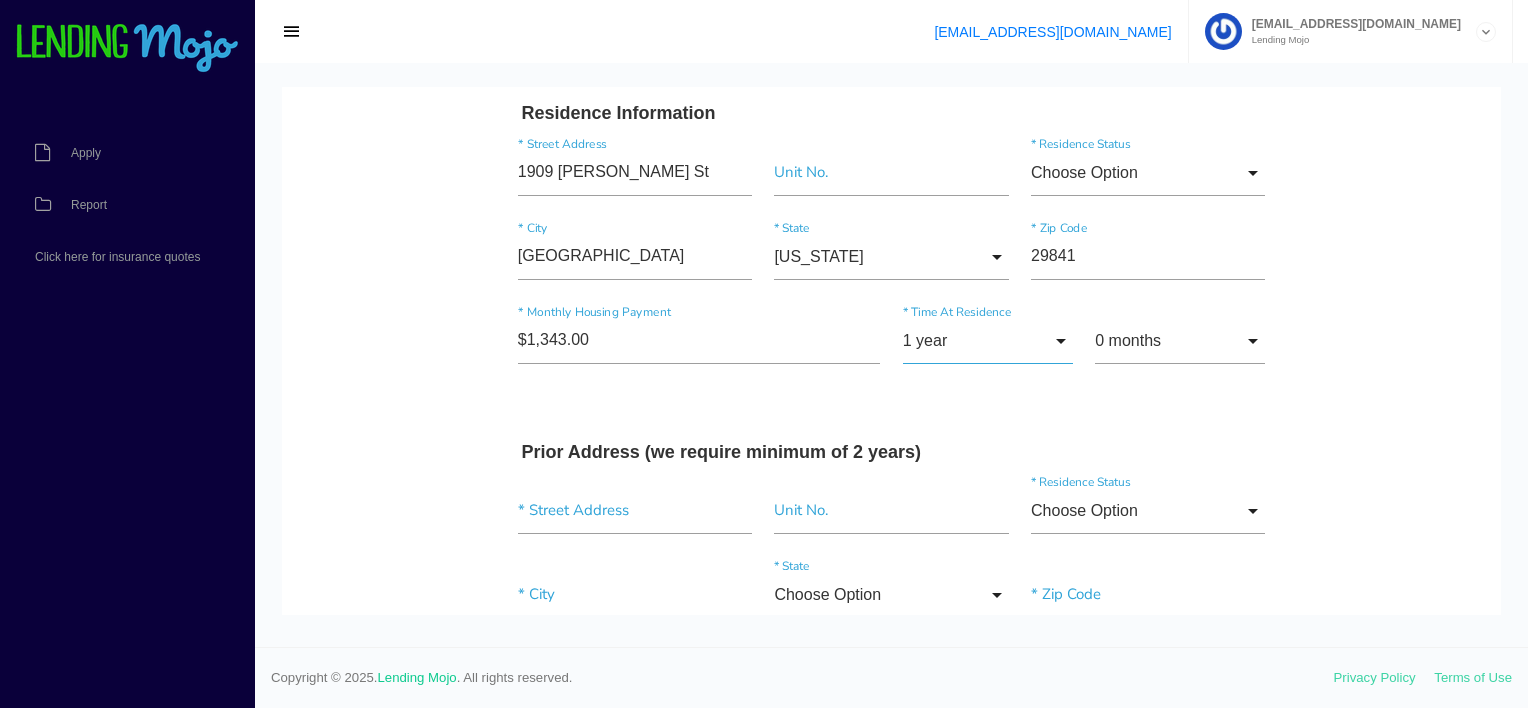 scroll, scrollTop: 700, scrollLeft: 0, axis: vertical 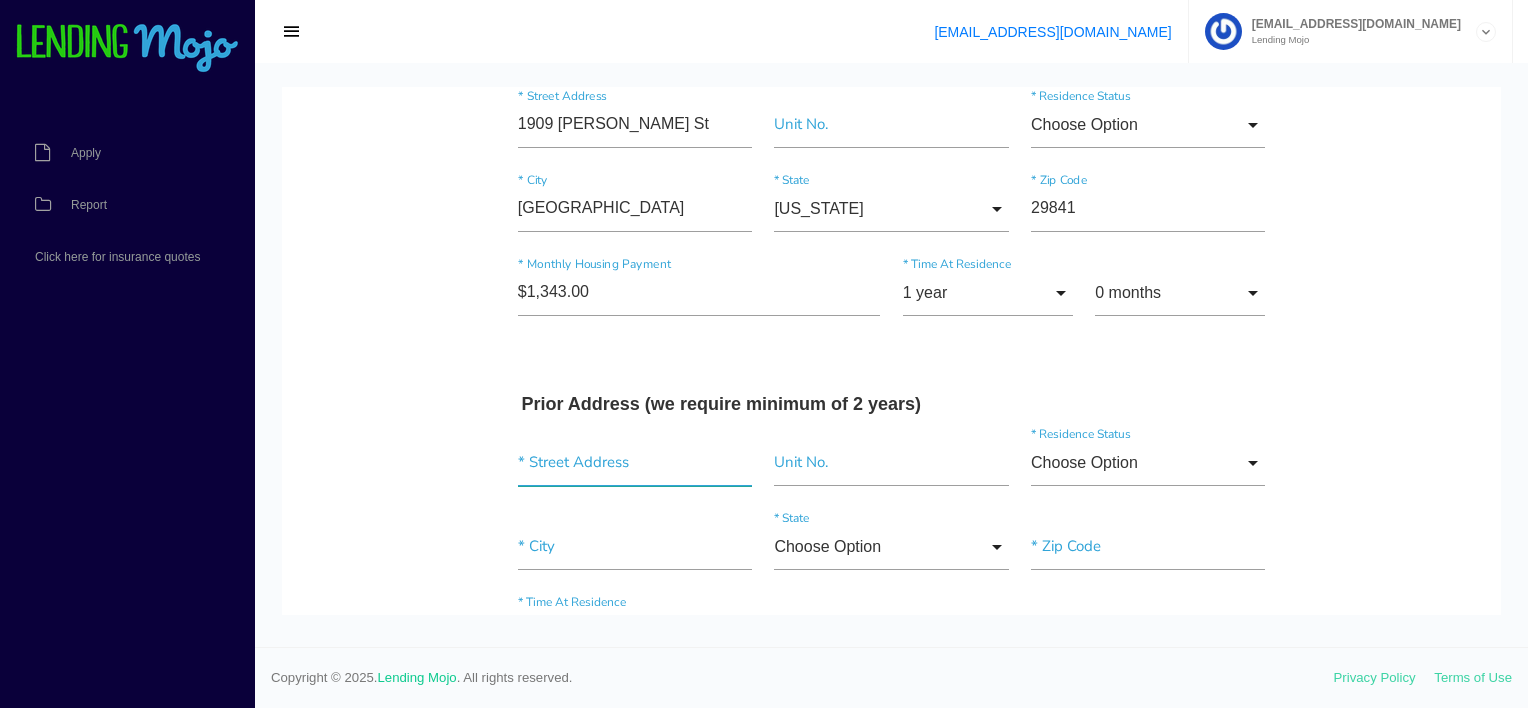 click at bounding box center (635, 463) 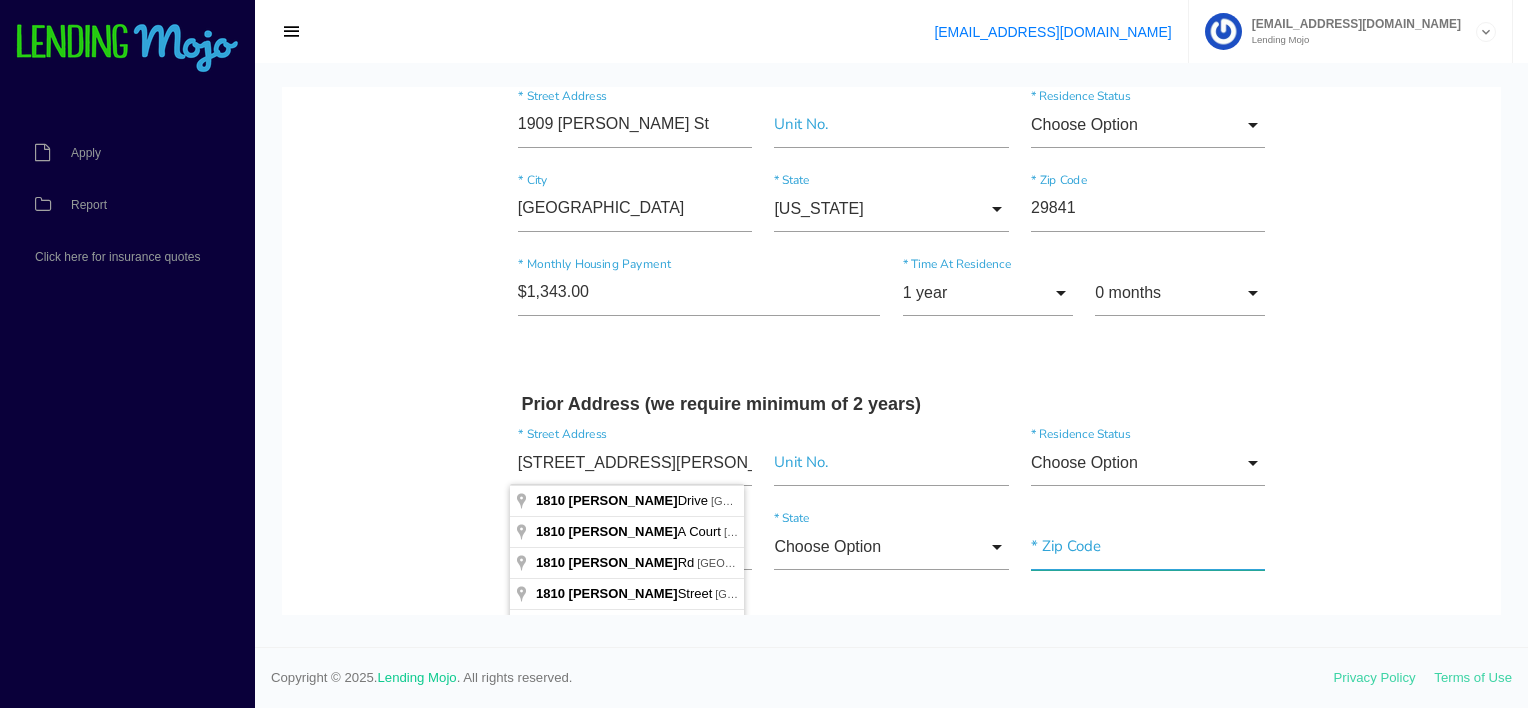 type on "1810 Robinson Dr" 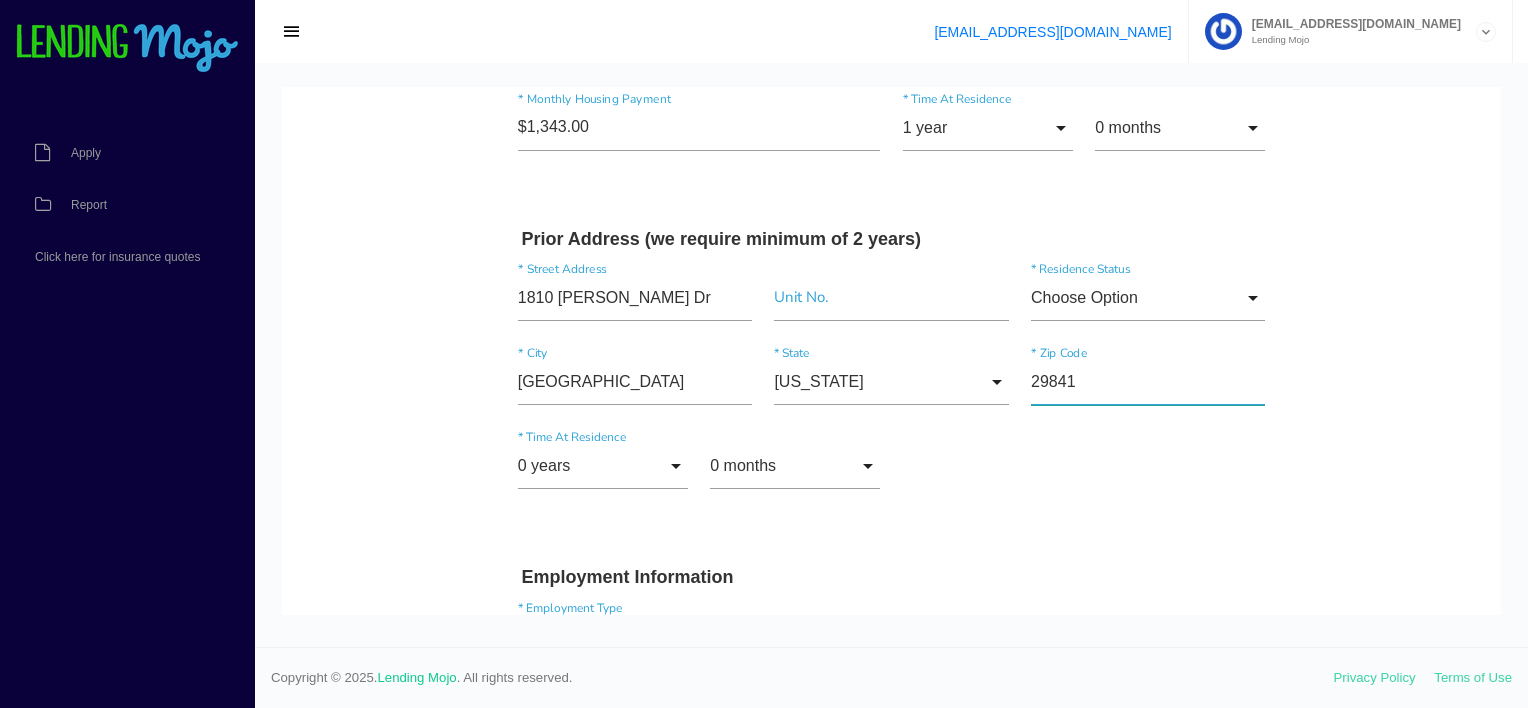 scroll, scrollTop: 900, scrollLeft: 0, axis: vertical 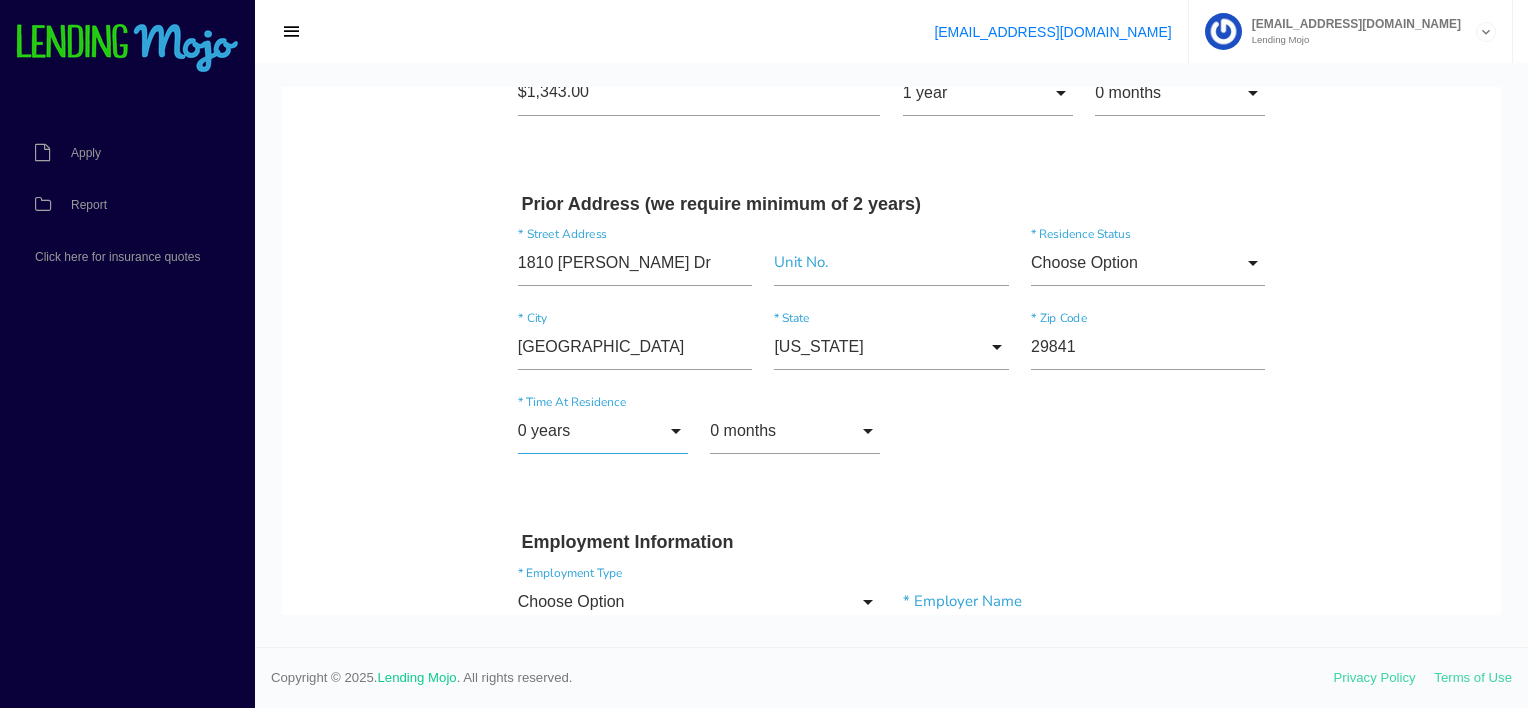 click on "0 years" at bounding box center (603, 431) 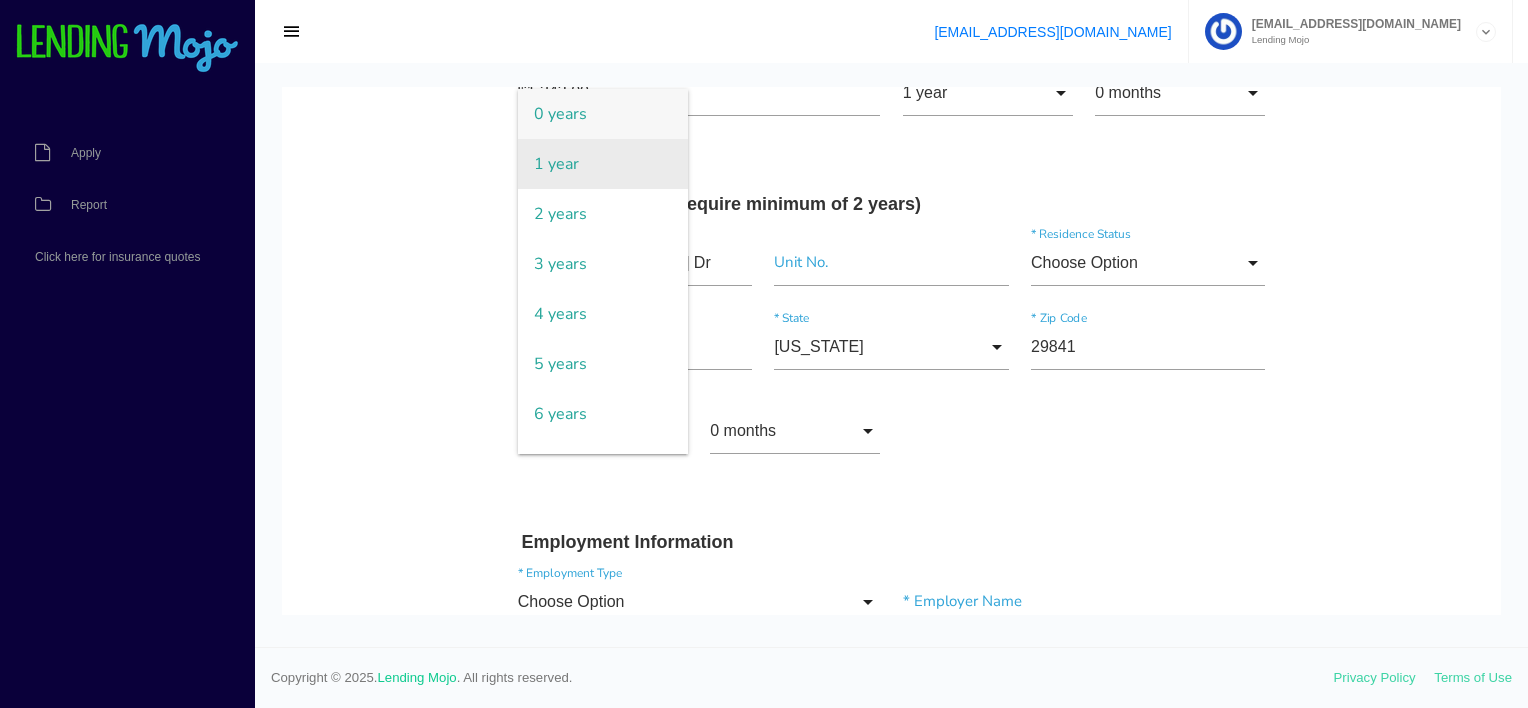 click on "1 year" at bounding box center [603, 164] 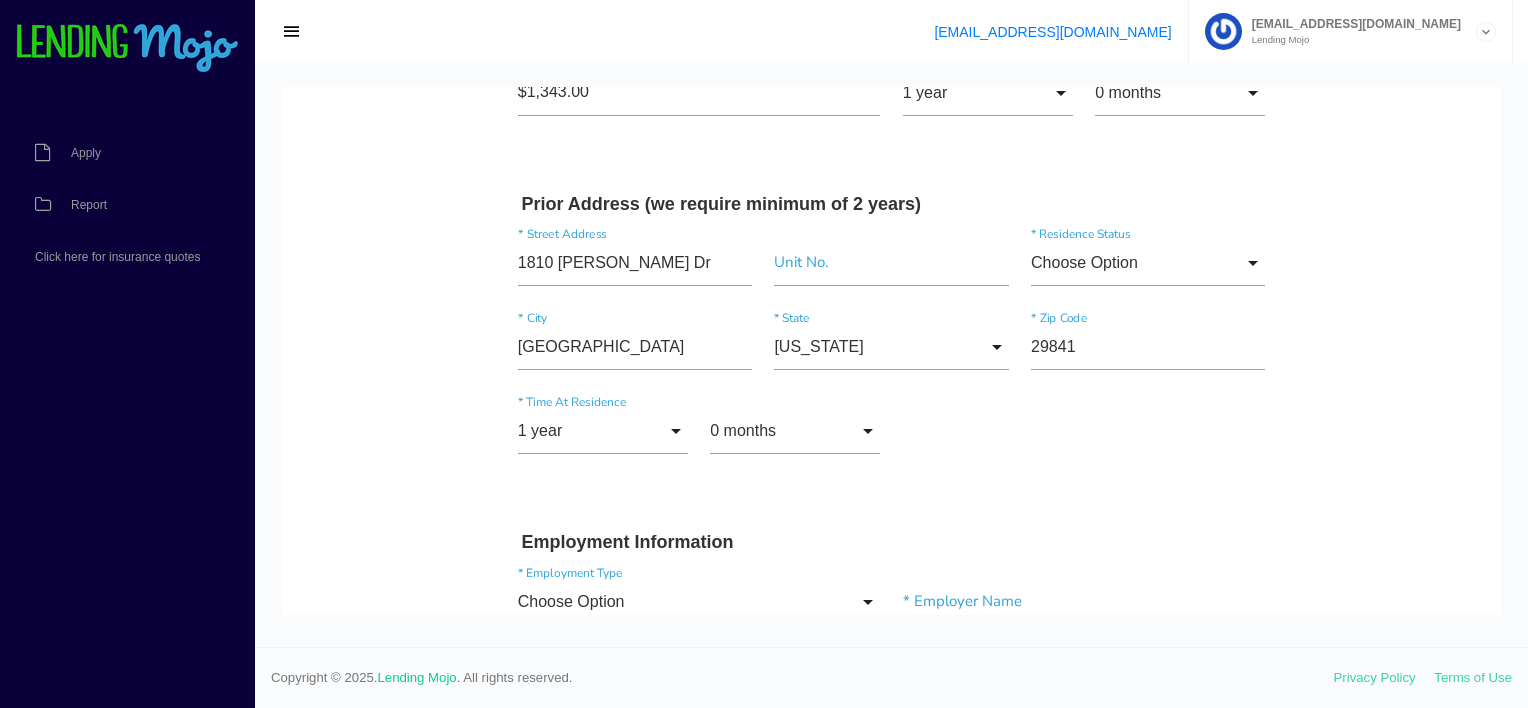 click on "1 year 0 years 1 year 2 years 3 years 4 years 5 years 6 years 7 years 8 years 9 years 10 years 11 years 12 years 13 years 14 years 15 years 16 years 17 years 18 years 19 years 20 years 21 years 22 years 23 years 24 years 25 years 26 years 27 years 28 years 29 years 30 years 31 years 32 years 33 years 34 years 35 years 36 years 37 years 38 years 39 years 40 years 41 years 42 years 43 years 44 years 45 years 46 years 47 years 48 years 49 years 50 years 51 years 52 years 53 years 54 years 55 years 56 years 57 years 58 years 59 years 60 years 61 years 62 years 63 years 64 years 65 years 66 years 67 years 68 years 69 years 70 years 71 years 72 years 73 years 74 years 75 years 76 years 77 years 78 years 79 years 80 years 81 years 82 years 83 years 84 years 85 years 86 years 87 years 88 years 89 years 90 years 91 years 92 years 93 years 94 years 95 years 96 years 97 years 98 years 99 years
0 years
1 year
2 years
3 years" at bounding box center [892, 442] 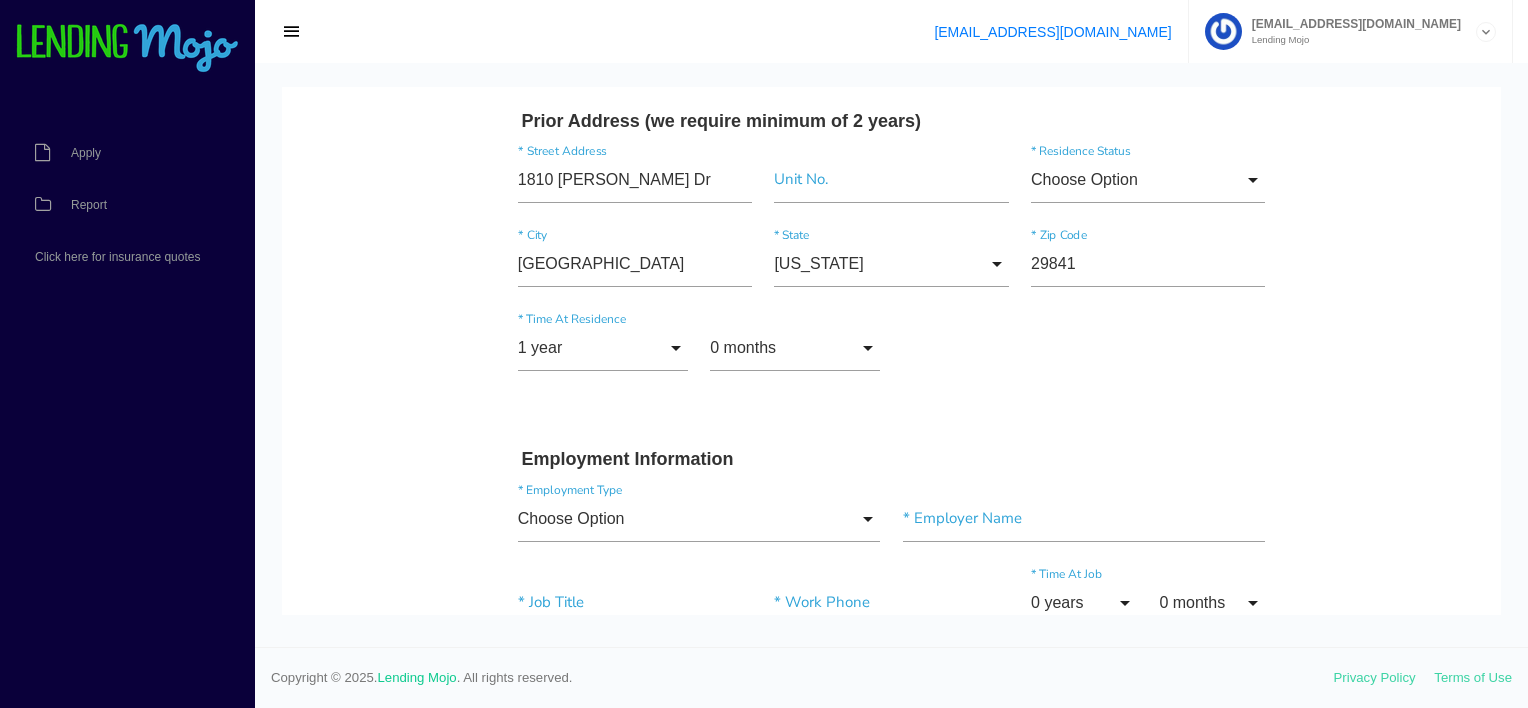 scroll, scrollTop: 1100, scrollLeft: 0, axis: vertical 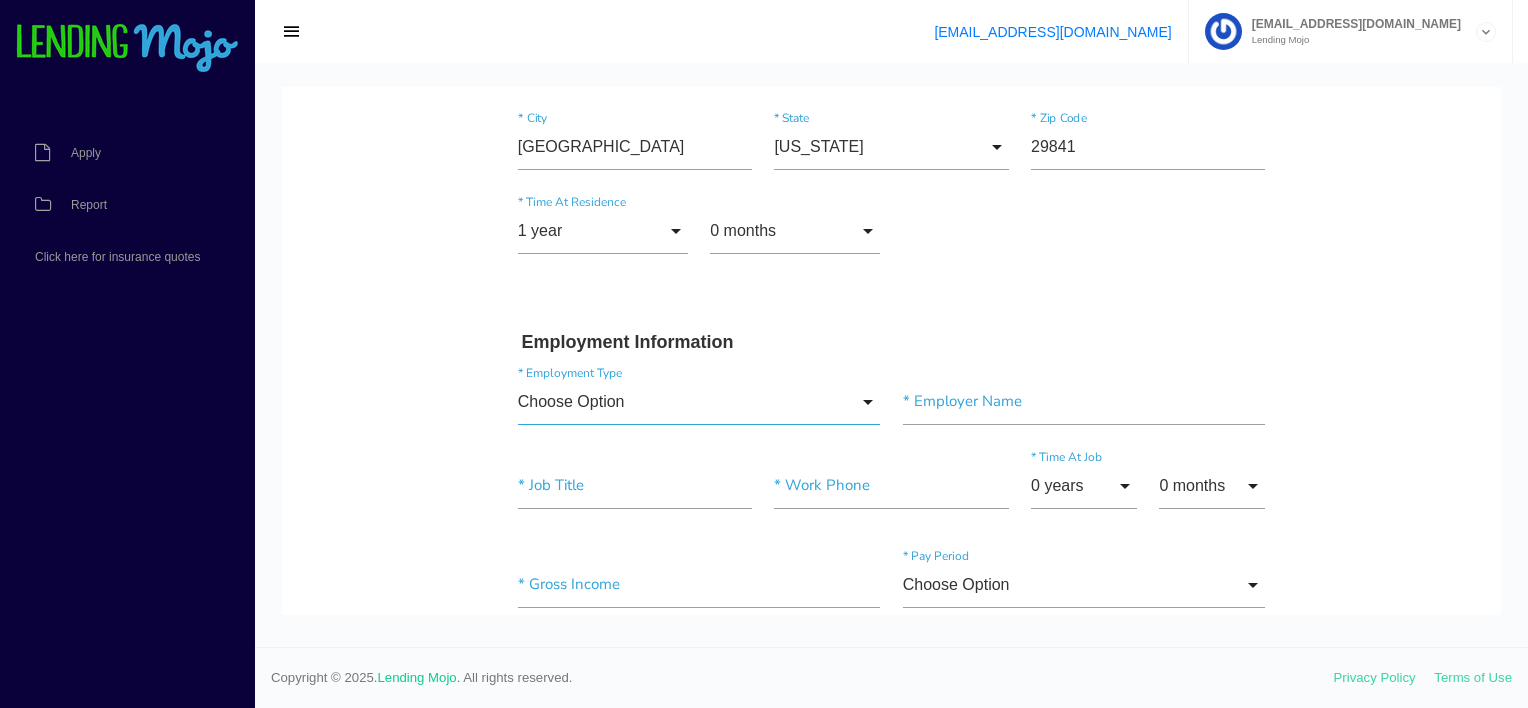 click on "Choose Option" at bounding box center [699, 402] 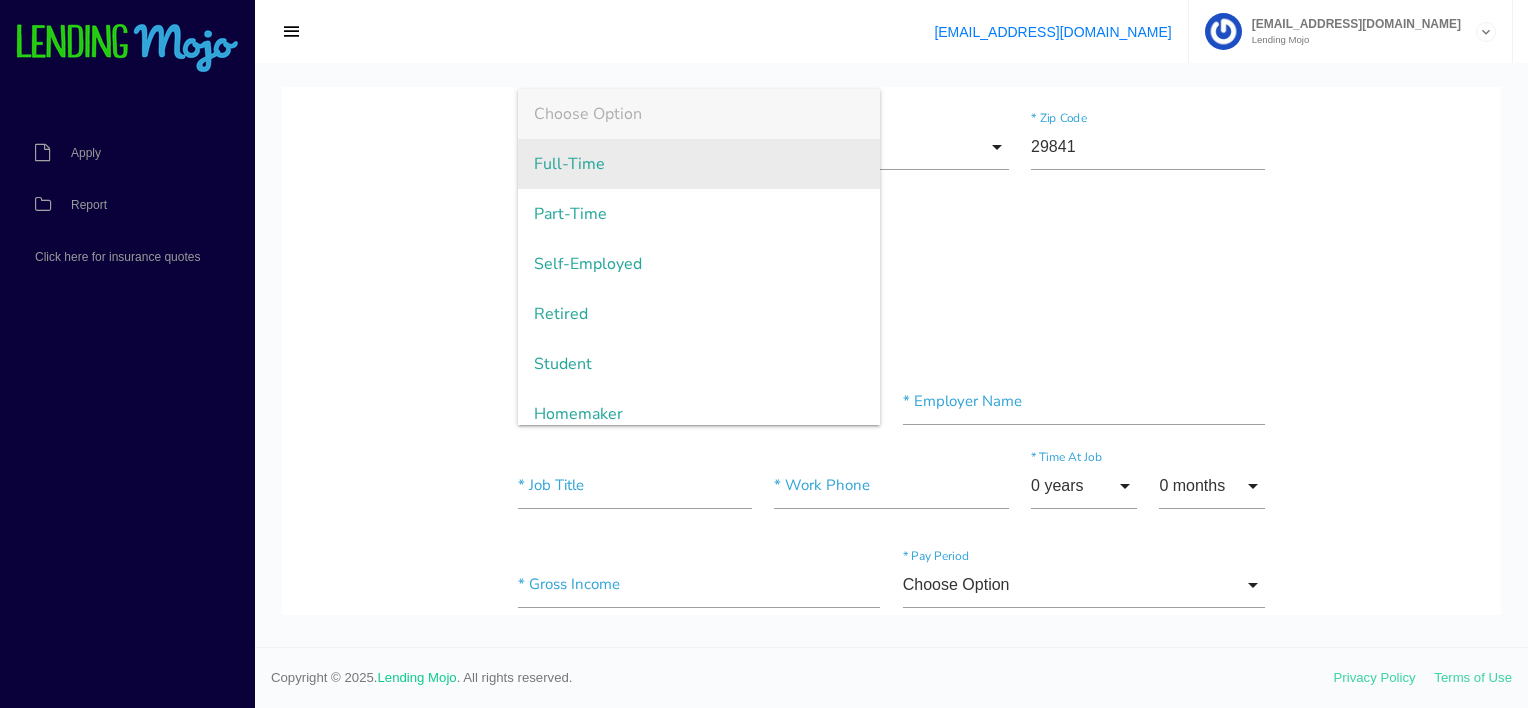 click on "Full-Time" at bounding box center [699, 164] 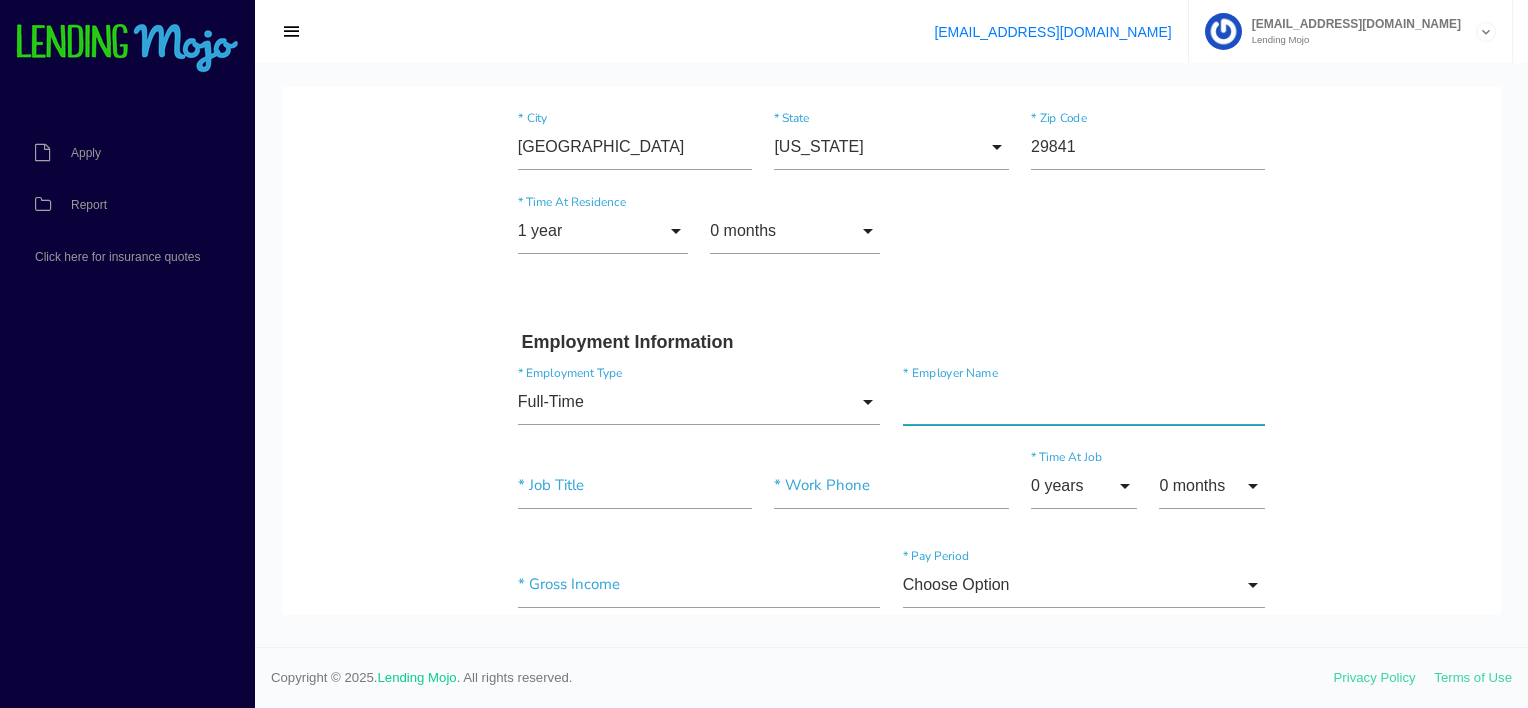 click at bounding box center [1084, 402] 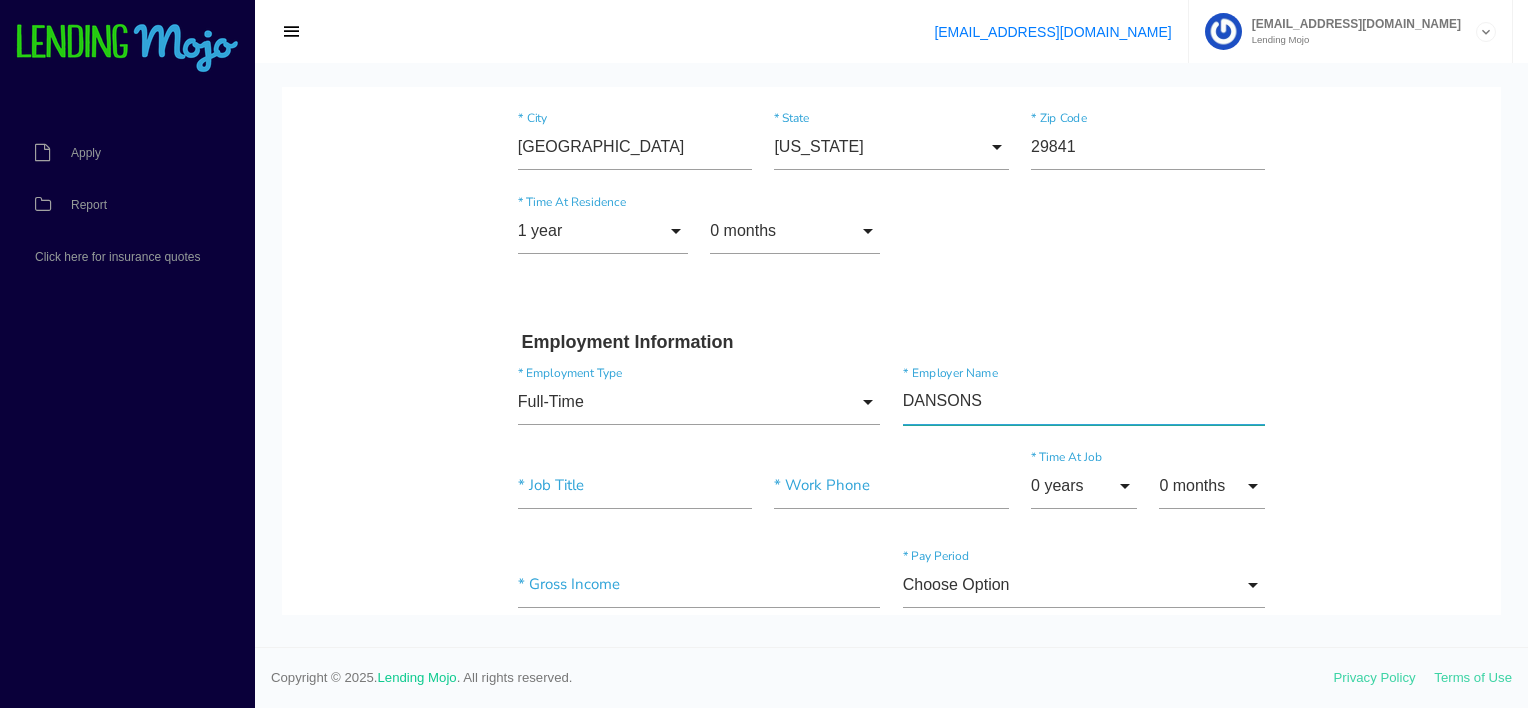 type on "DANSONS" 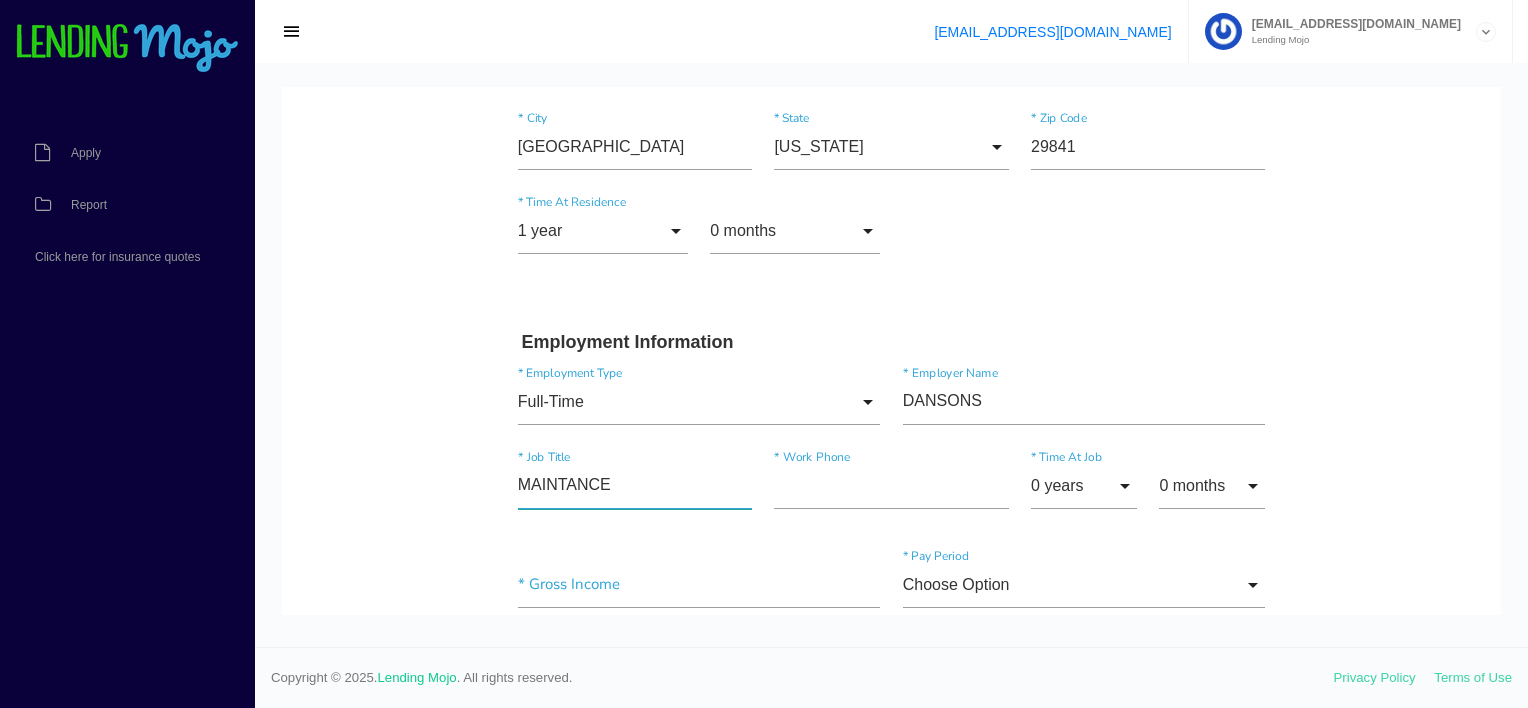 click on "MAINTANCE" at bounding box center (635, 486) 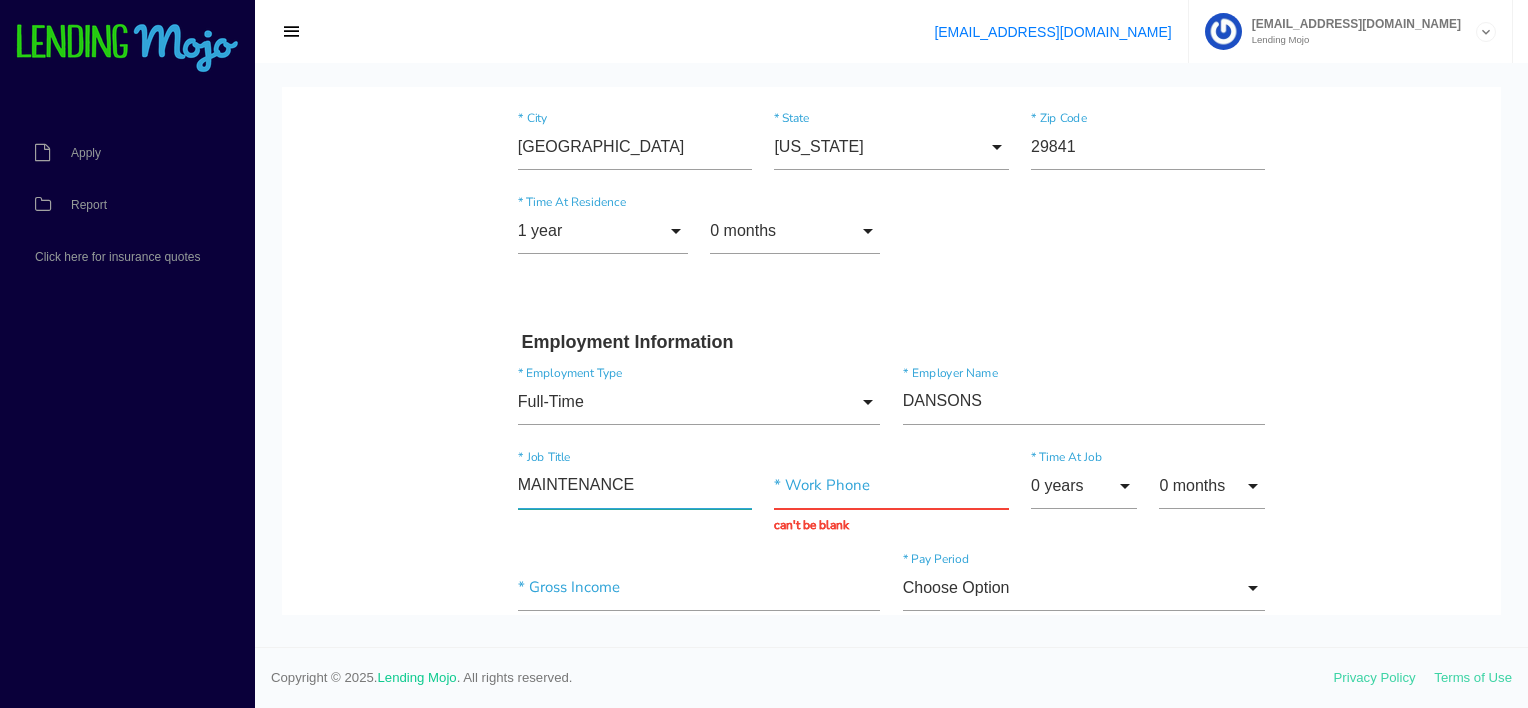 type on "MAINTENANCE" 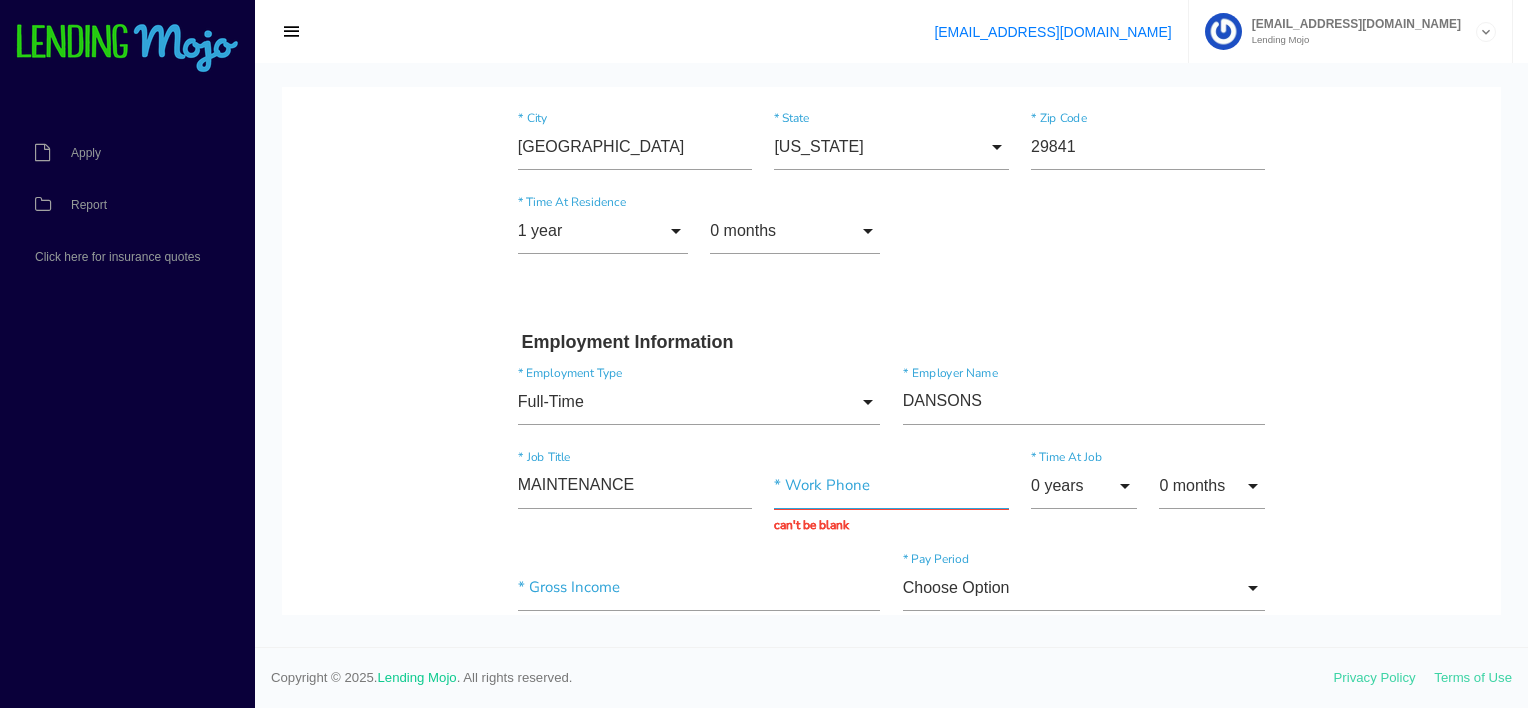 click at bounding box center (891, 486) 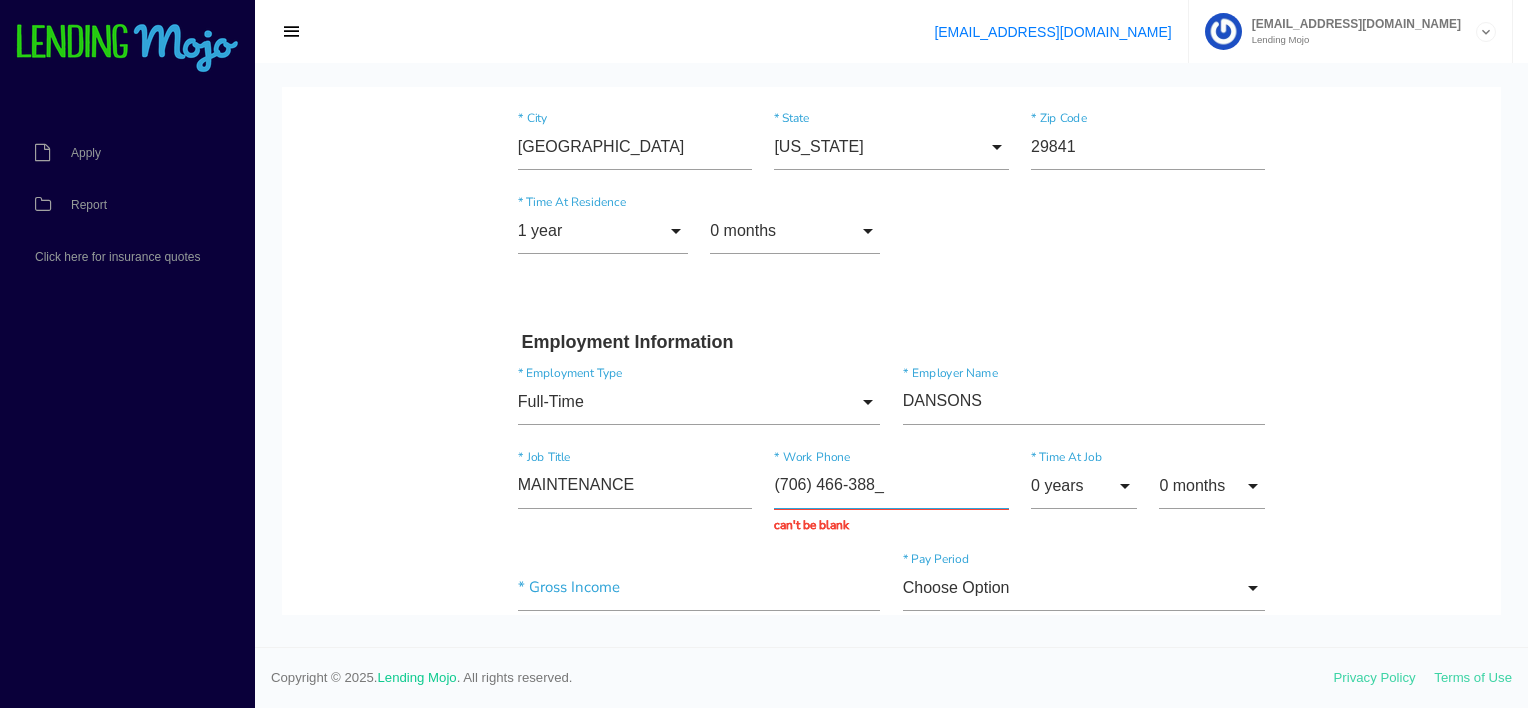 type on "(706) 466-3884" 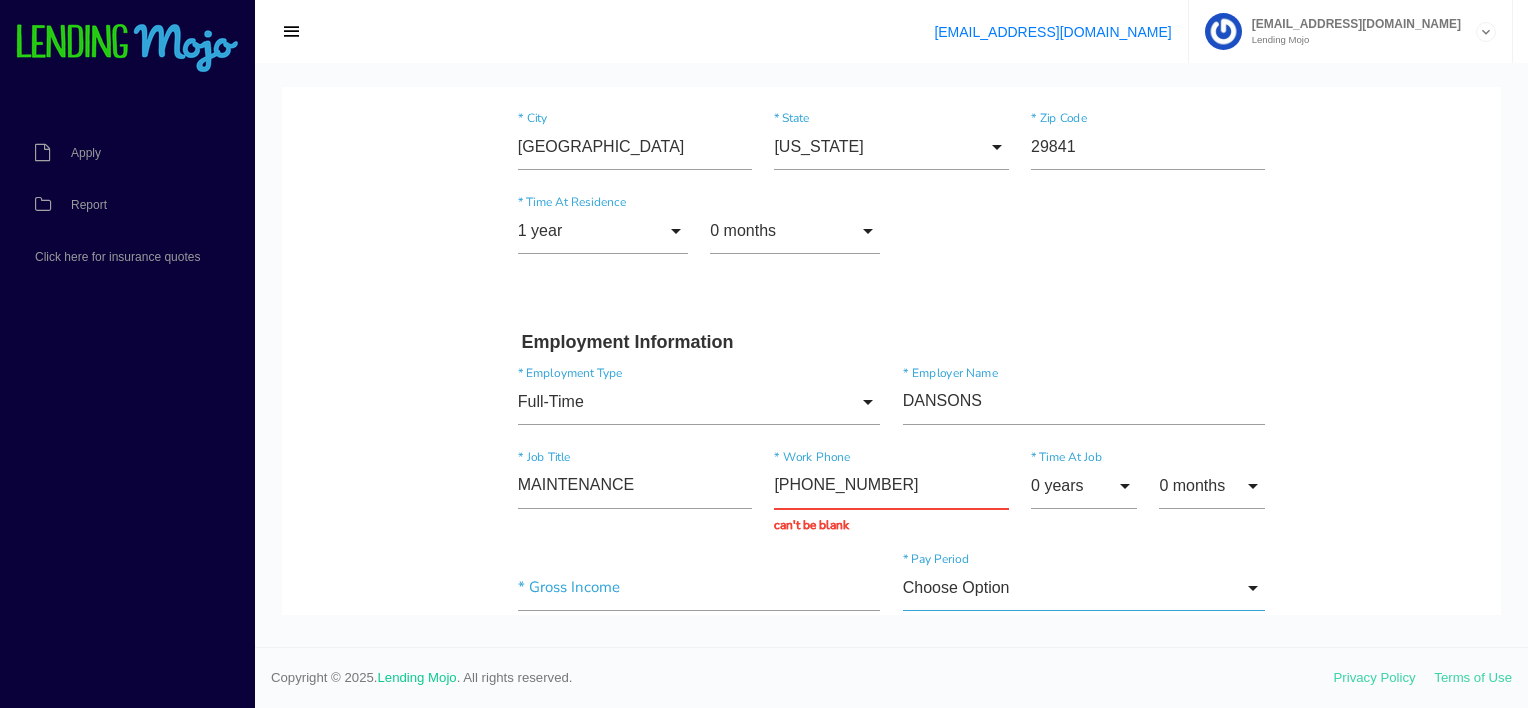 click on "Choose Option" at bounding box center [1084, 588] 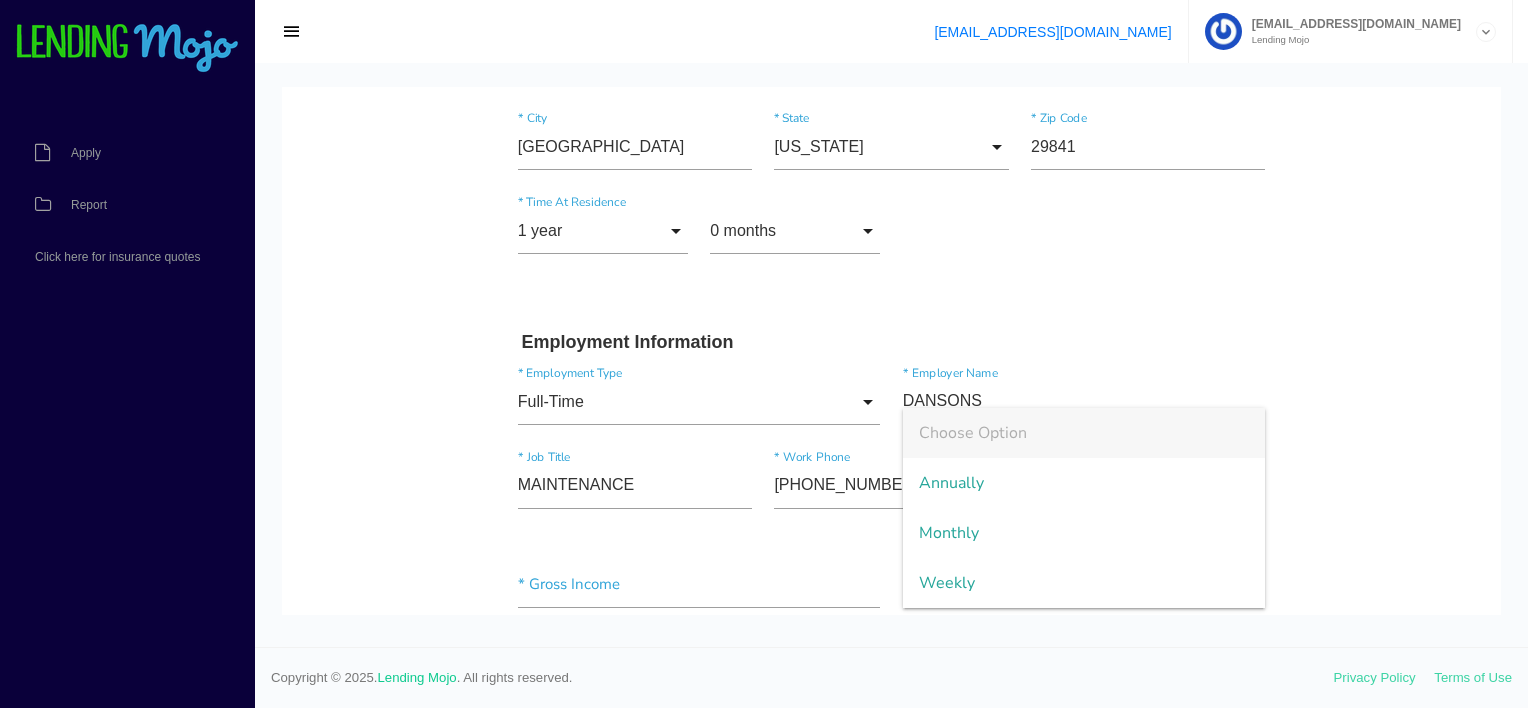 click on "Quick, Secure Financing Personalized to You.
MACKENZIE
*
First Name
Middle Name
MORGAN
*
Last Name
May Month Jan Feb March April May June July Aug Sept Oct Nov Dec
Month
Jan
Feb
March
April
May
June
July
Aug
Sept
Oct
Nov
Dec
*
Date of Birth
24 Day 1 2 3 4 5 6 7 8 9 10 11 12 13 14 15 16 17 18 19 20 21 22 23 24 25 26 27 28 29 30 31
Day
1
2
3" at bounding box center (891, 470) 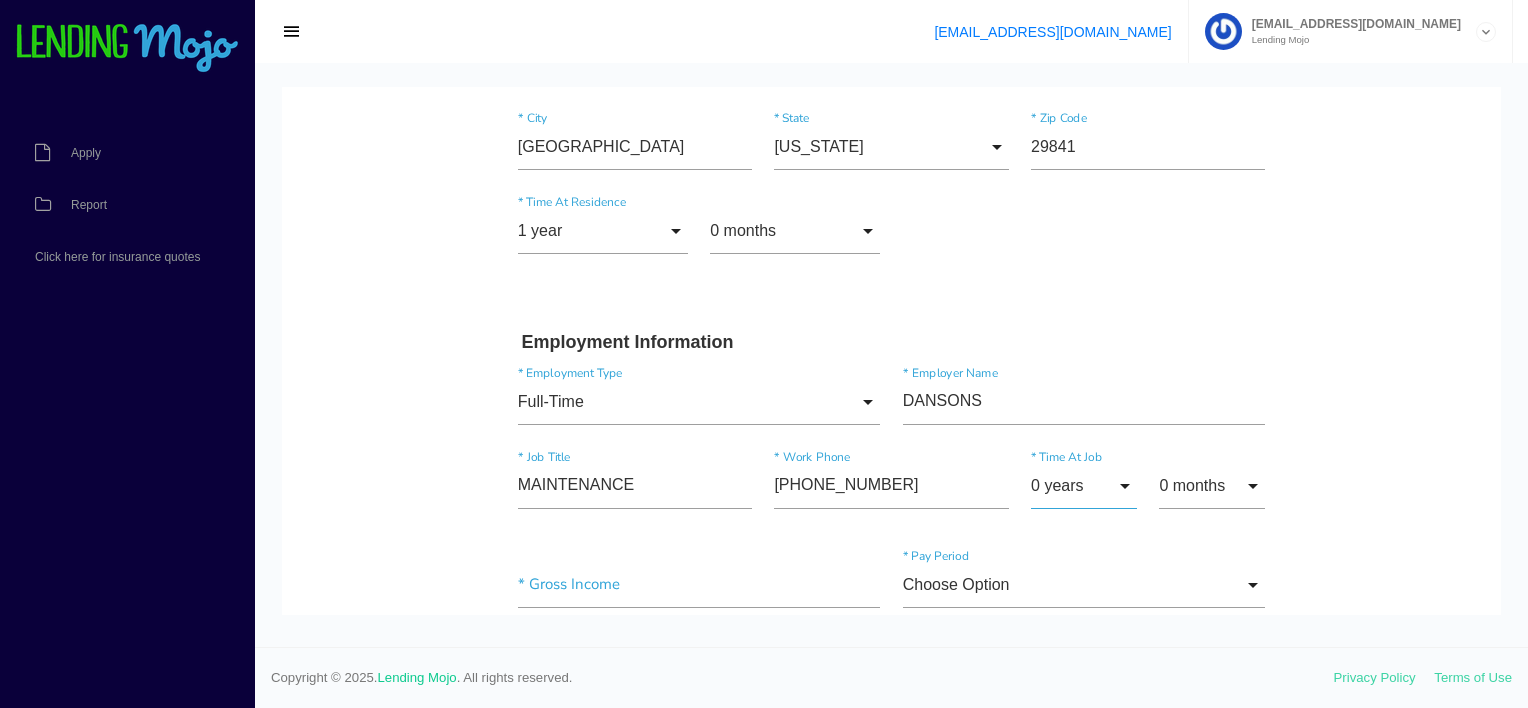 click on "0 years" at bounding box center (1084, 486) 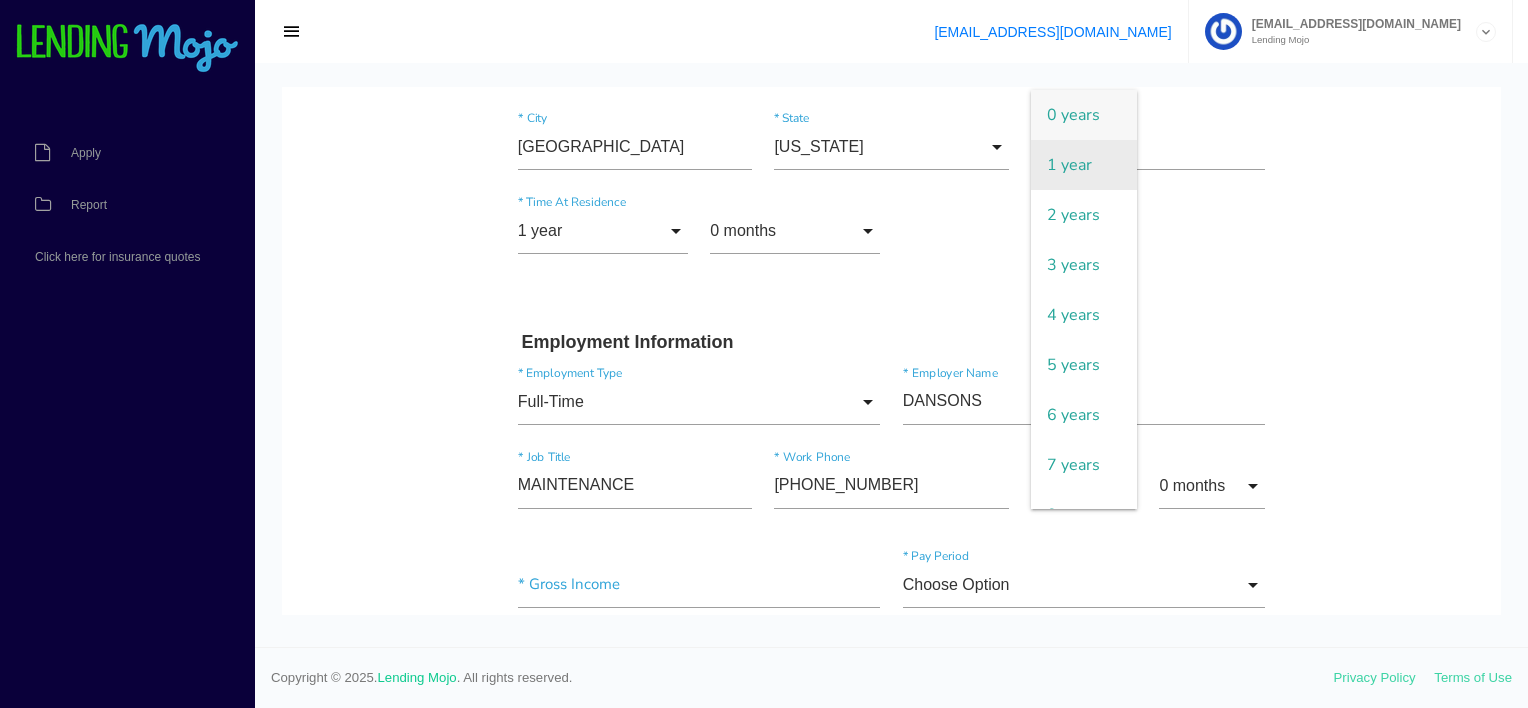 click on "1 year" at bounding box center (1084, 165) 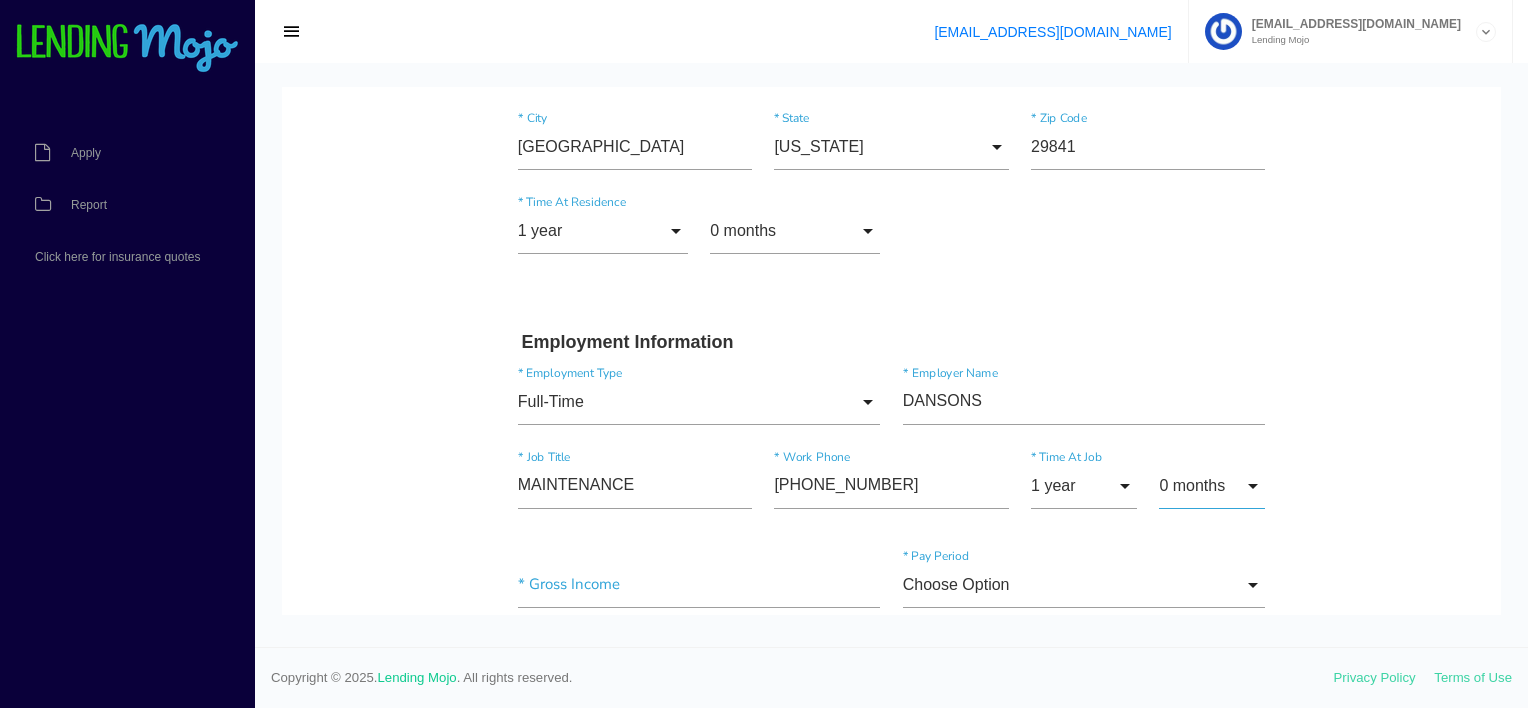 click on "0 months" at bounding box center [1212, 486] 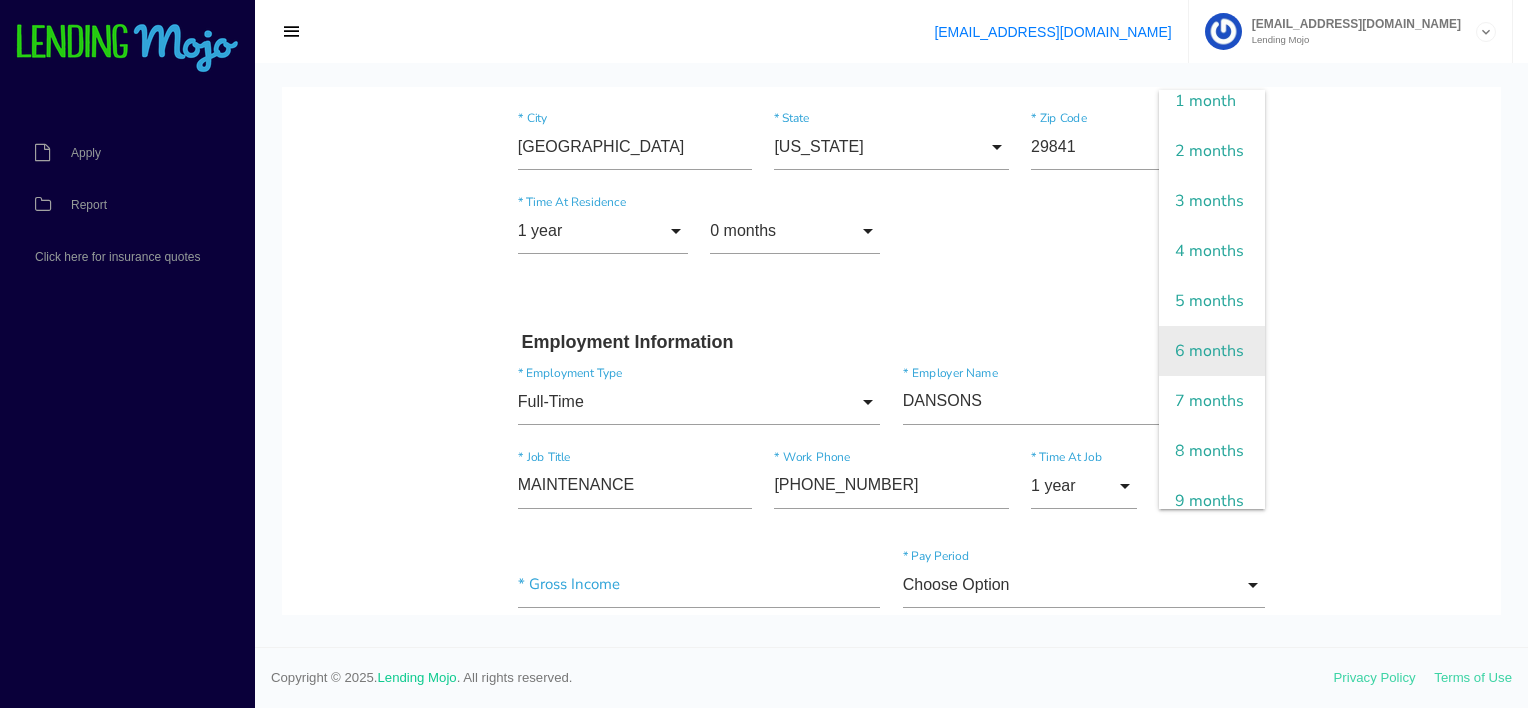 scroll, scrollTop: 100, scrollLeft: 0, axis: vertical 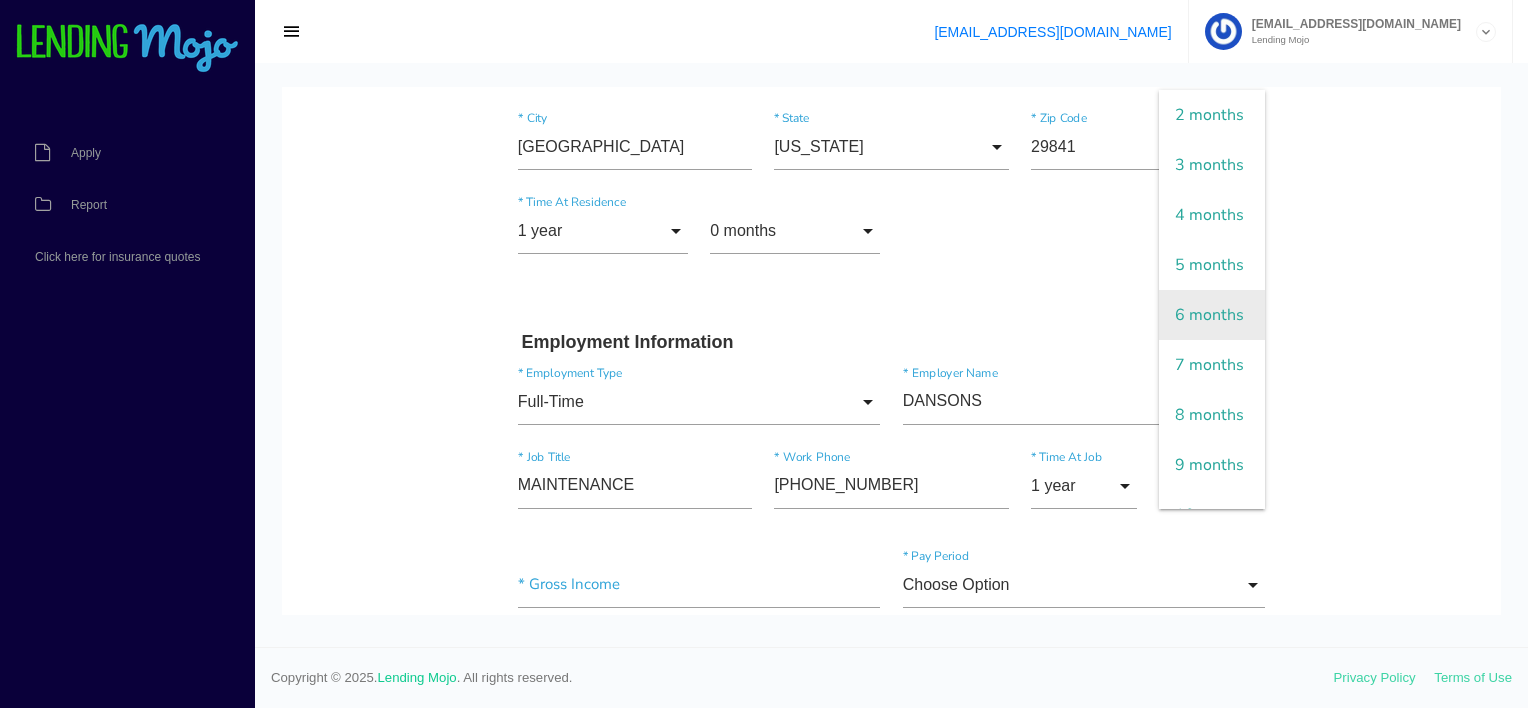drag, startPoint x: 1187, startPoint y: 457, endPoint x: 1223, endPoint y: 458, distance: 36.013885 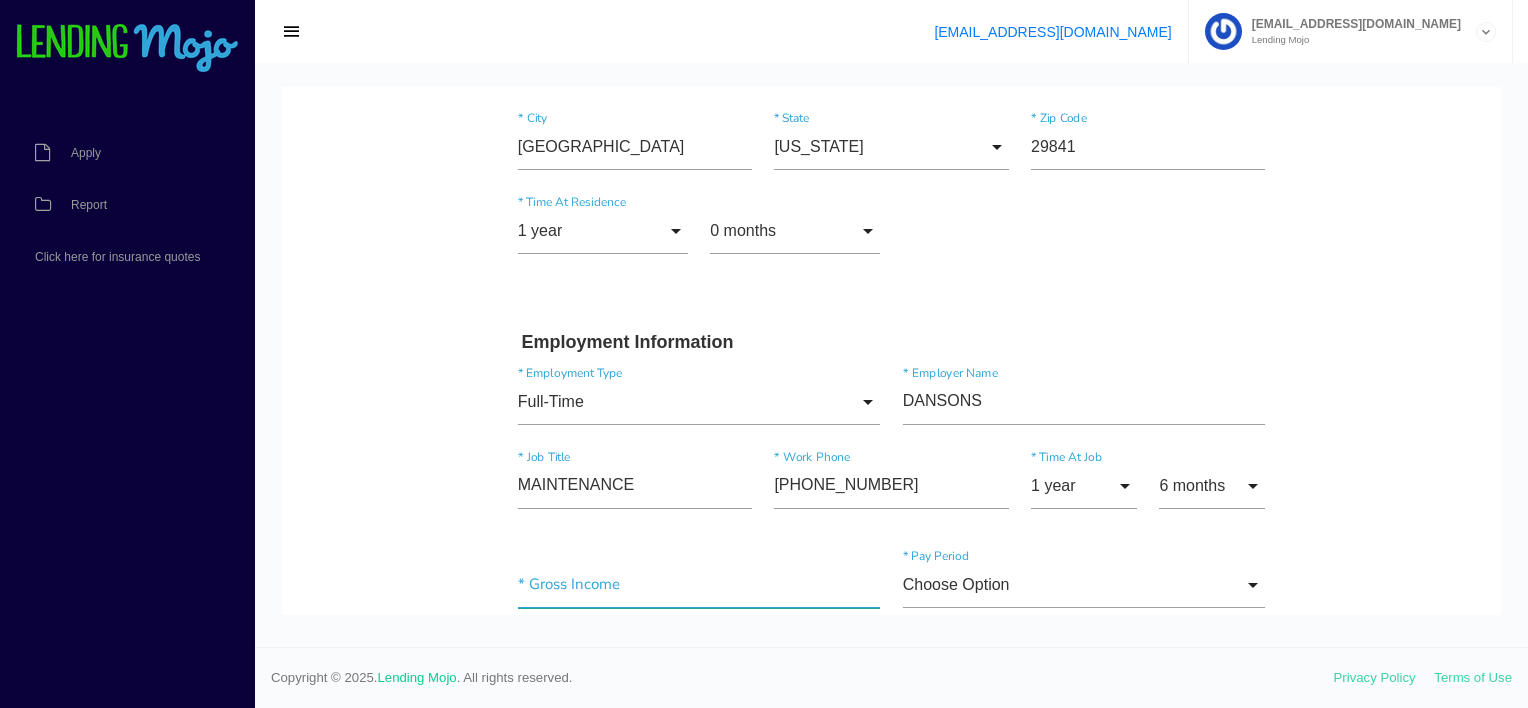 click at bounding box center [699, 585] 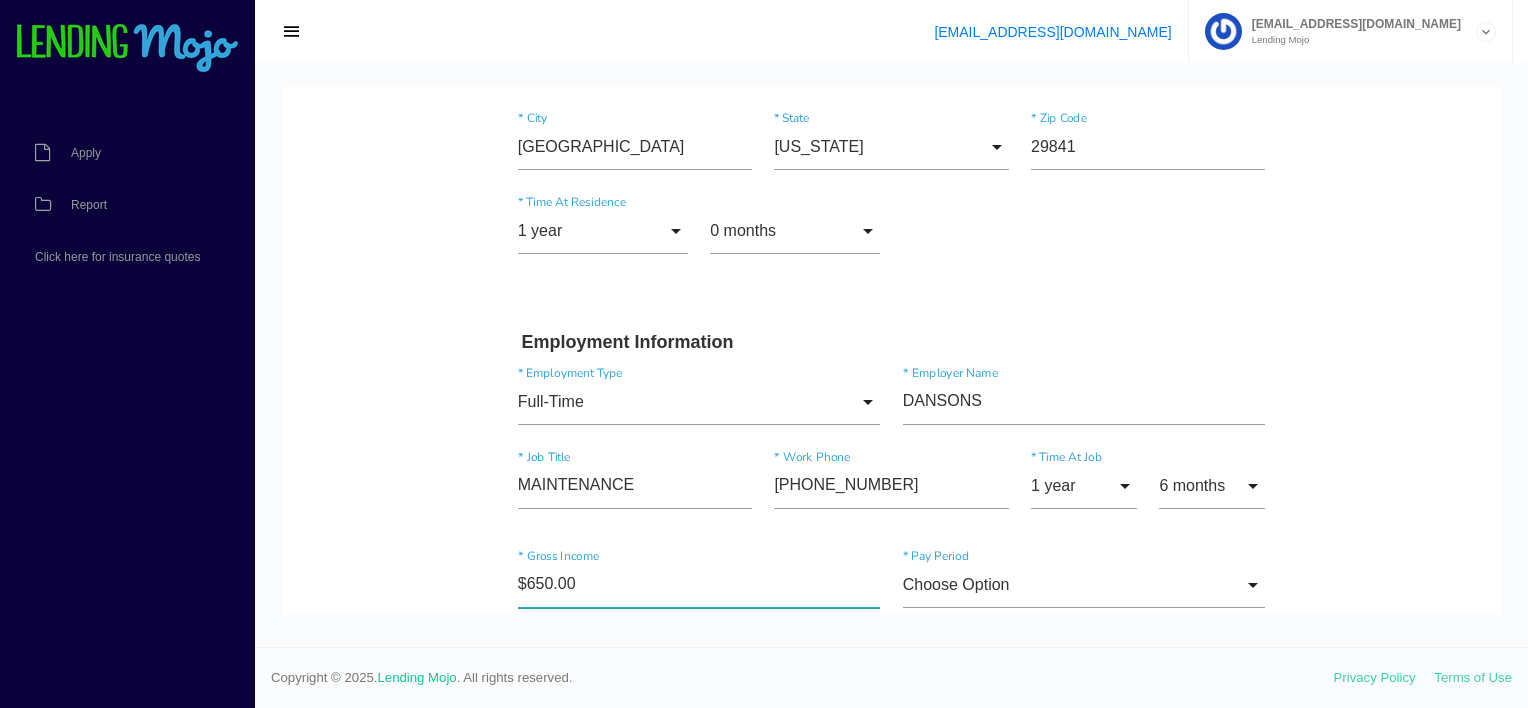 type on "$6,500.00" 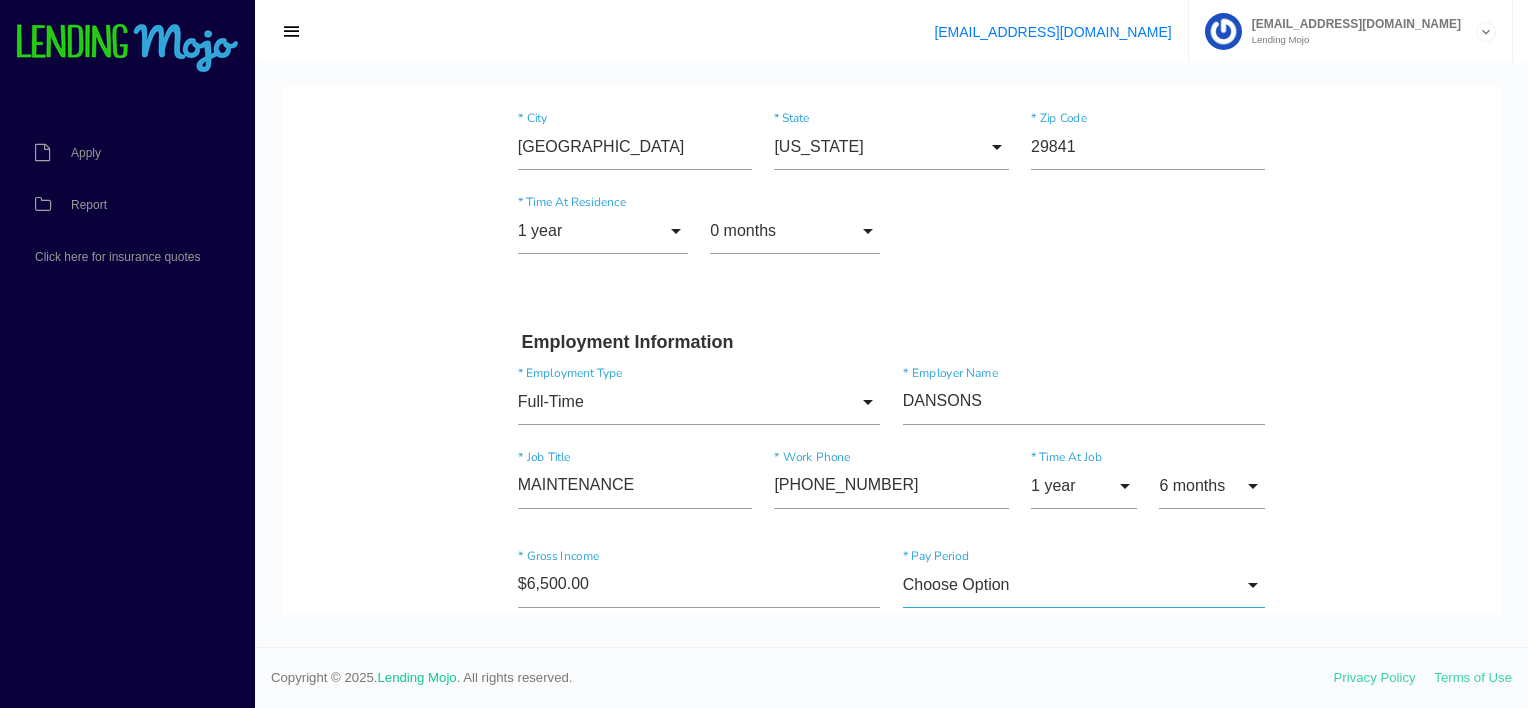 click on "Choose Option" at bounding box center (1084, 585) 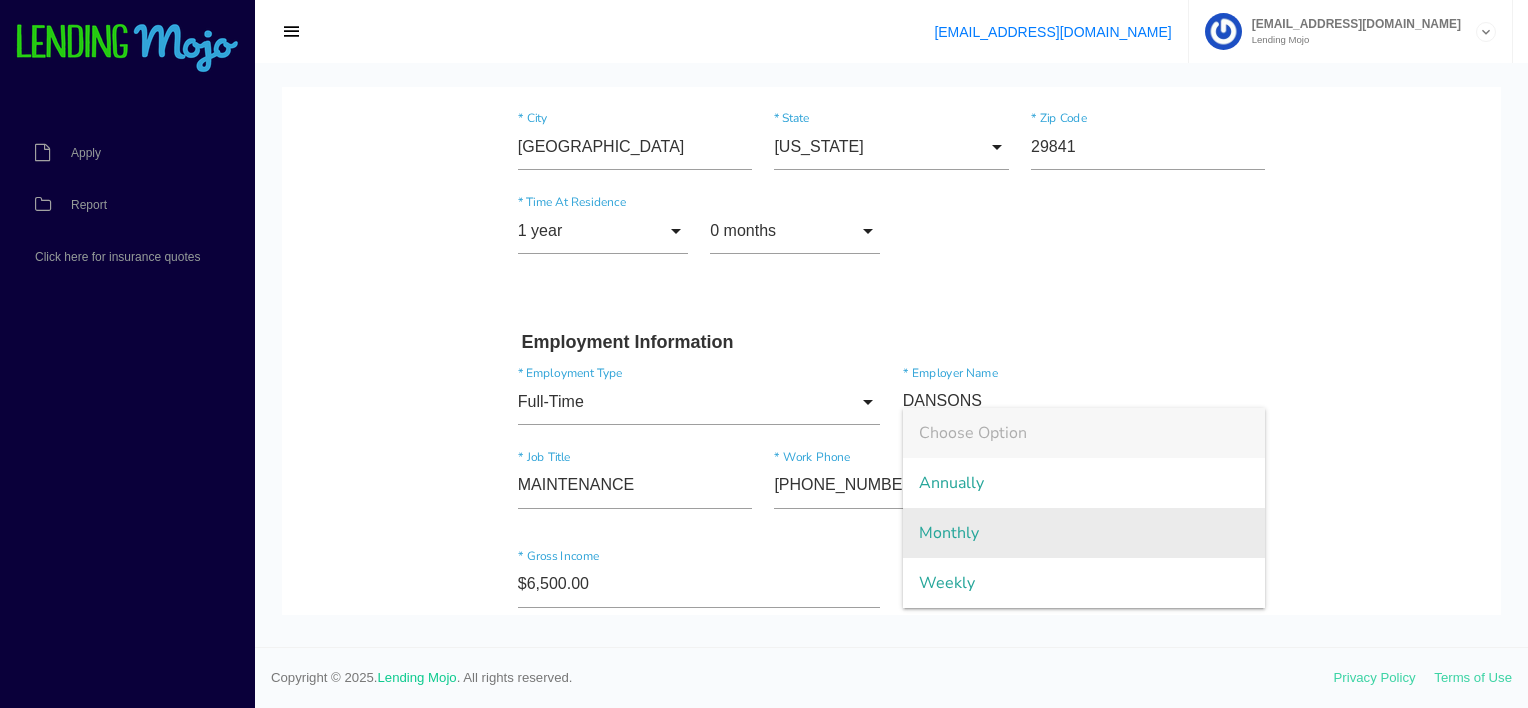 click on "Monthly" at bounding box center (1084, 533) 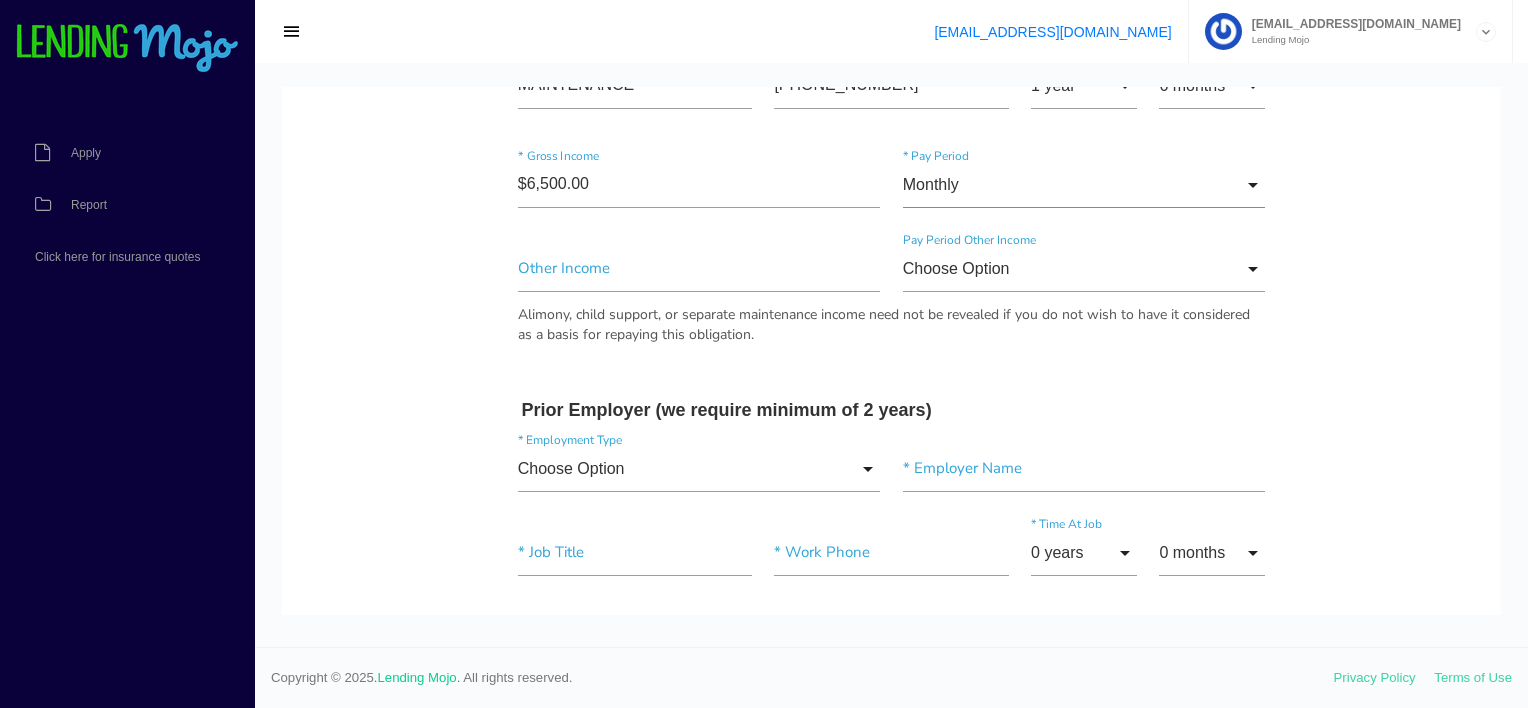 scroll, scrollTop: 1600, scrollLeft: 0, axis: vertical 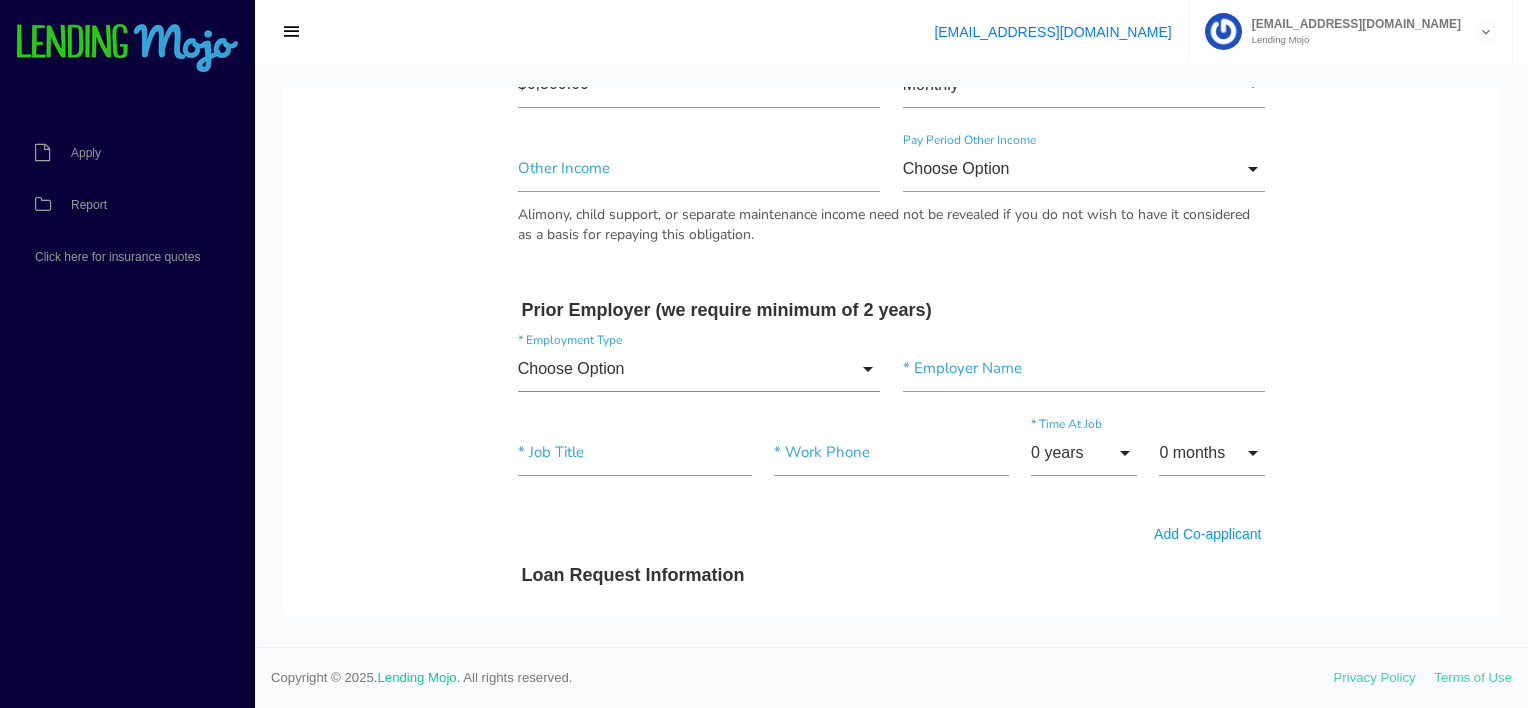 click on "Choose Option" at bounding box center [699, 369] 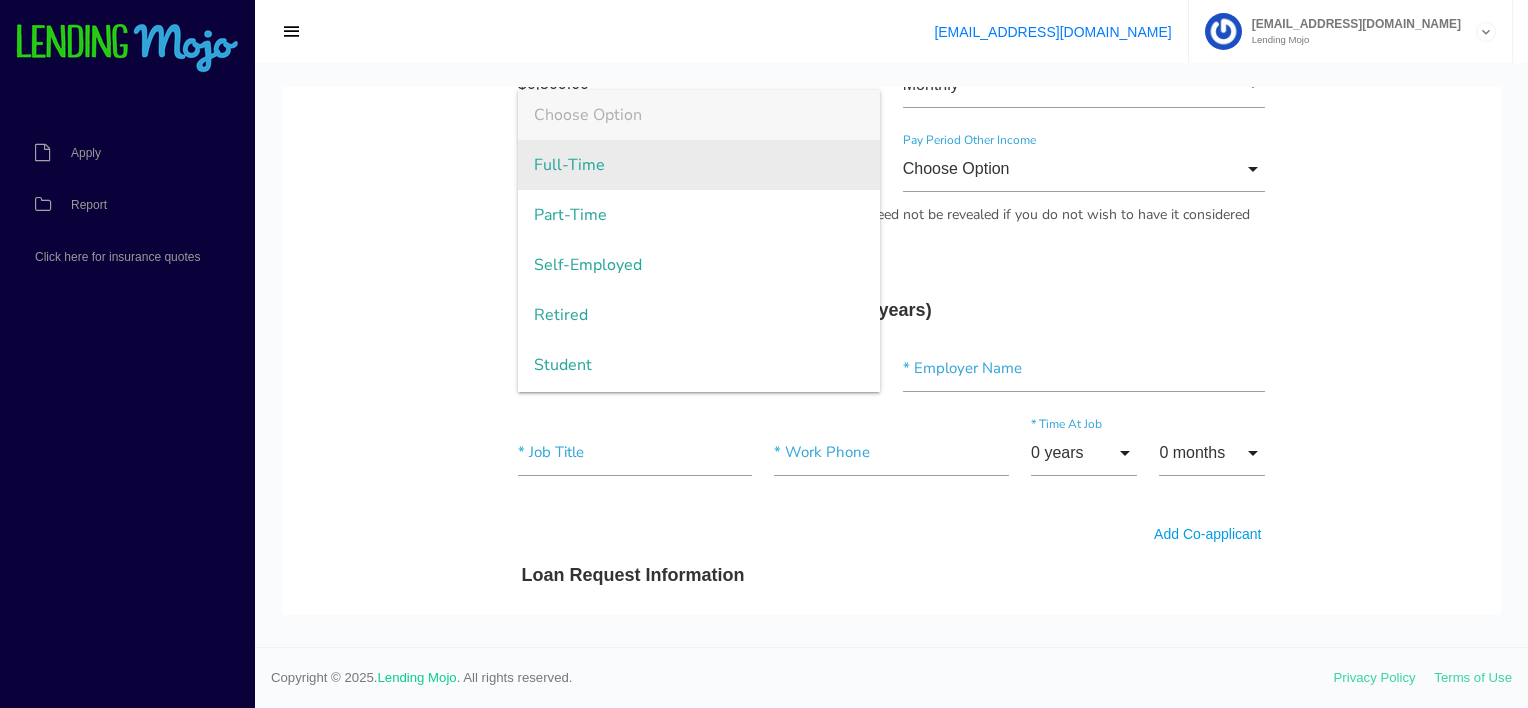 click on "Full-Time" at bounding box center (699, 165) 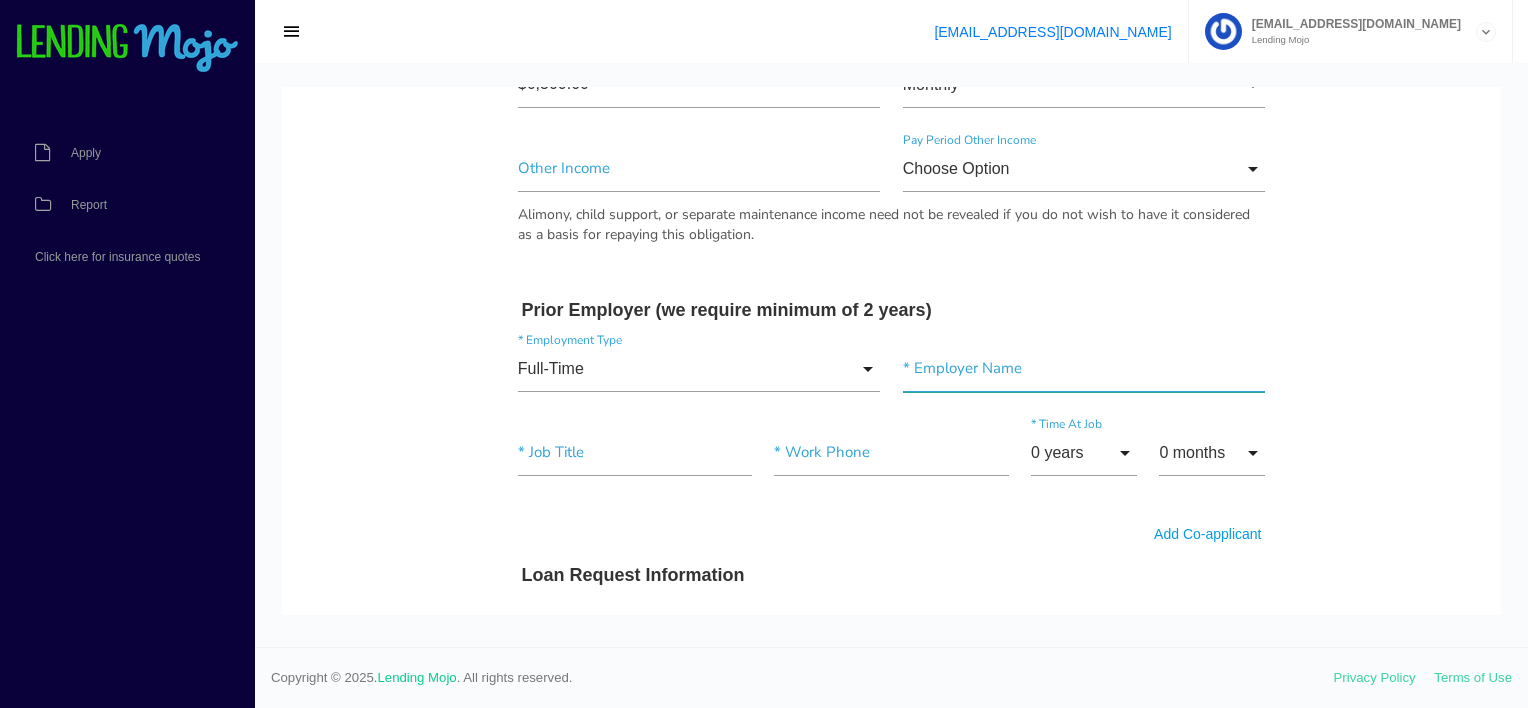click at bounding box center (1084, 369) 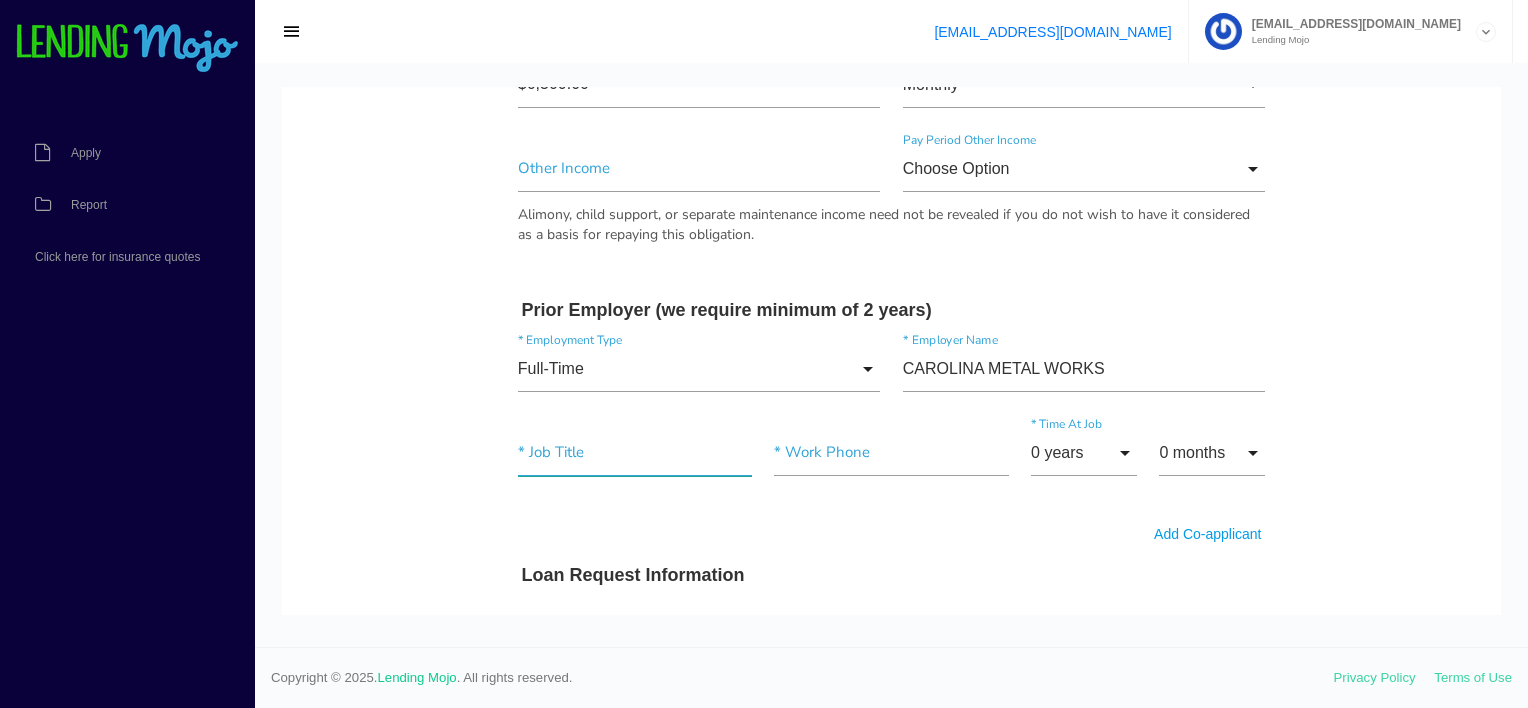 click at bounding box center [635, 453] 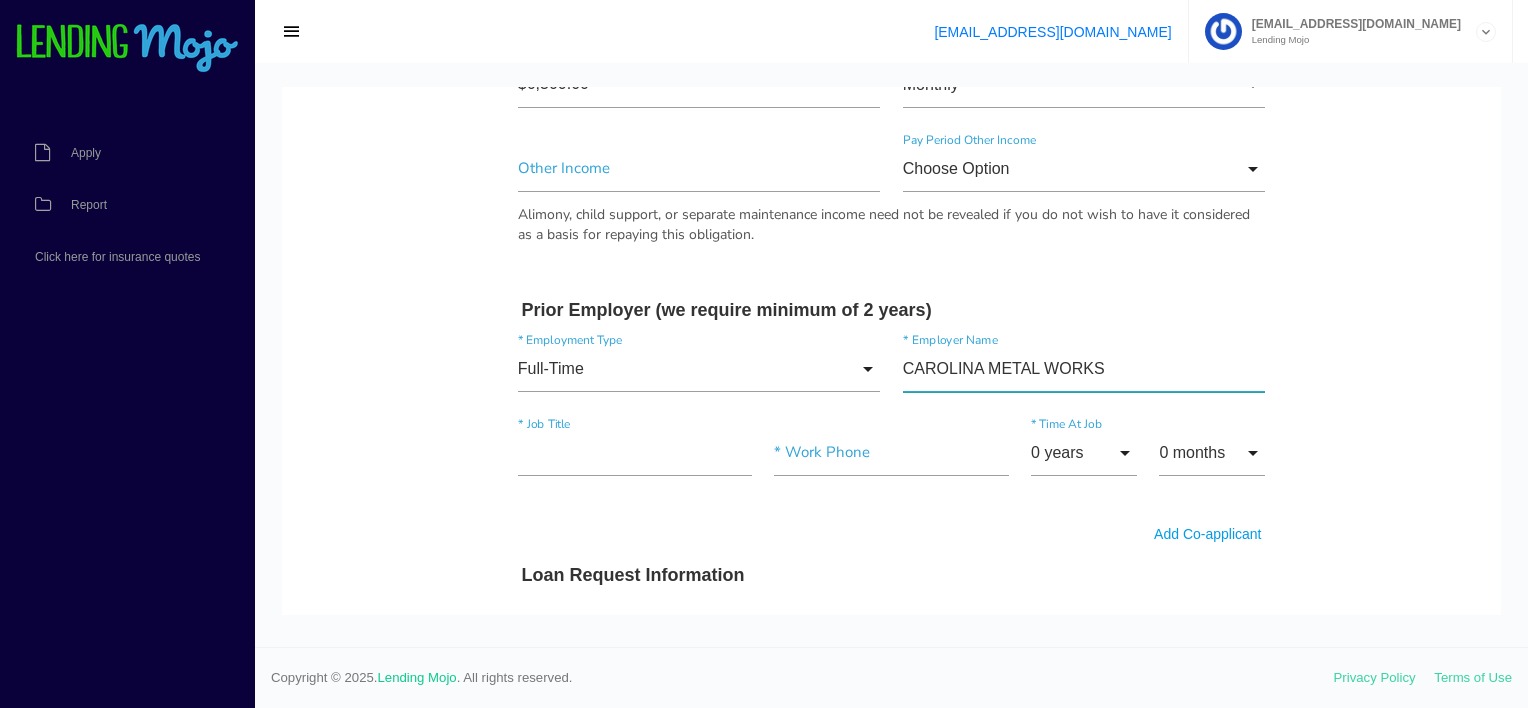 click on "CAROLINA METAL WORKS" at bounding box center (1084, 369) 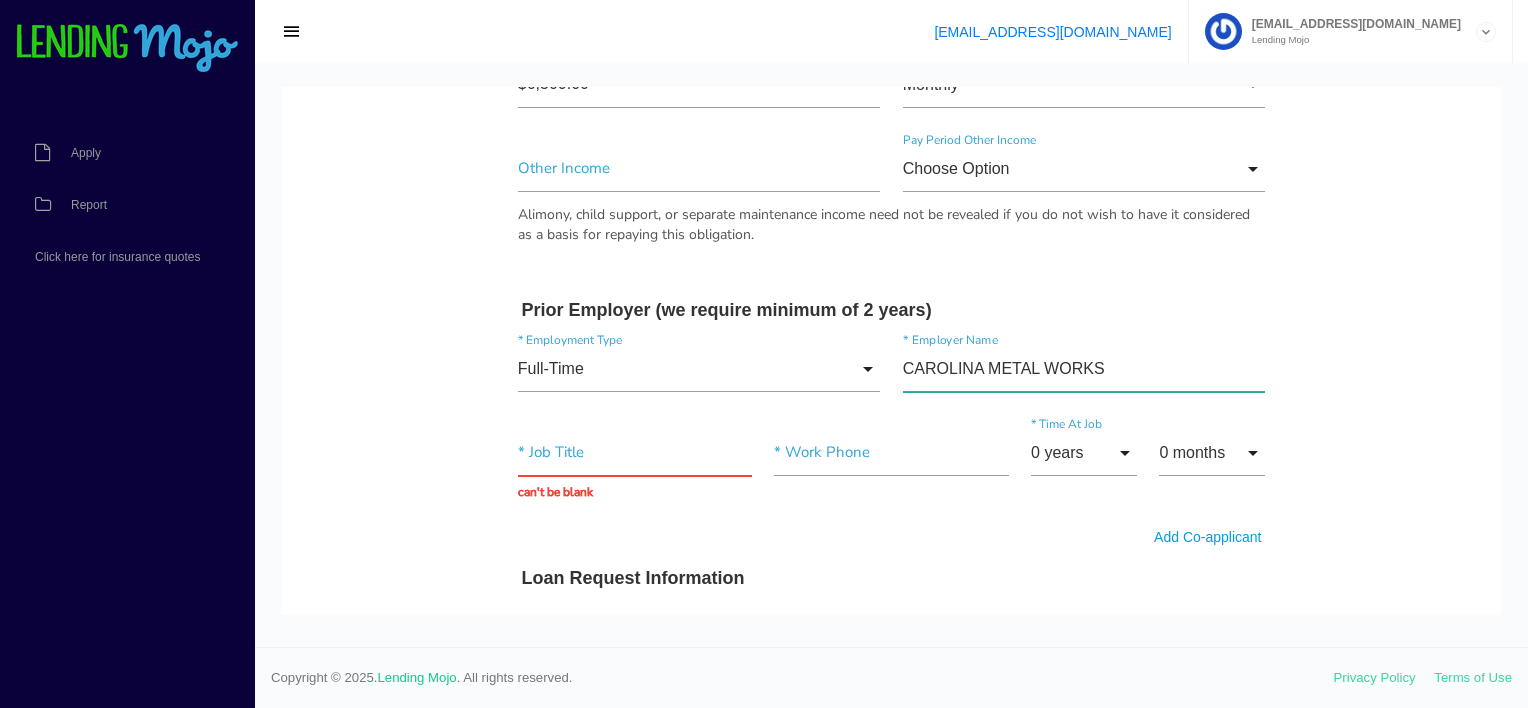 click on "CAROLINA METAL WORKS" at bounding box center [1084, 369] 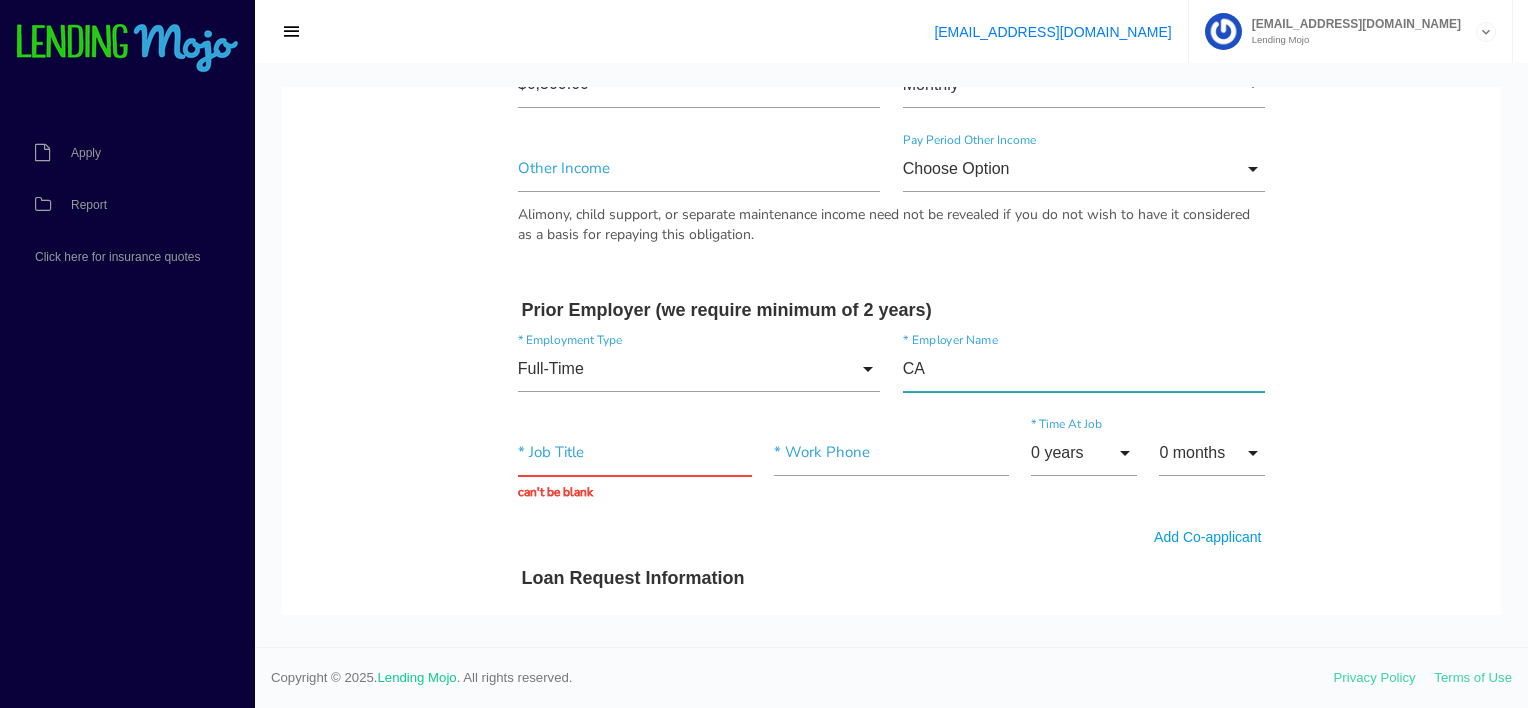 type on "C" 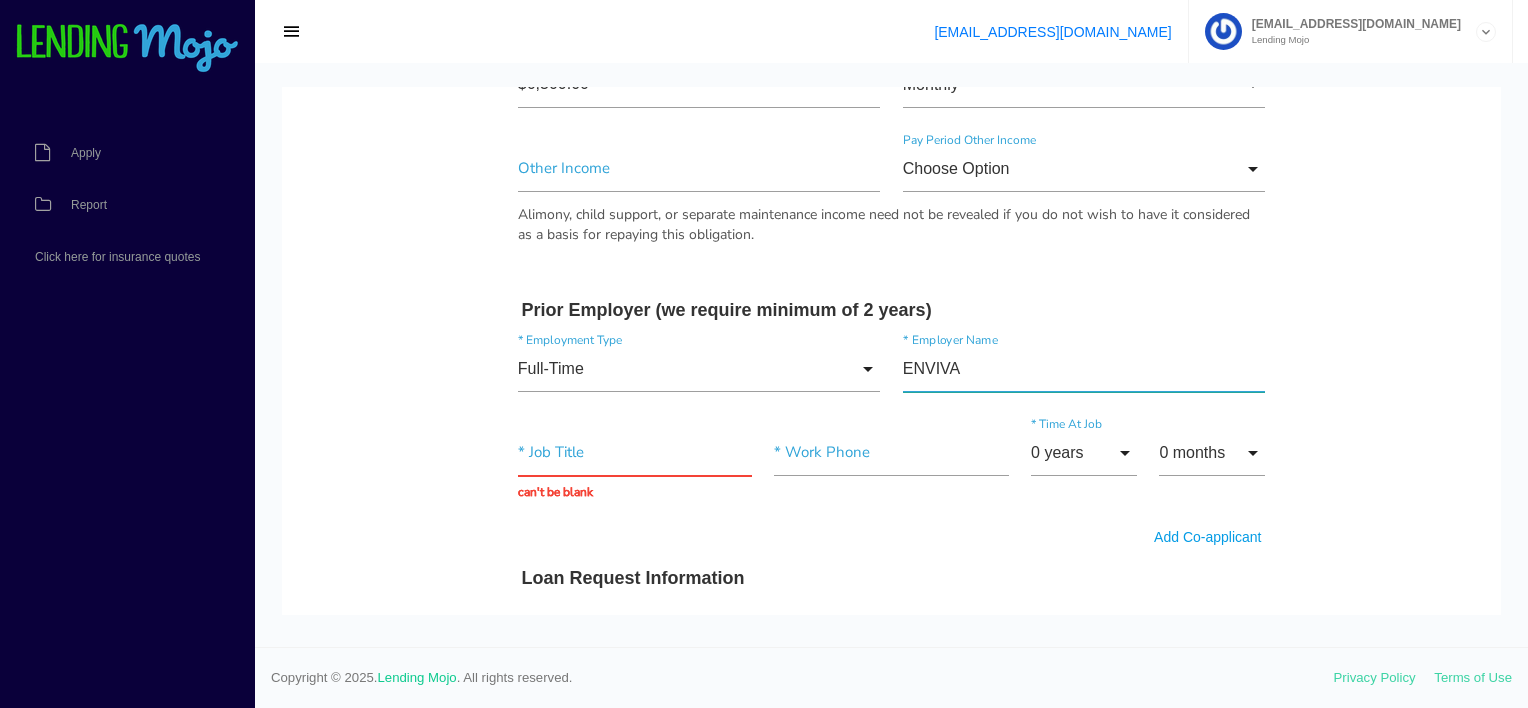 type on "ENVIVA" 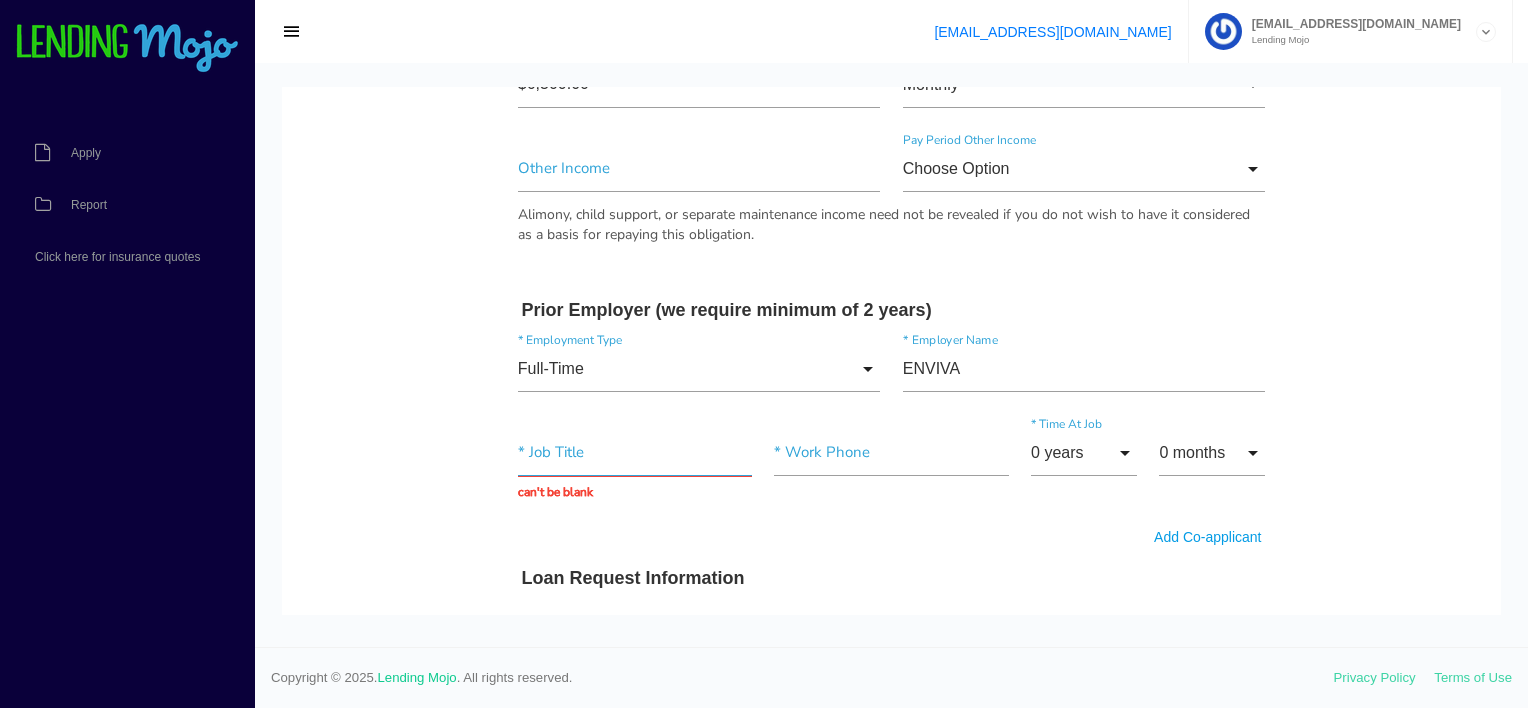 click at bounding box center [635, 453] 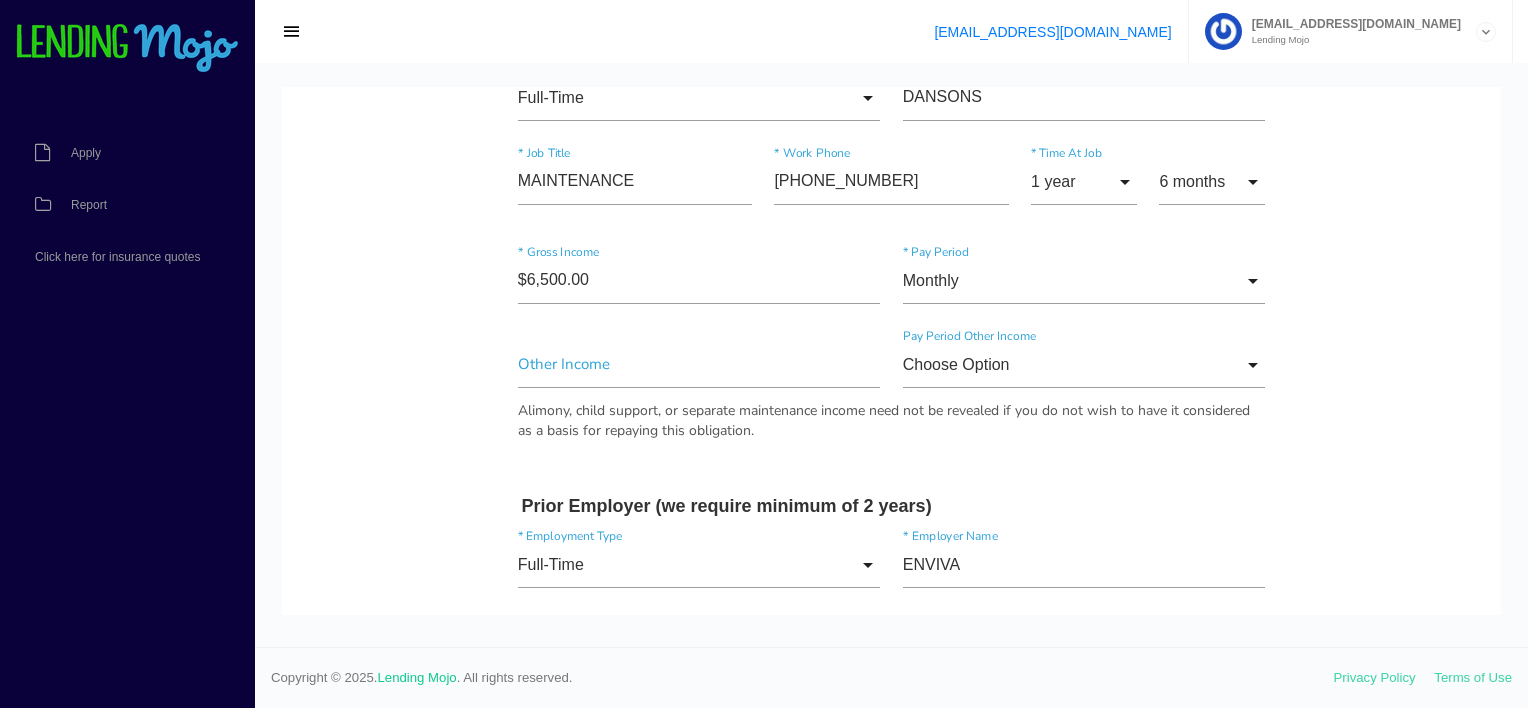 scroll, scrollTop: 1400, scrollLeft: 0, axis: vertical 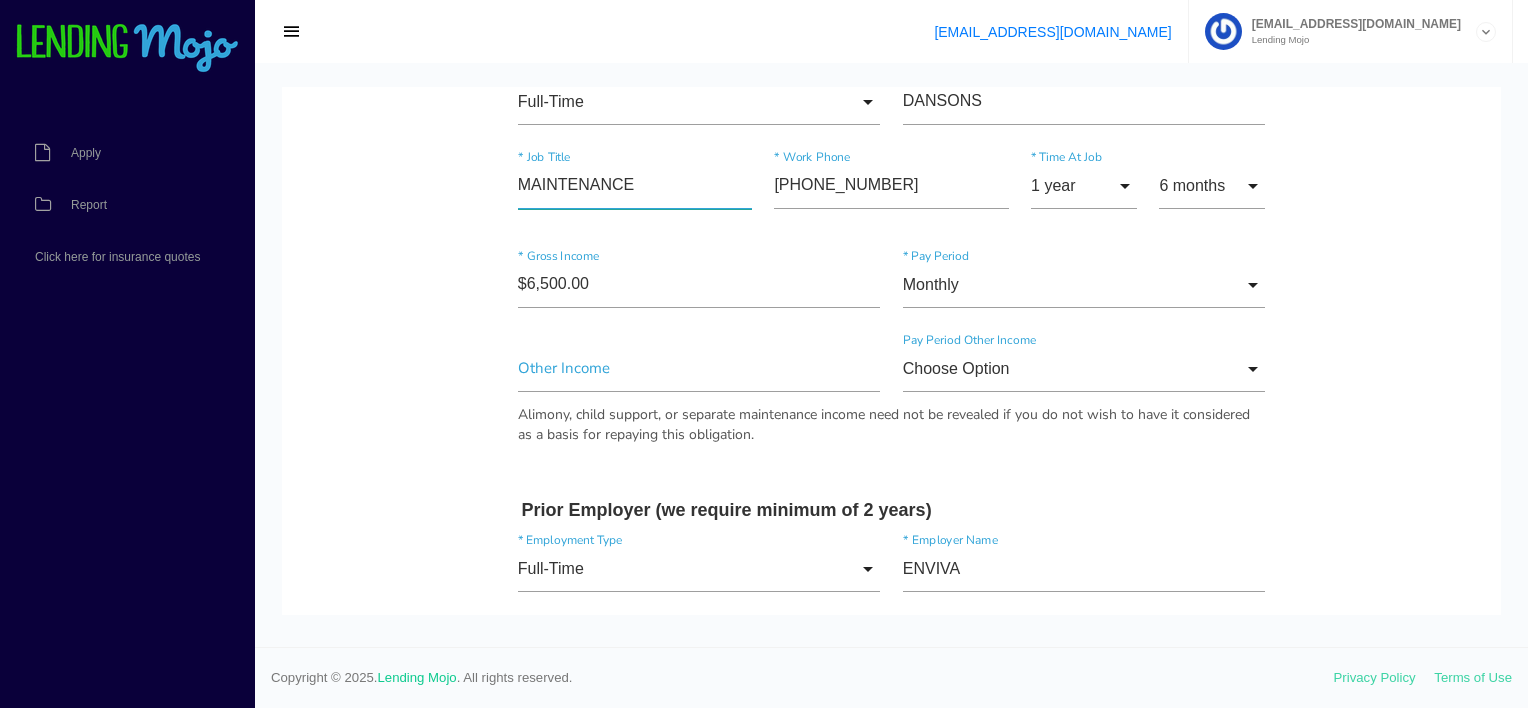 drag, startPoint x: 511, startPoint y: 178, endPoint x: 631, endPoint y: 184, distance: 120.14991 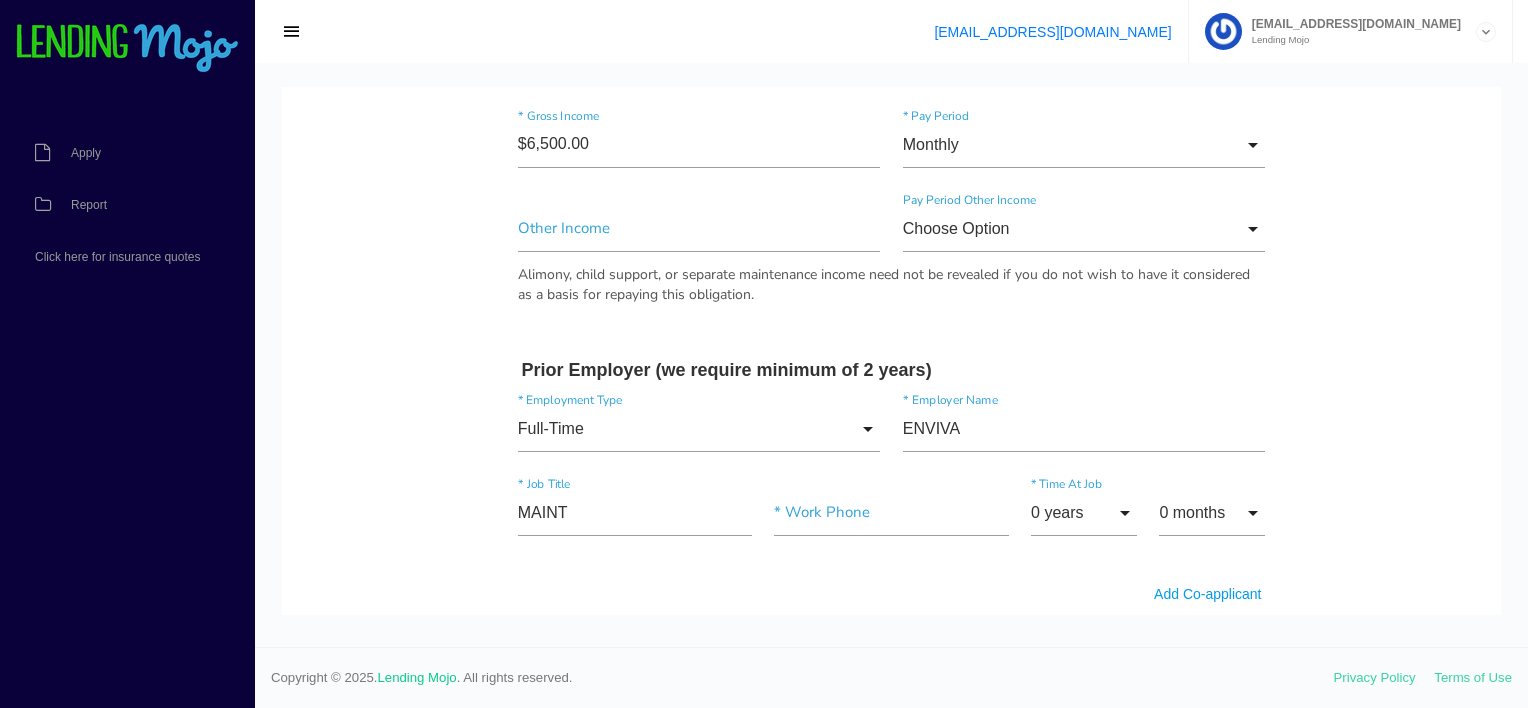 scroll, scrollTop: 1600, scrollLeft: 0, axis: vertical 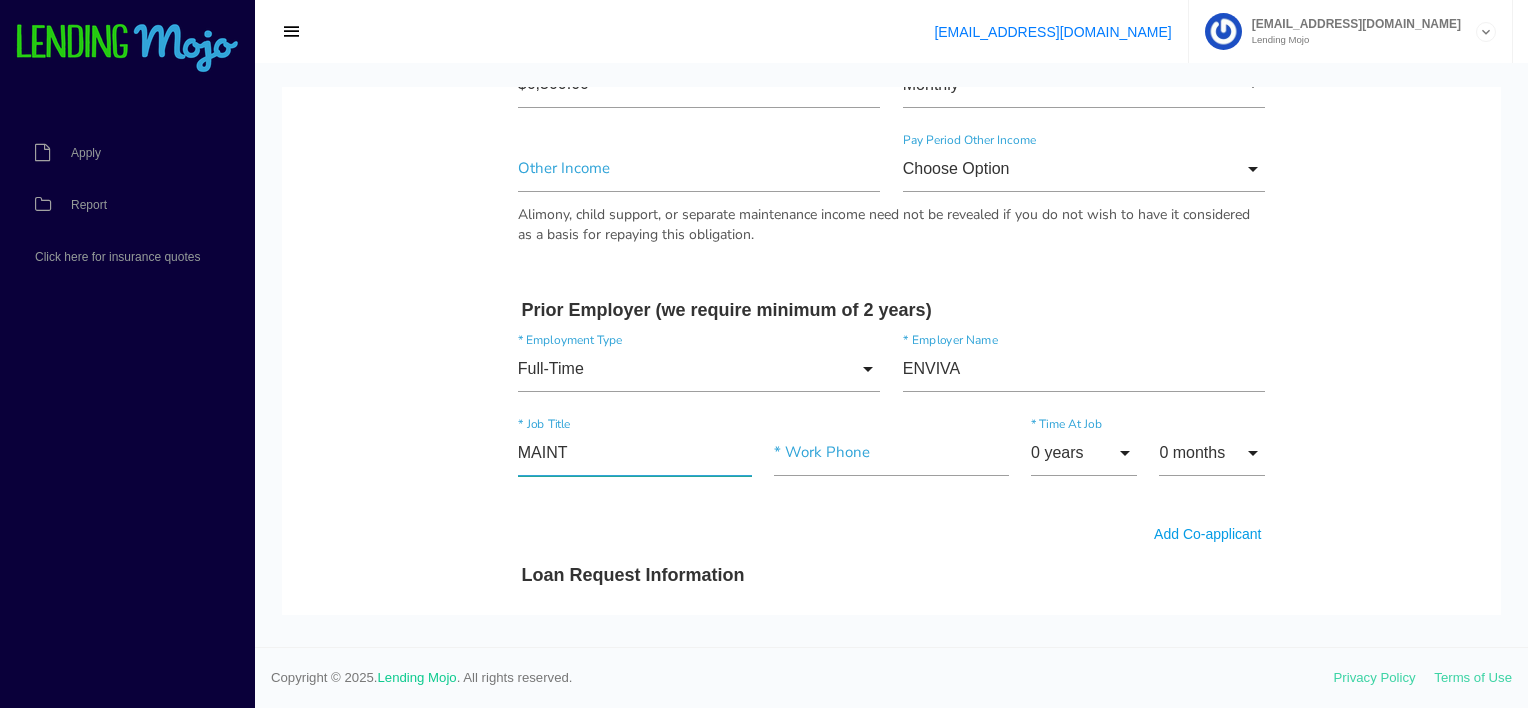 click on "MAINT" at bounding box center (635, 453) 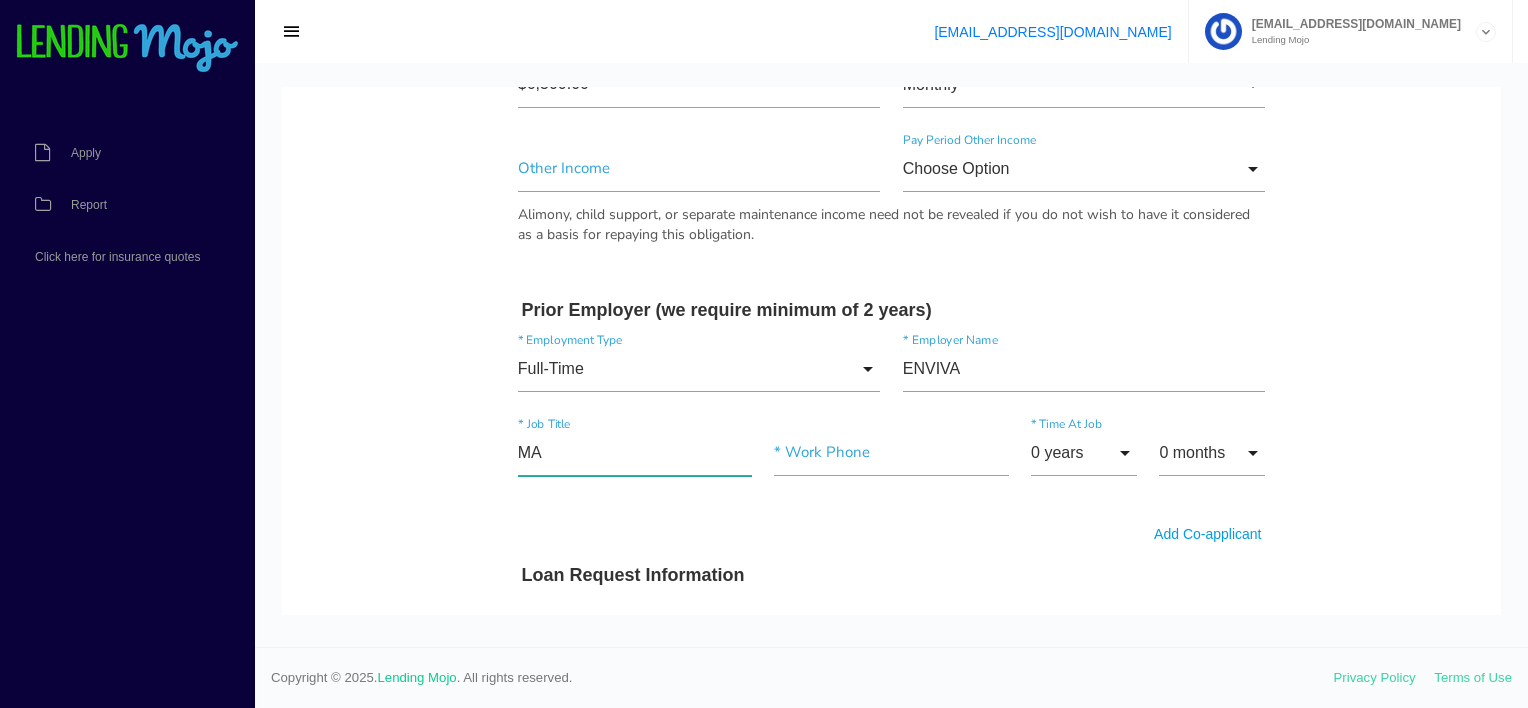 type on "M" 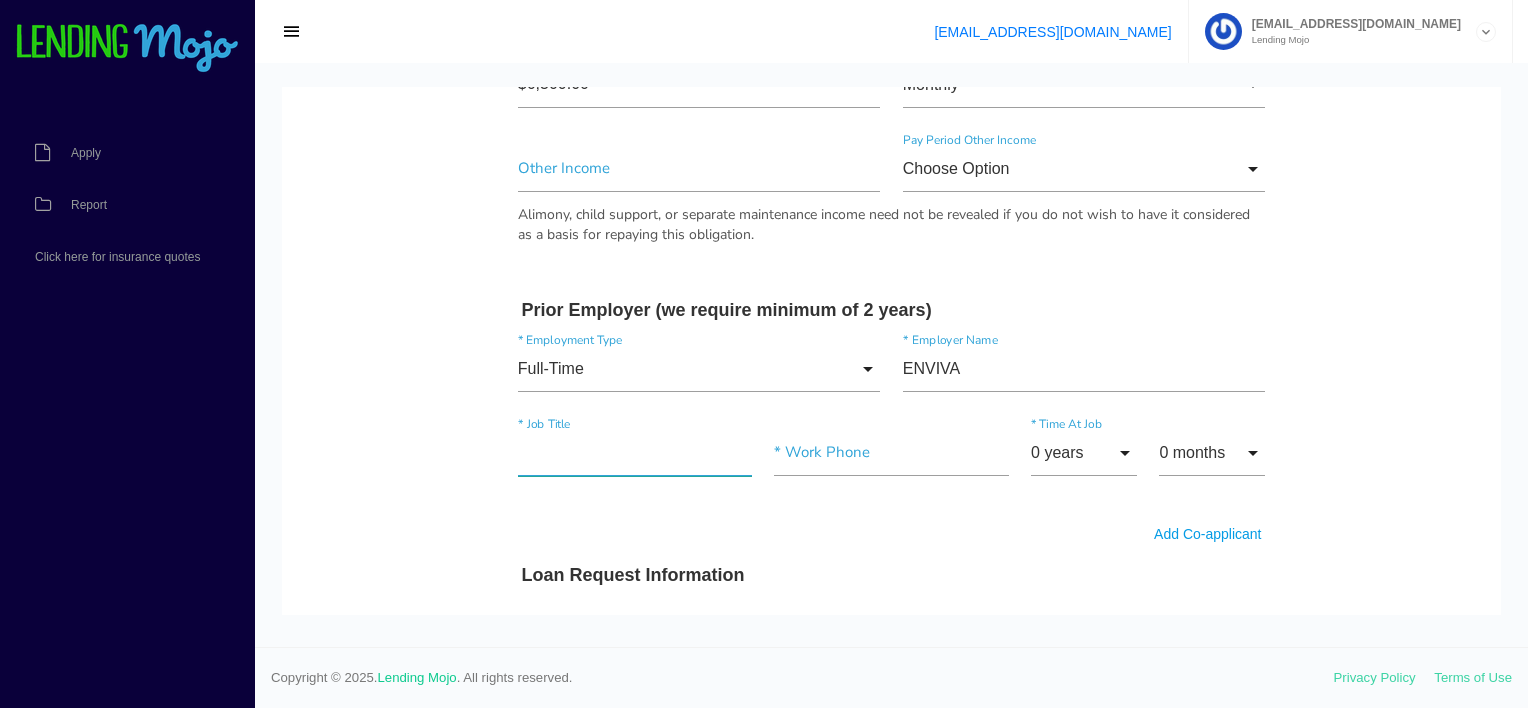 paste on "MAINTENANCE" 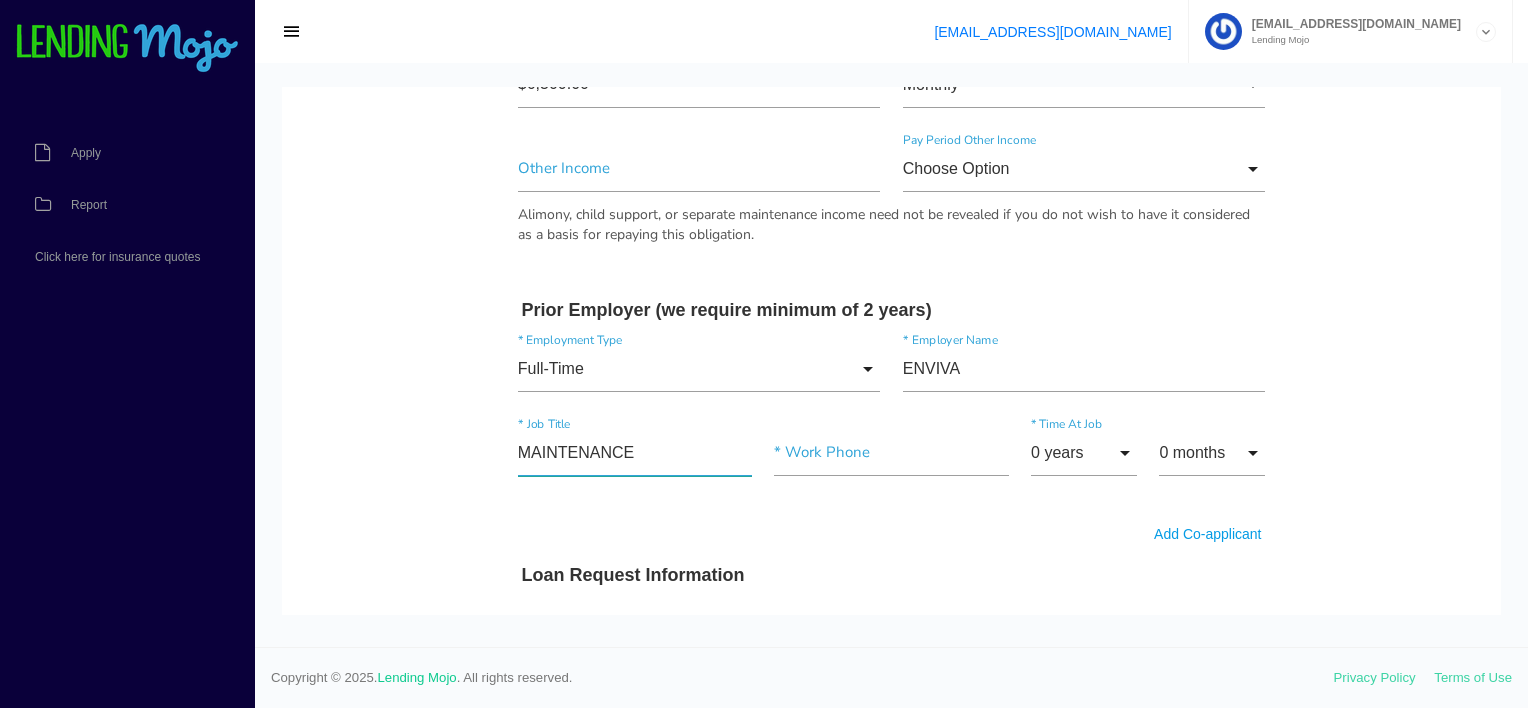 type on "MAINTENANCE" 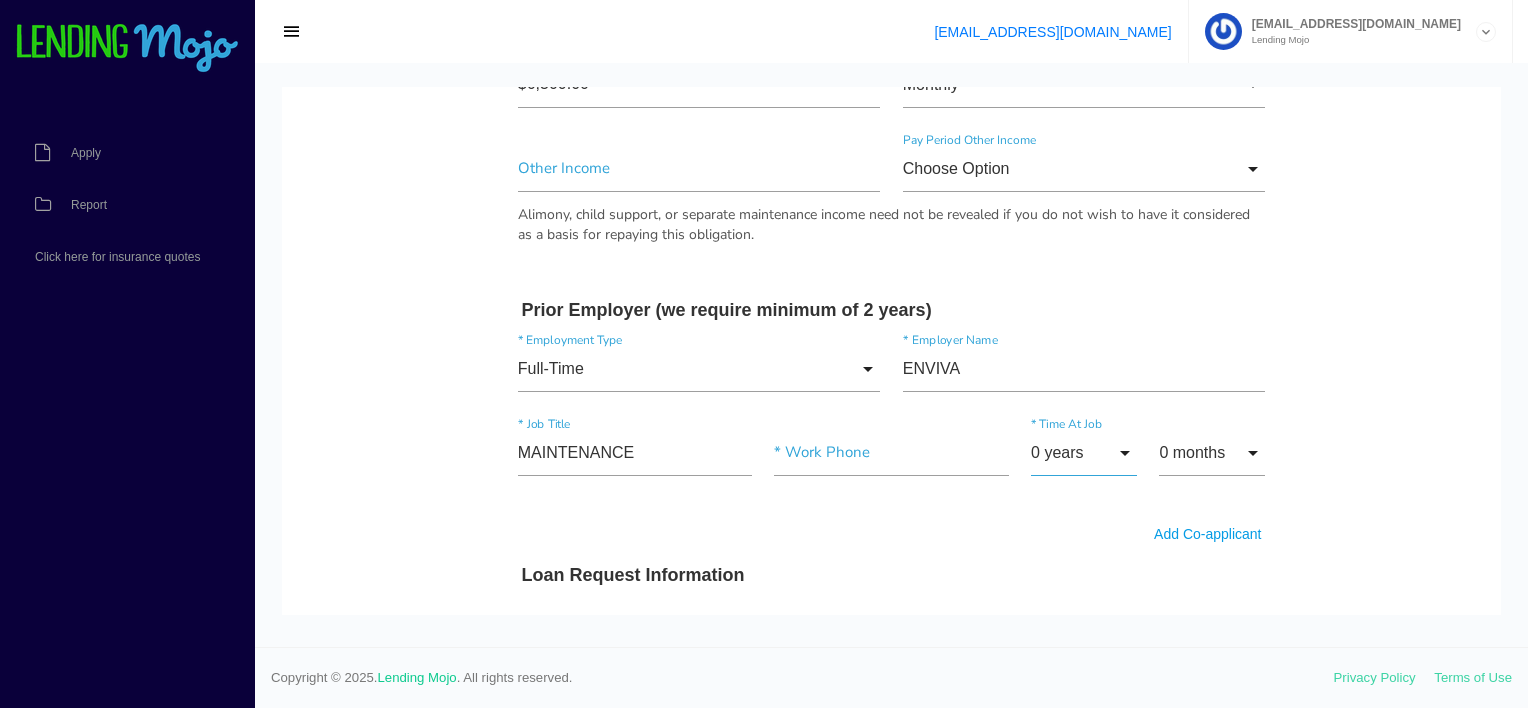 click on "0 years" at bounding box center [1084, 453] 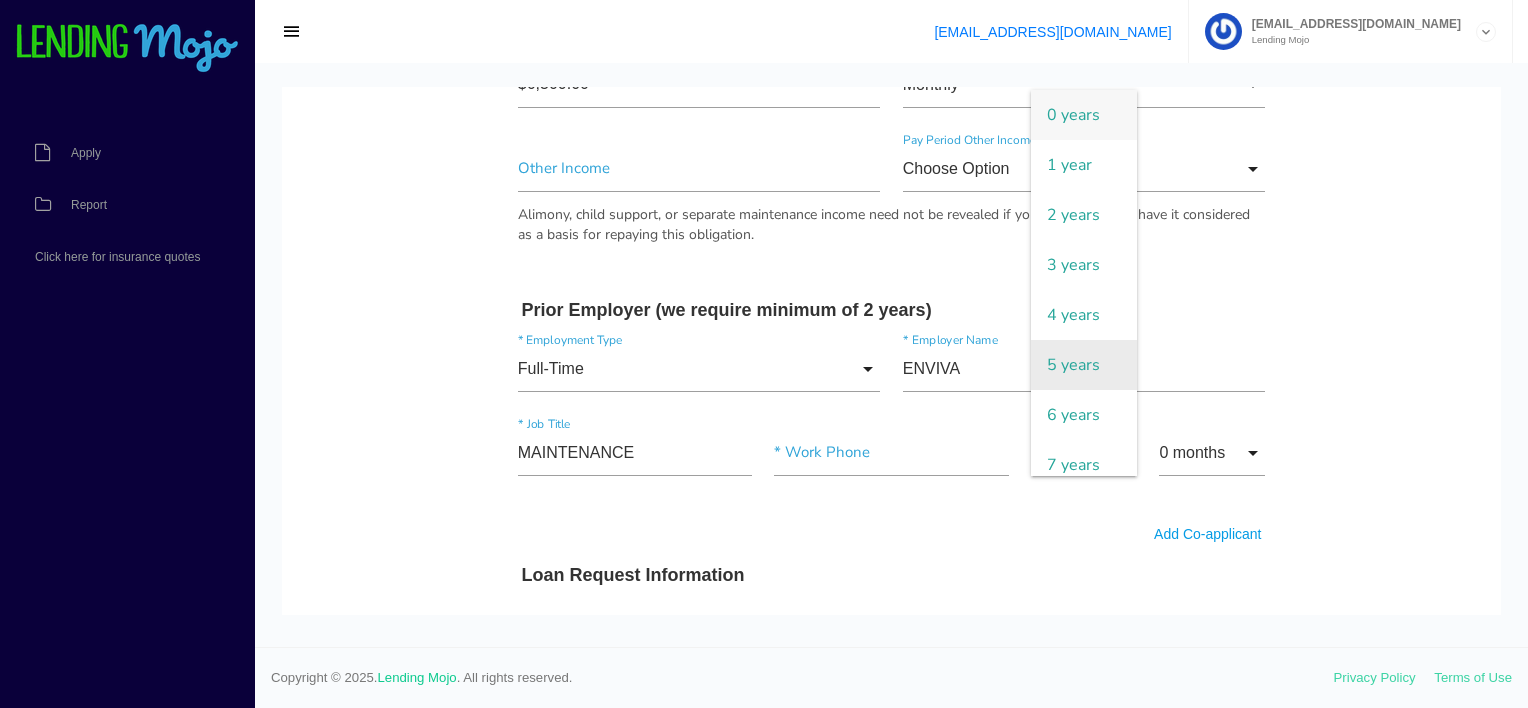 click on "5 years" at bounding box center (1084, 365) 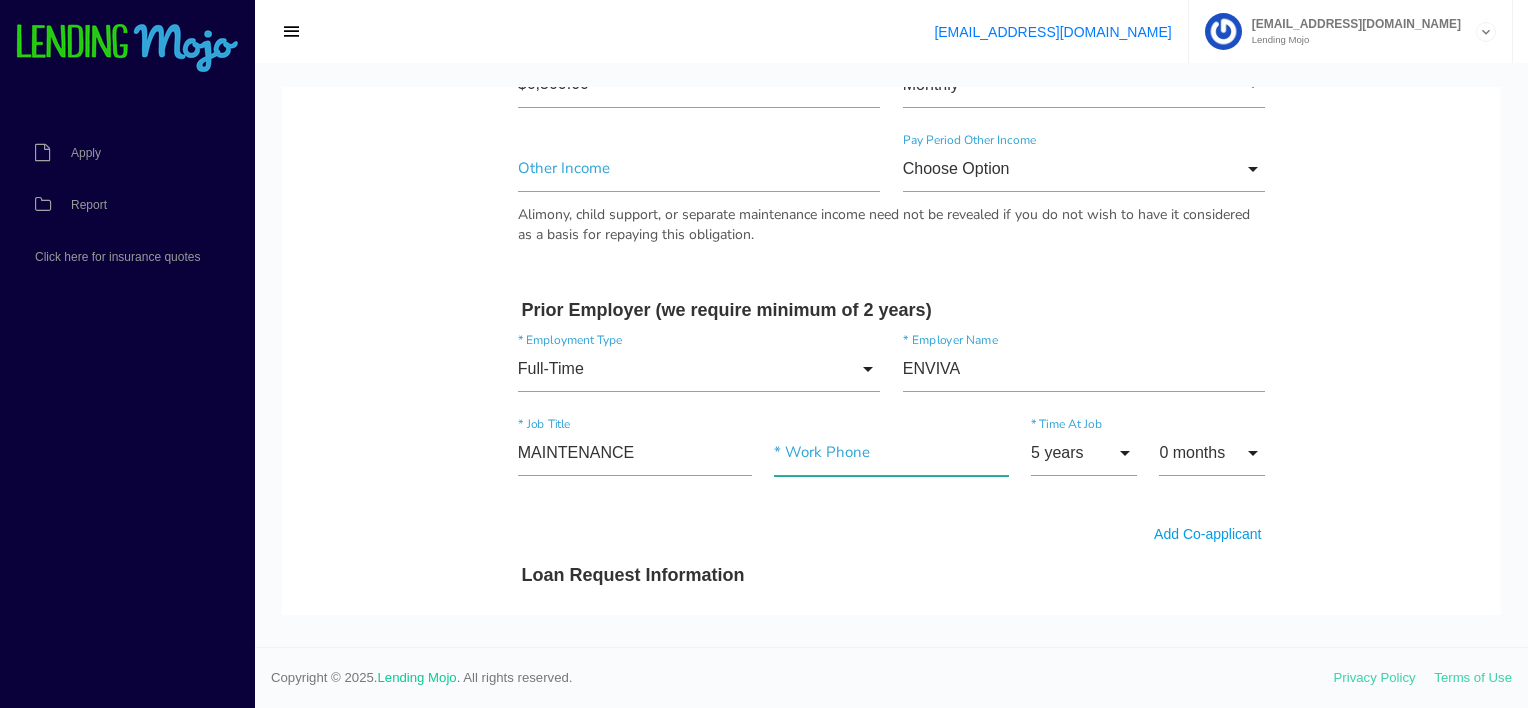click at bounding box center (891, 453) 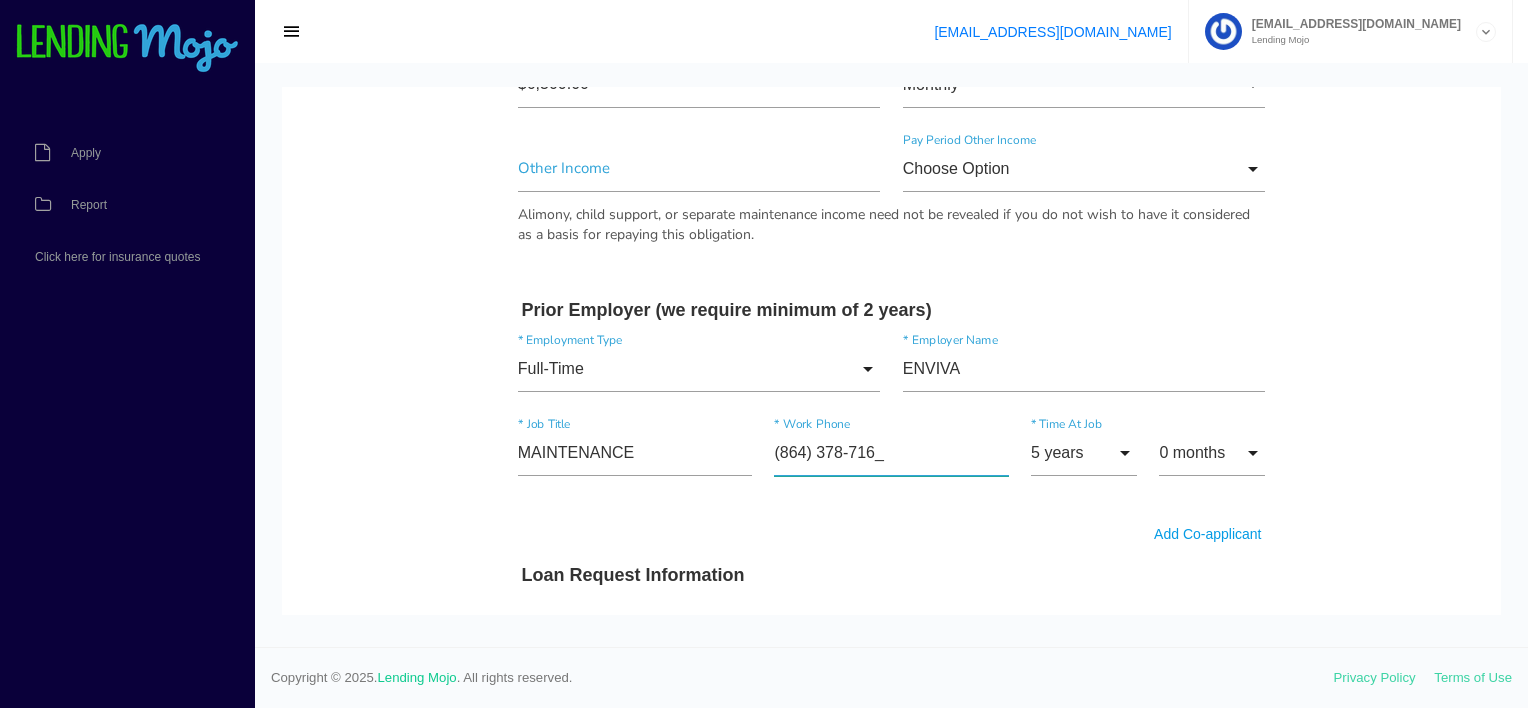 type on "(864) 378-7164" 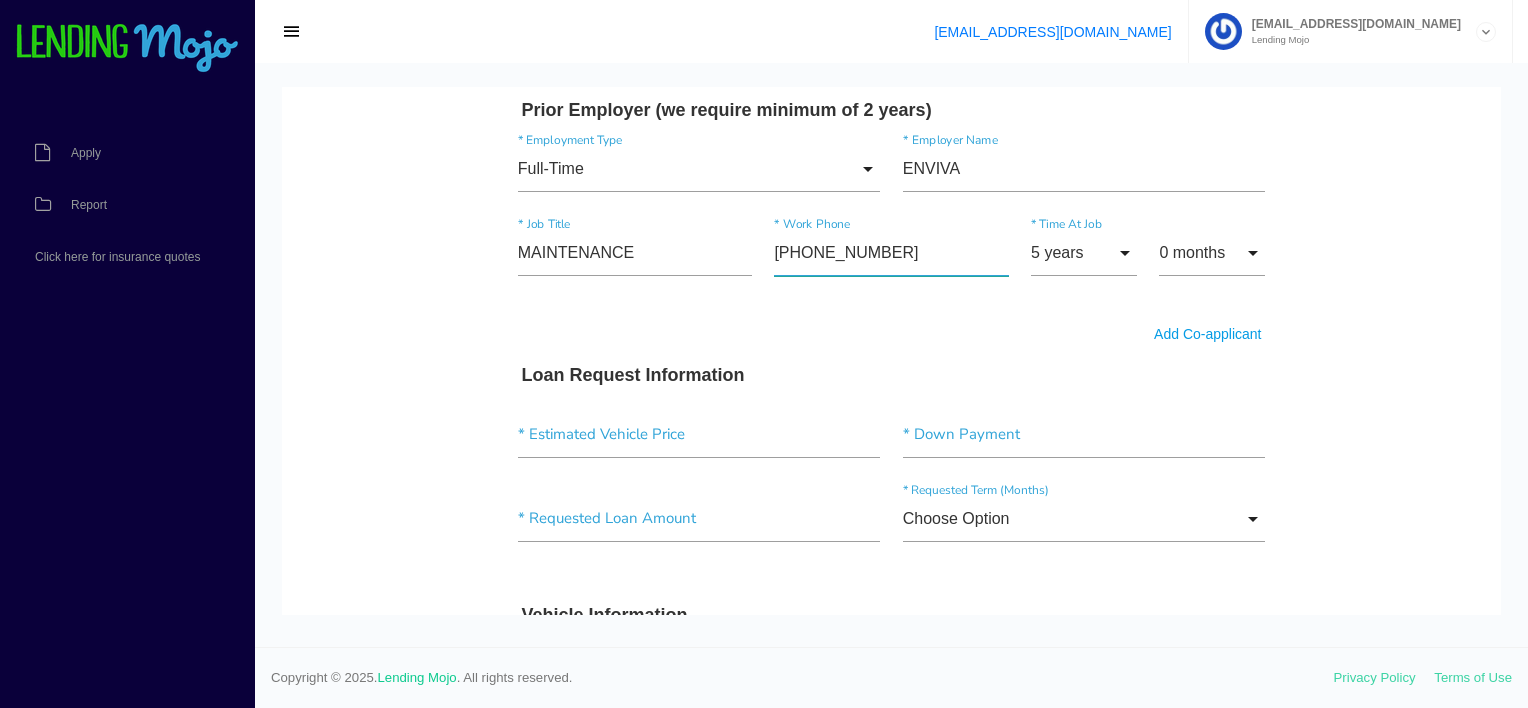 scroll, scrollTop: 1900, scrollLeft: 0, axis: vertical 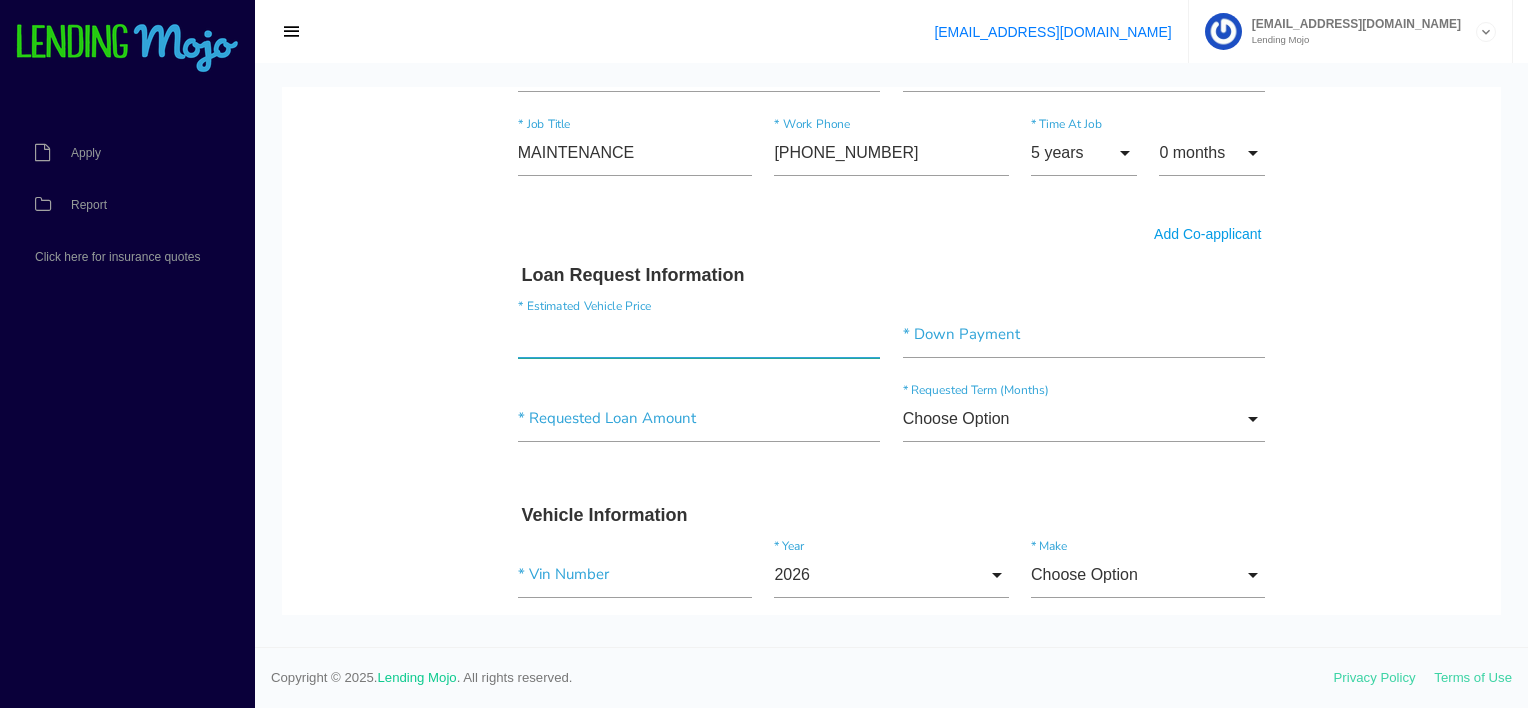 click at bounding box center (699, 335) 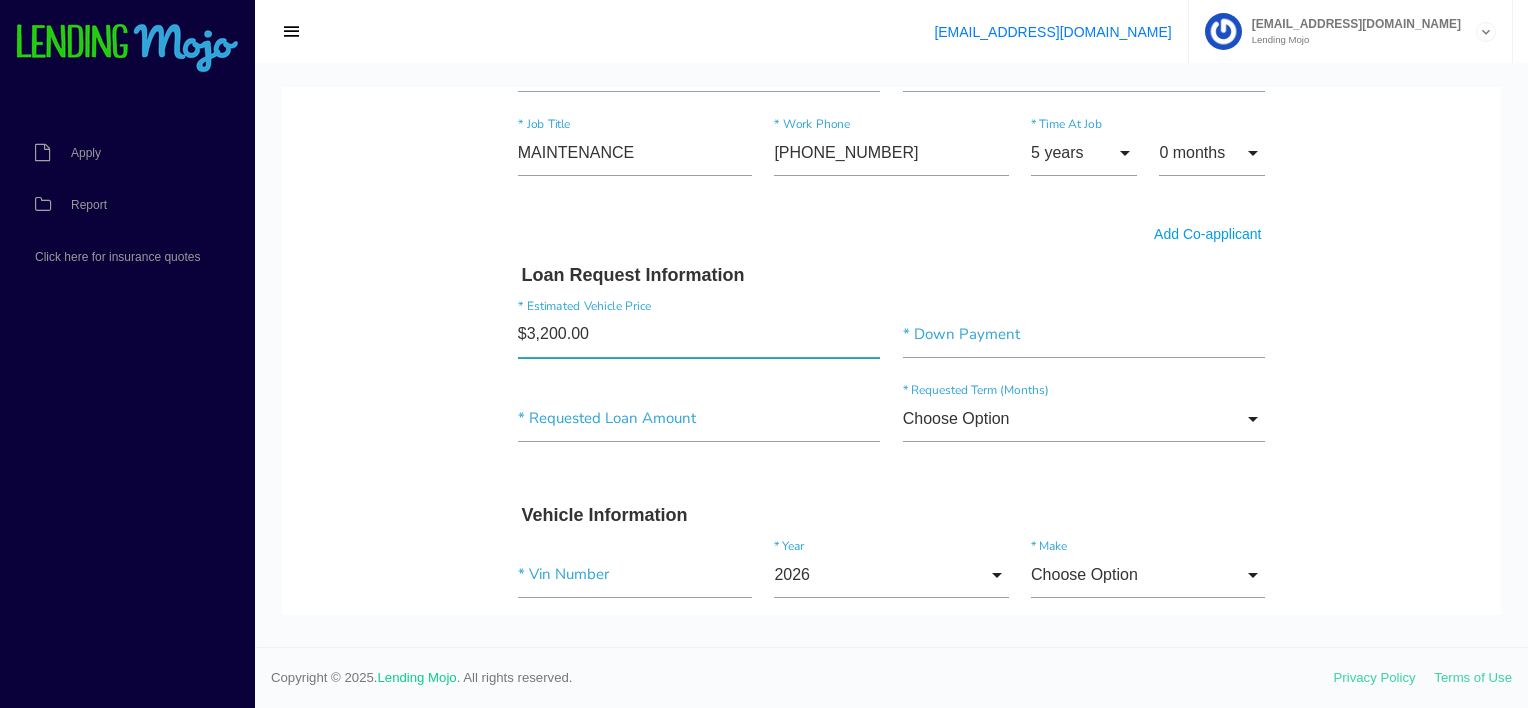 type on "$32,000.00" 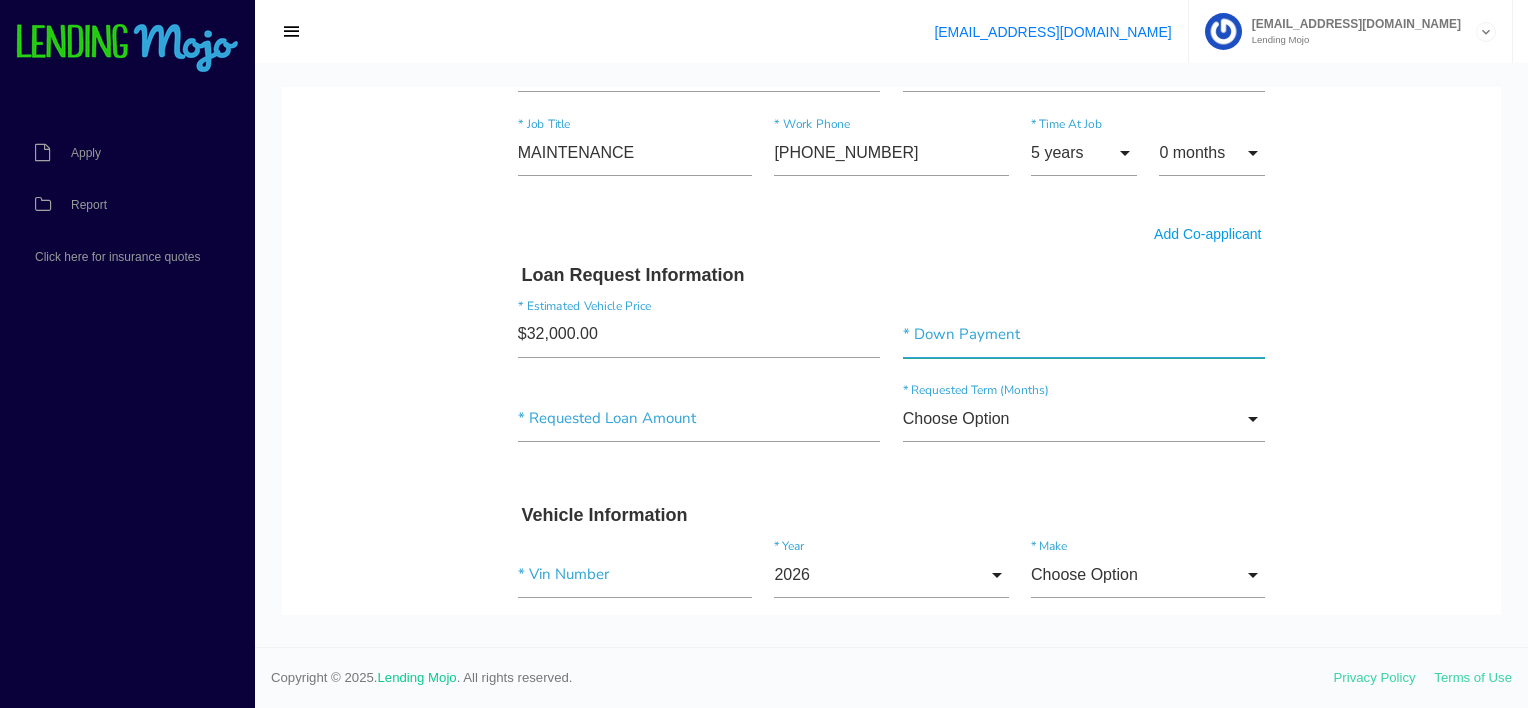 click at bounding box center [1084, 335] 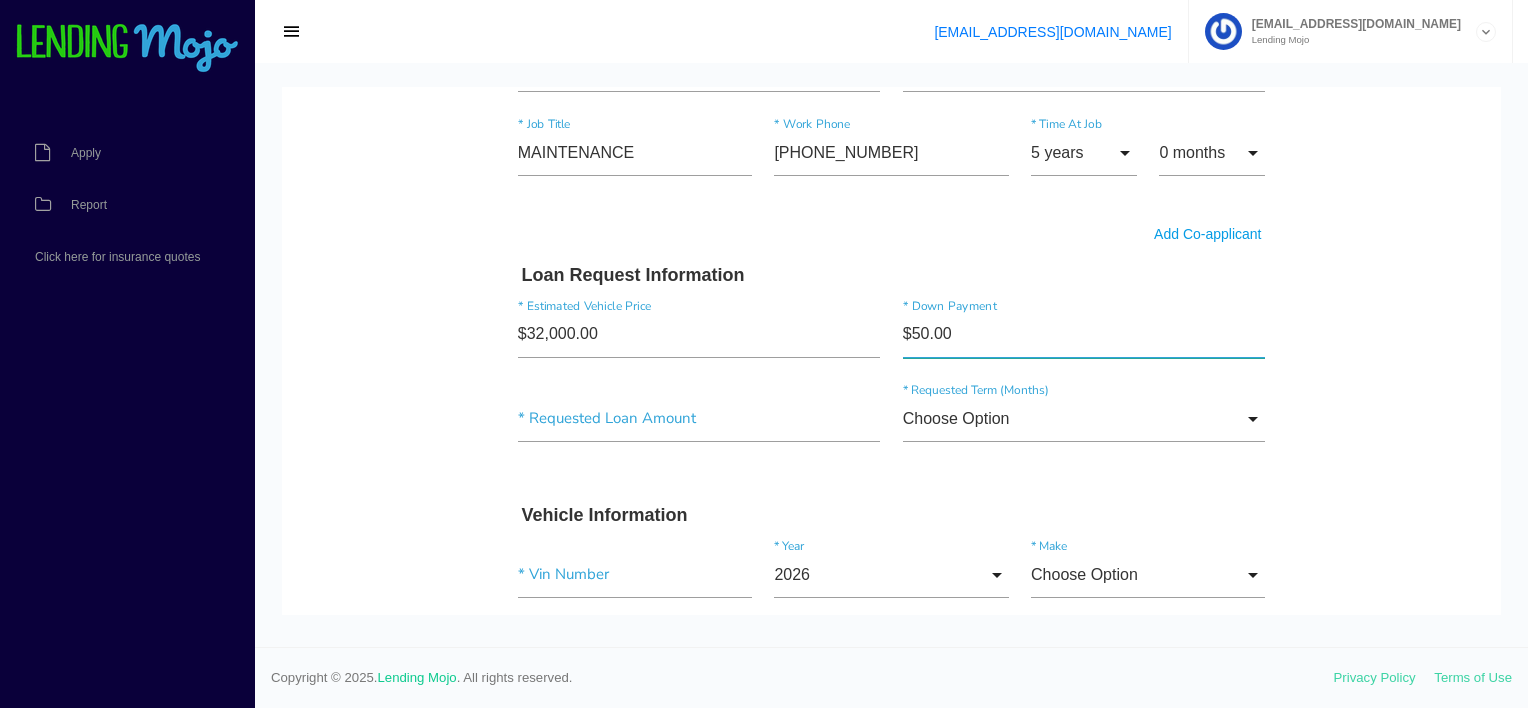 type on "$500.00" 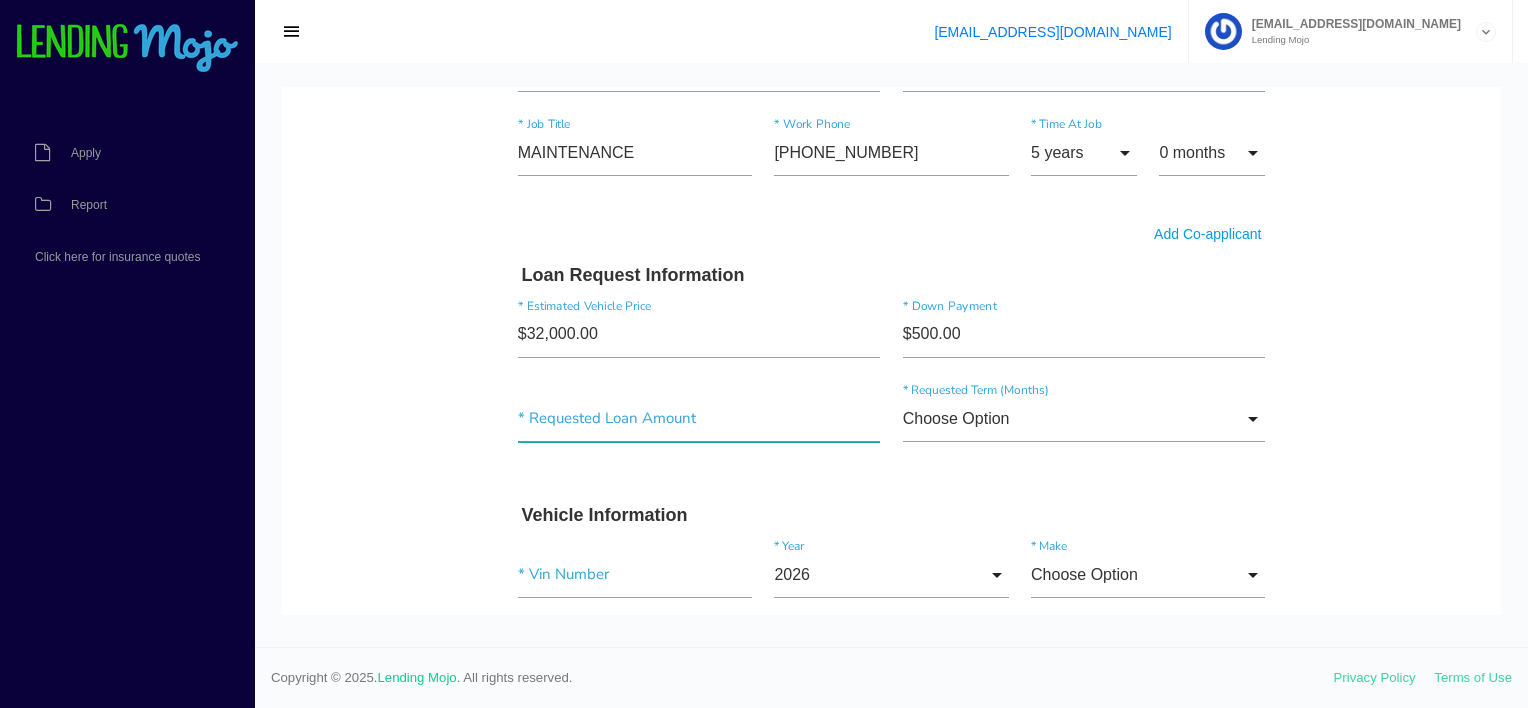 click at bounding box center [699, 419] 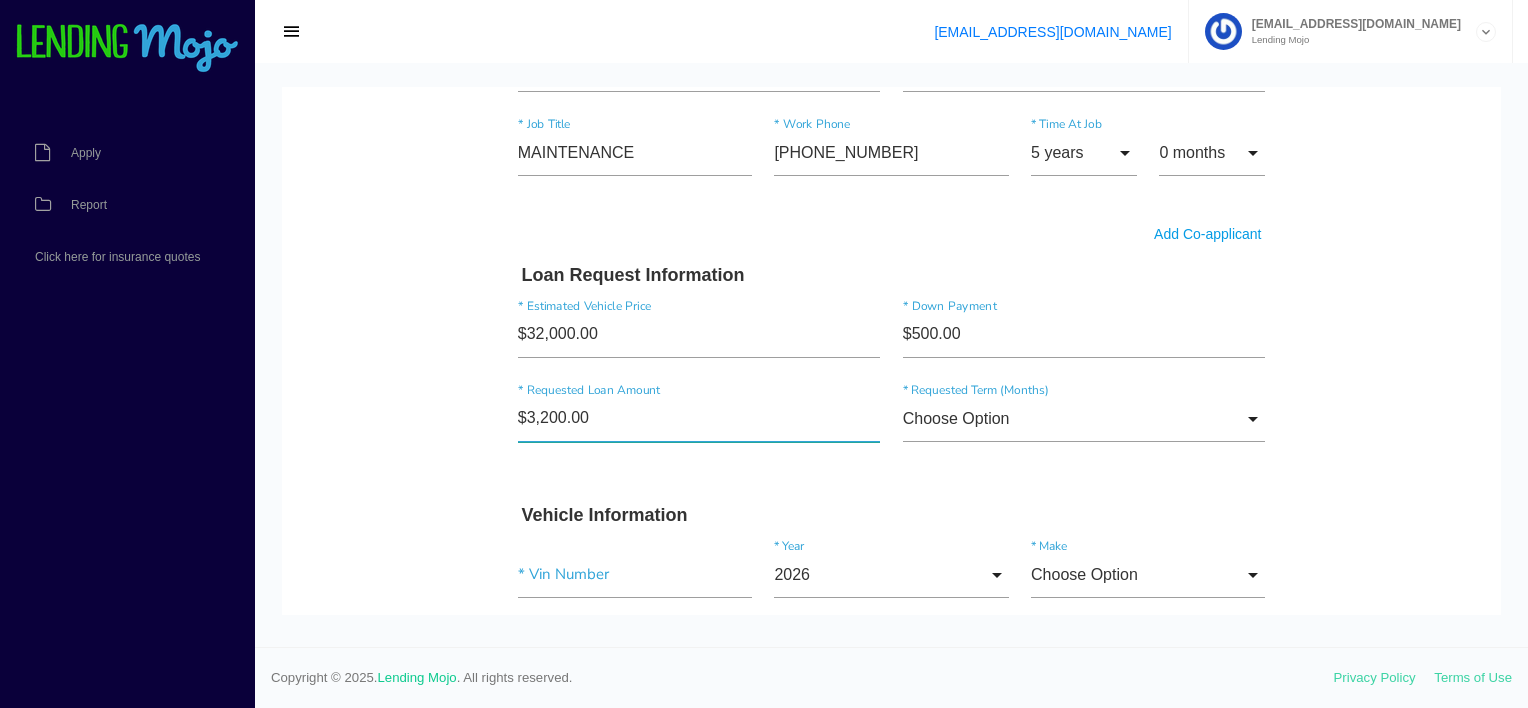 type on "$32,000.00" 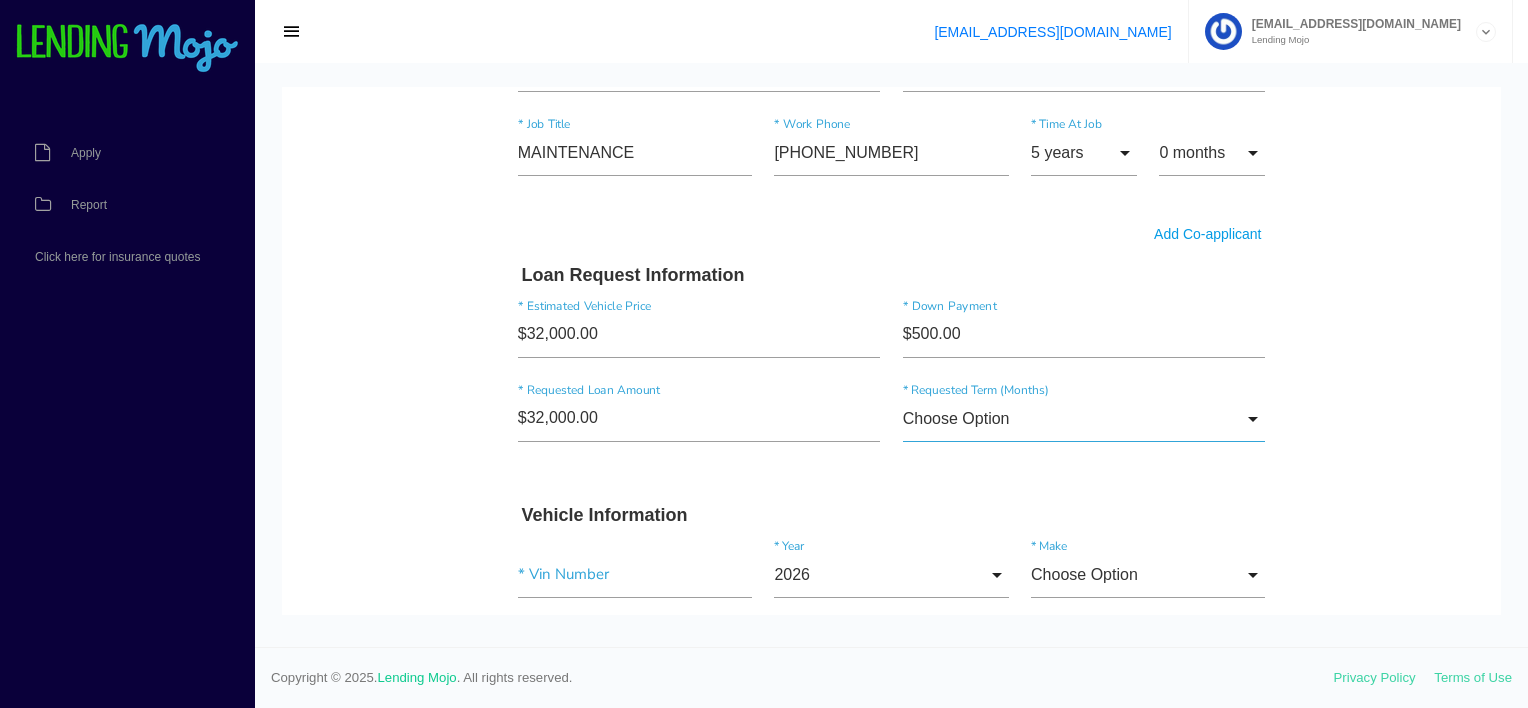 click on "Choose Option" at bounding box center (1084, 419) 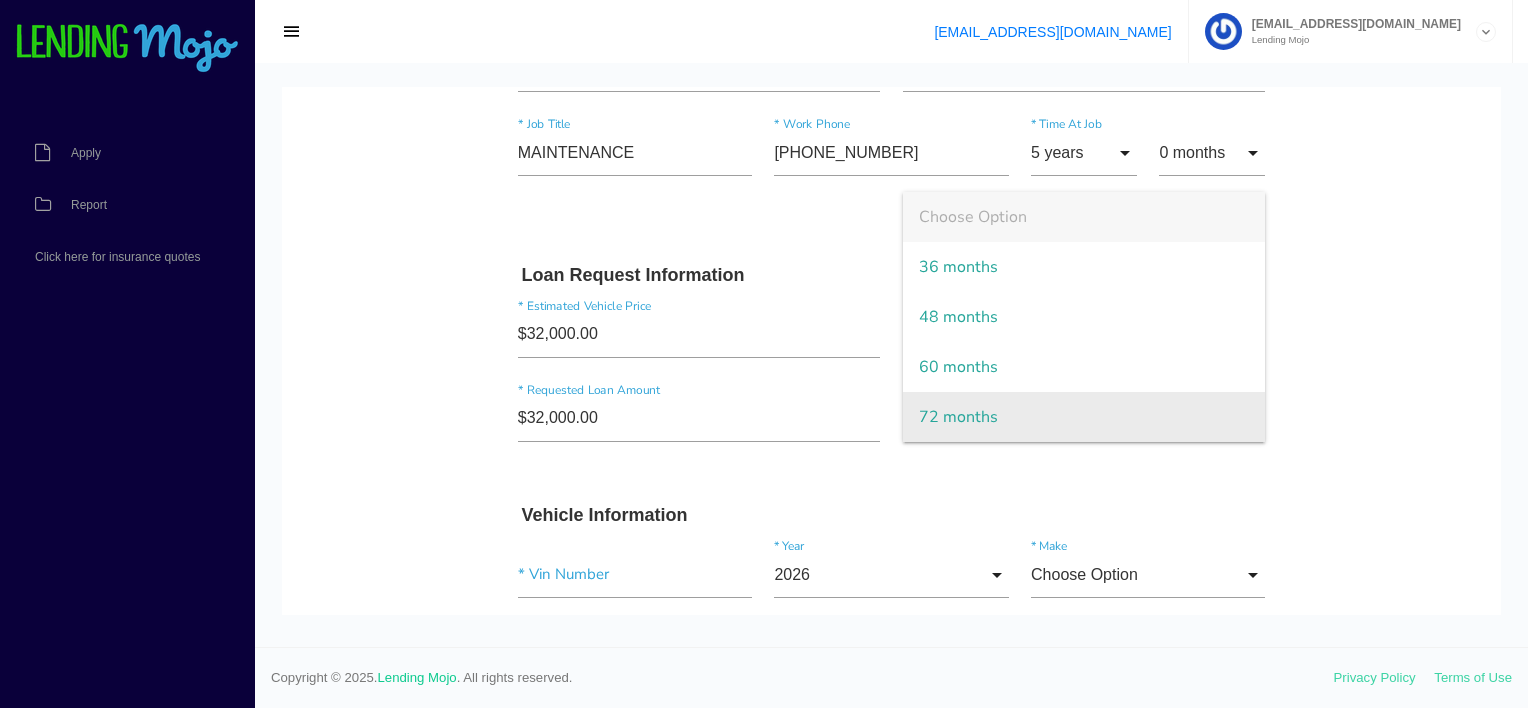 click on "72 months" at bounding box center [1084, 417] 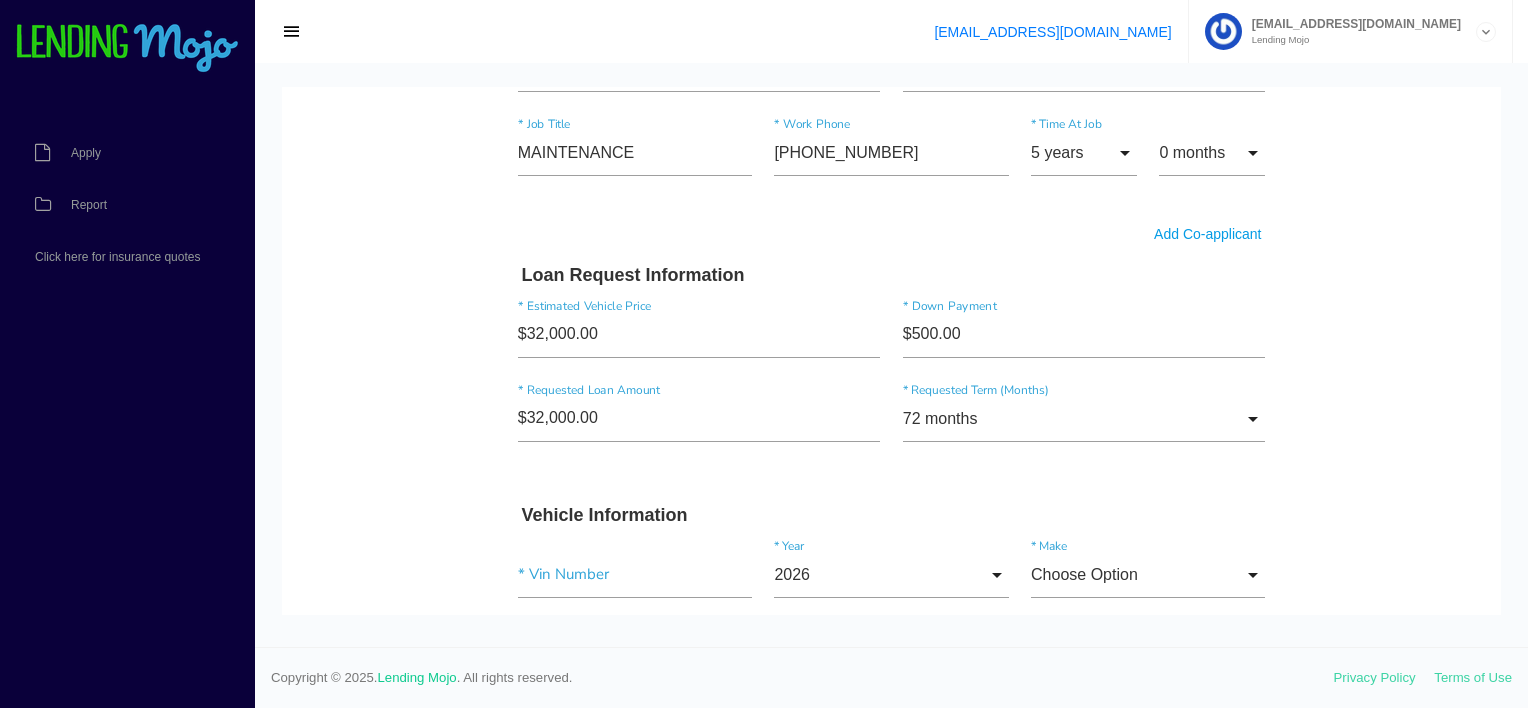 click on "Quick, Secure Financing Personalized to You.
MACKENZIE
*
First Name
Middle Name
MORGAN
*
Last Name
May Month Jan Feb March April May June July Aug Sept Oct Nov Dec
Month
Jan
Feb
March
April
May
June
July
Aug
Sept
Oct
Nov
Dec
*
Date of Birth
24 Day 1 2 3 4 5 6 7 8 9 10 11 12 13 14 15 16 17 18 19 20 21 22 23 24 25 26 27 28 29 30 31
Day
1
2
3" at bounding box center [891, -203] 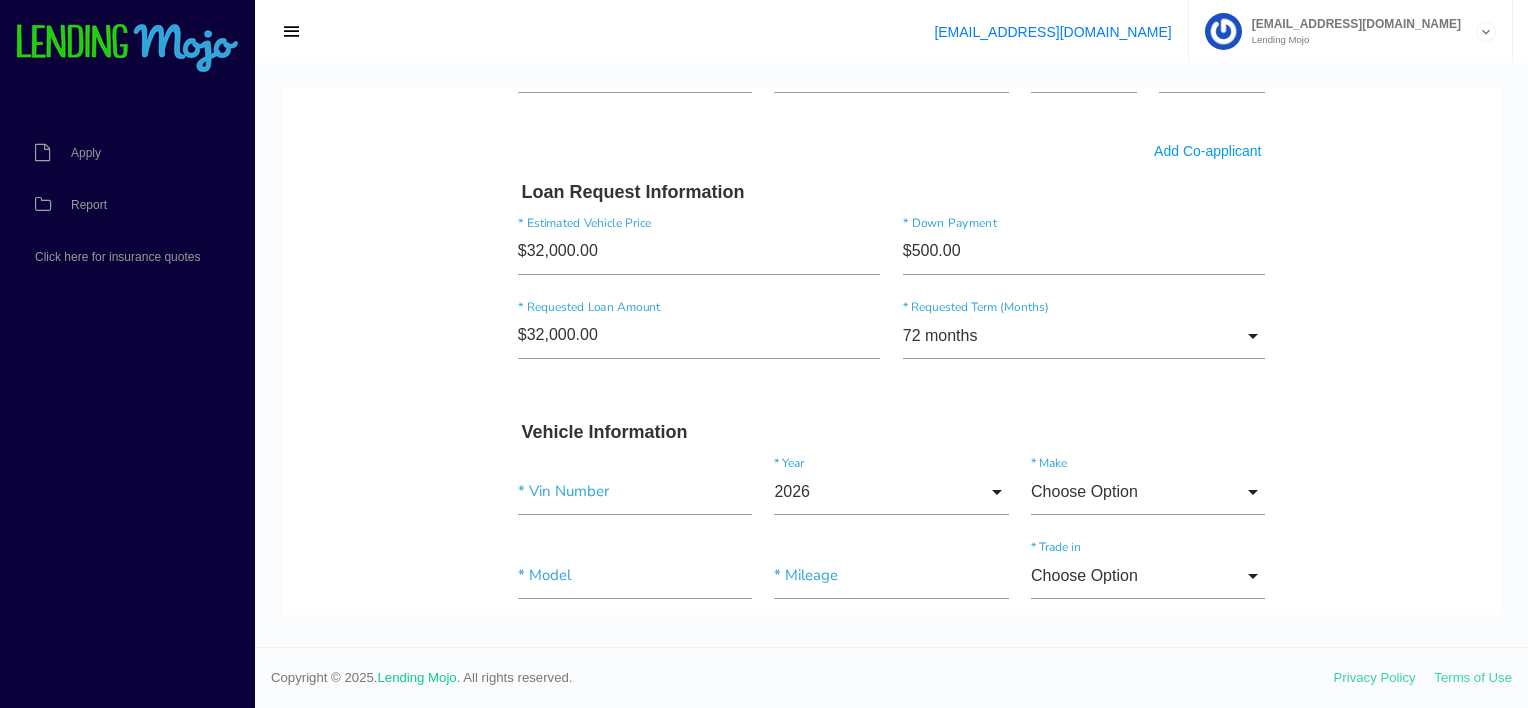 scroll, scrollTop: 2200, scrollLeft: 0, axis: vertical 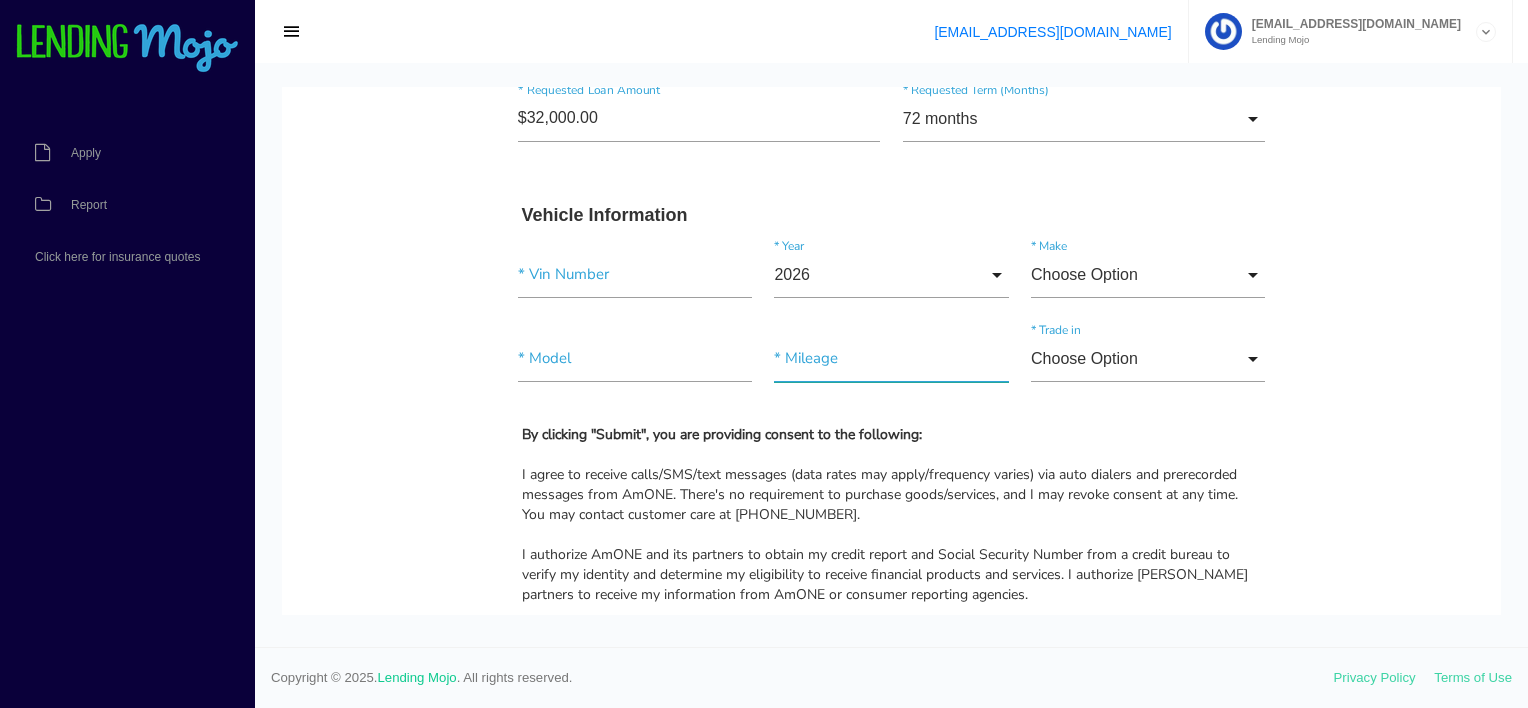 click at bounding box center [891, 359] 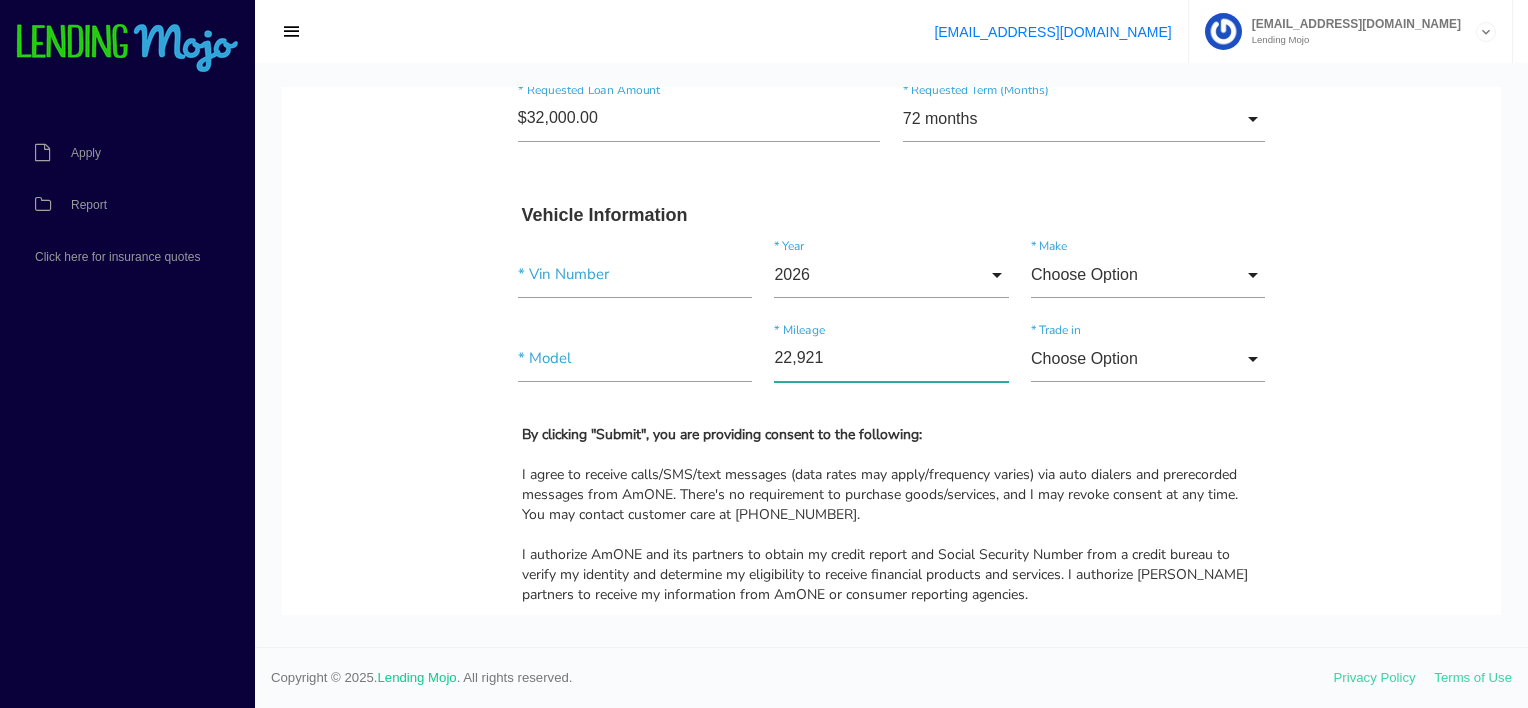 type on "229,215" 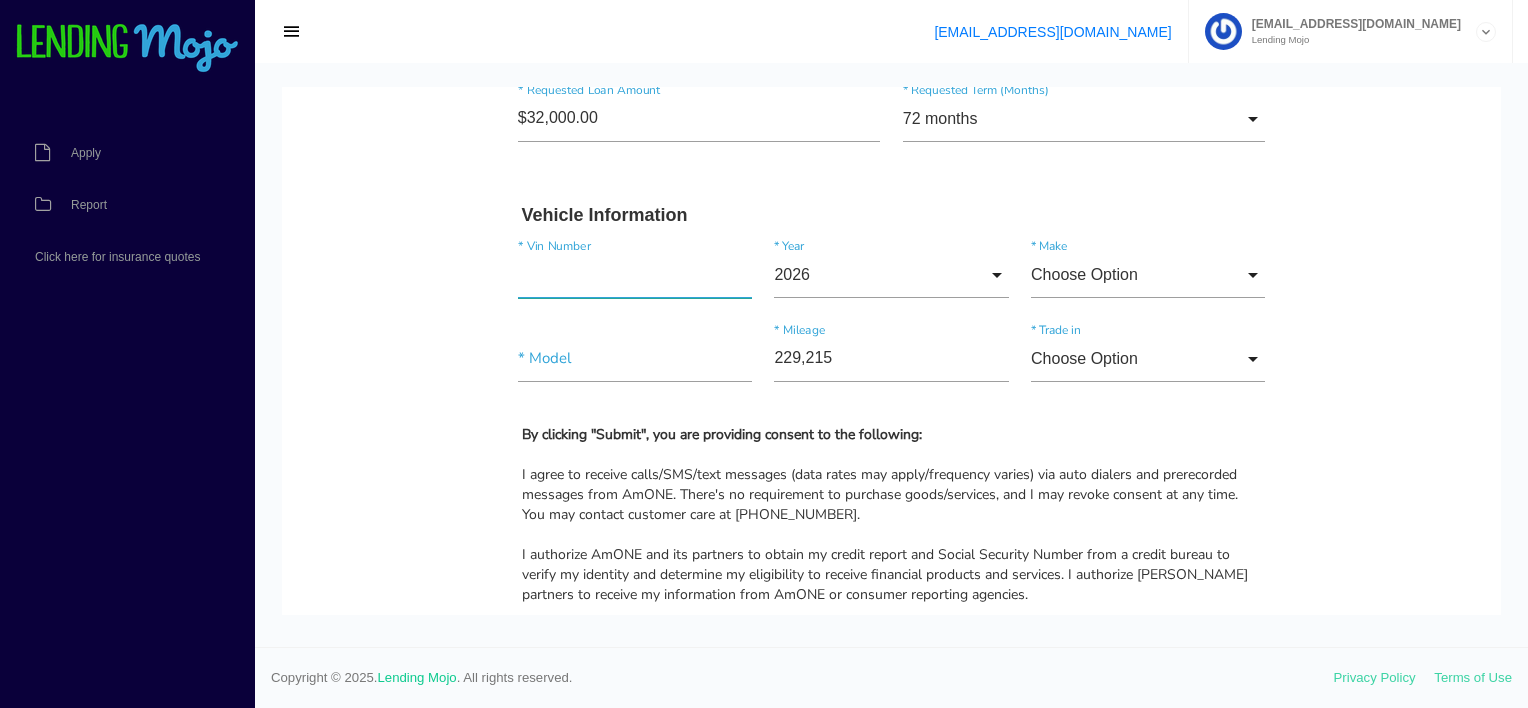 paste on "[US_VEHICLE_IDENTIFICATION_NUMBER]" 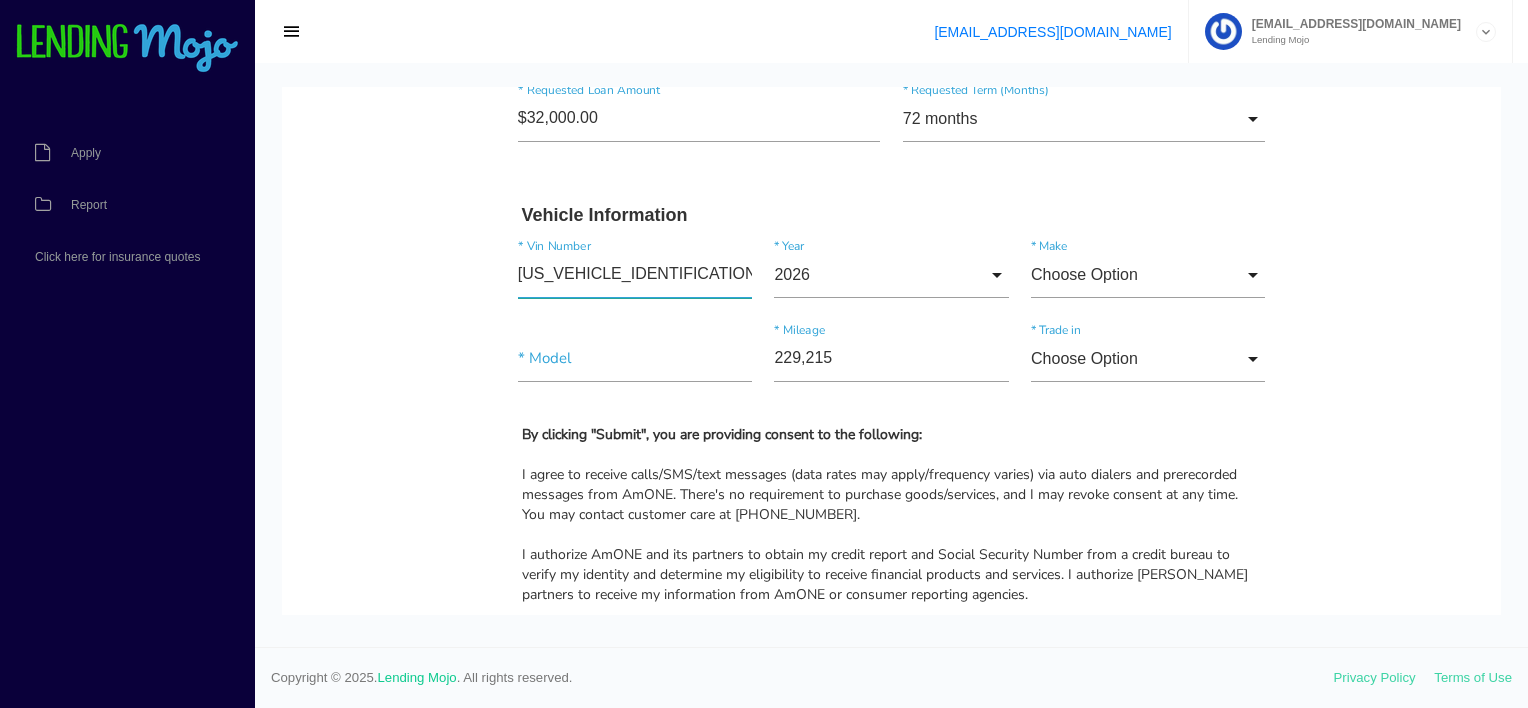 type on "[US_VEHICLE_IDENTIFICATION_NUMBER]" 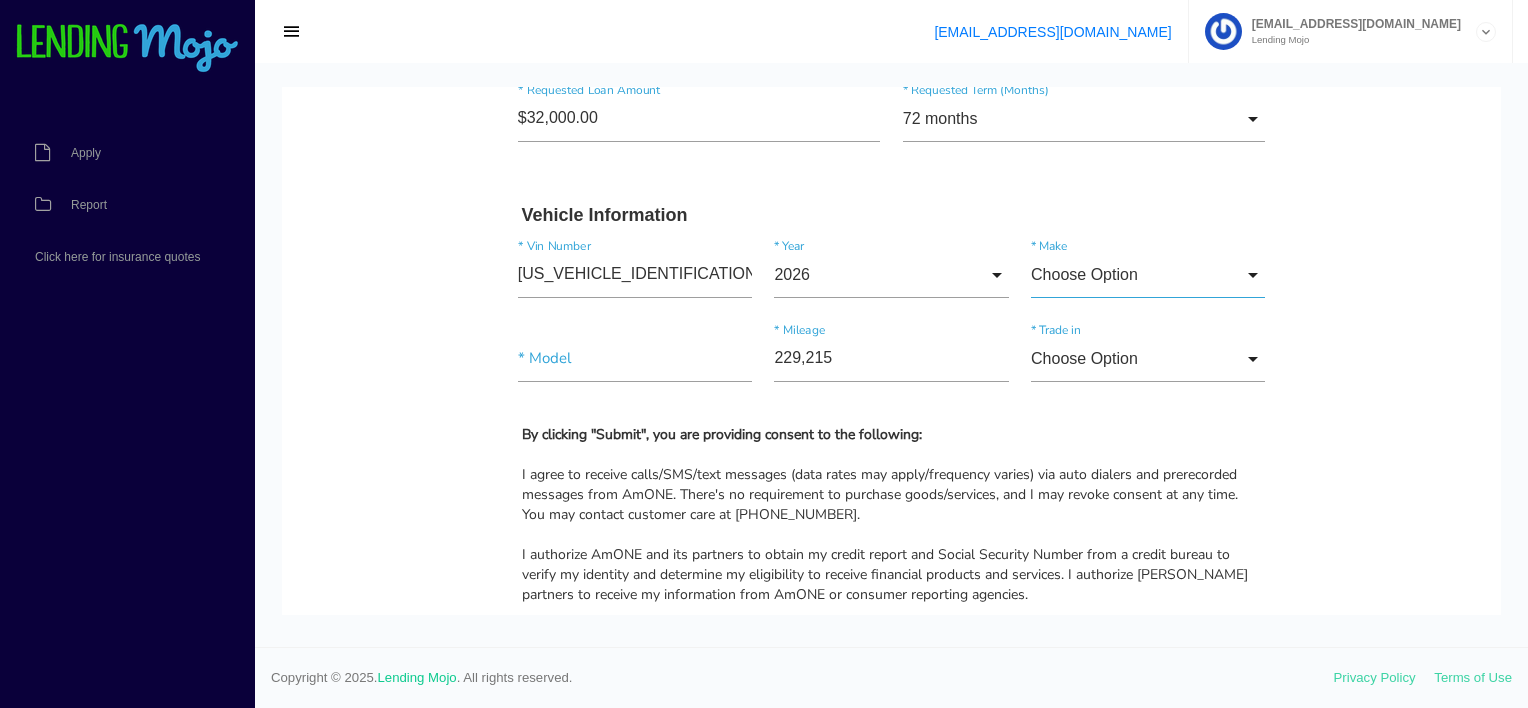 click on "Choose Option" at bounding box center (1148, 275) 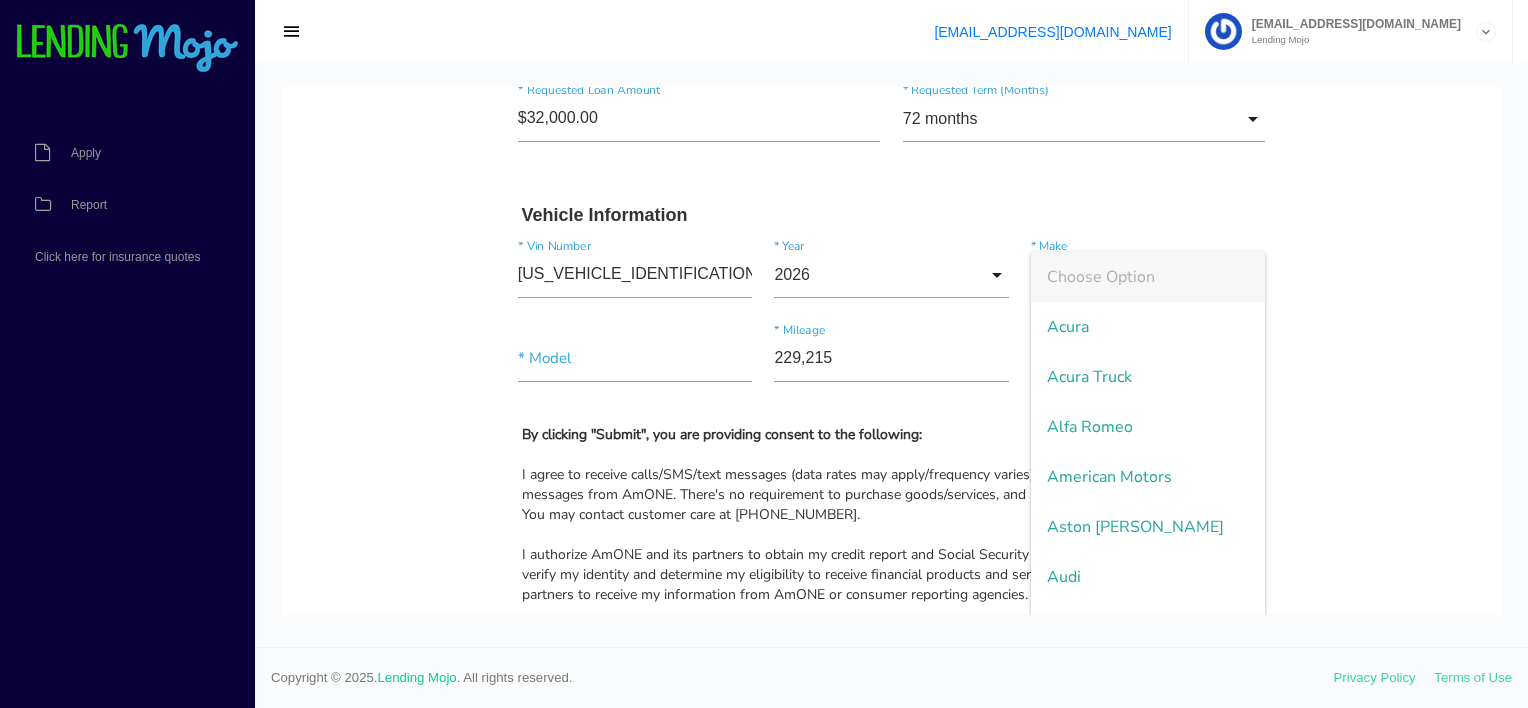 click on "Quick, Secure Financing Personalized to You.
MACKENZIE
*
First Name
Middle Name
MORGAN
*
Last Name
May Month Jan Feb March April May June July Aug Sept Oct Nov Dec
Month
Jan
Feb
March
April
May
June
July
Aug
Sept
Oct
Nov
Dec
*
Date of Birth
24 Day 1 2 3 4 5 6 7 8 9 10 11 12 13 14 15 16 17 18 19 20 21 22 23 24 25 26 27 28 29 30 31
Day
1
2
3" at bounding box center [891, -503] 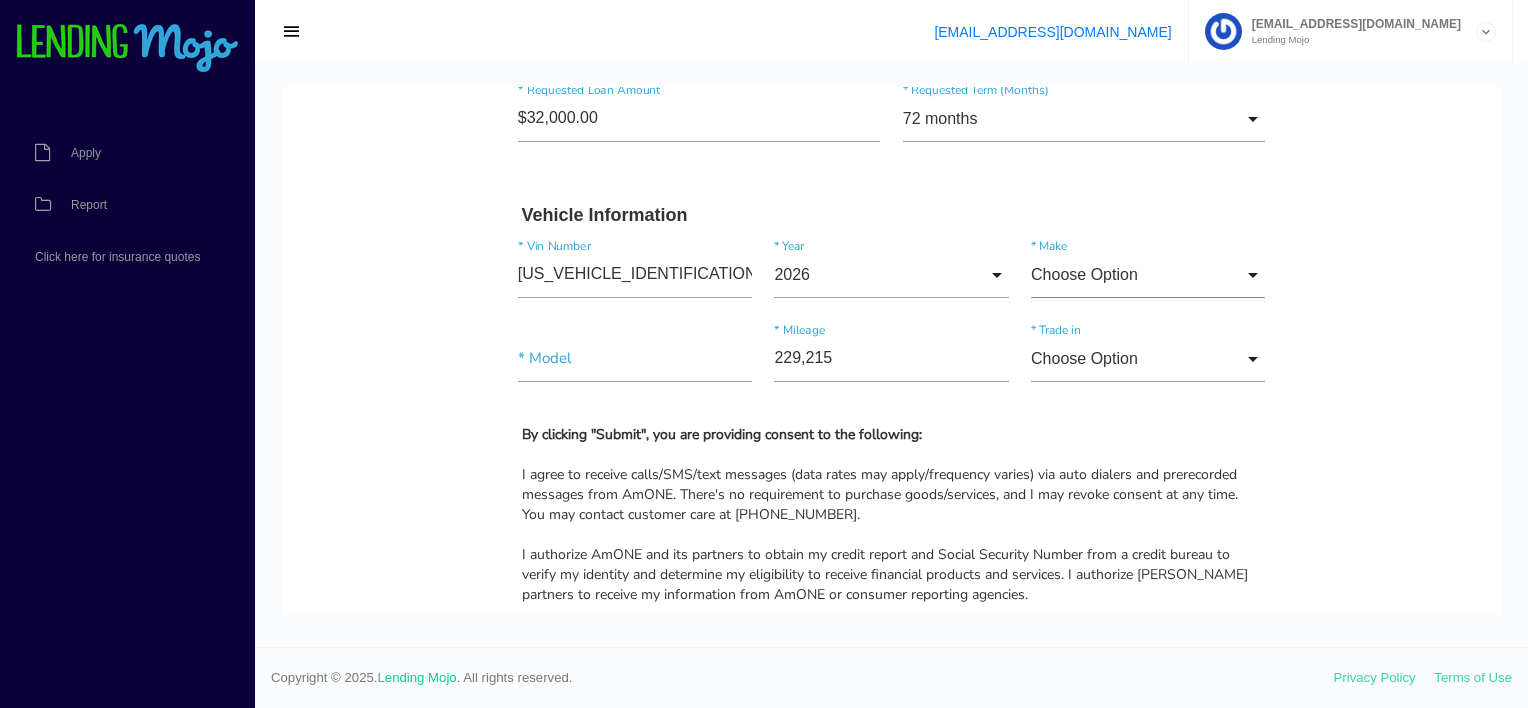 click on "Choose Option" at bounding box center (1148, 275) 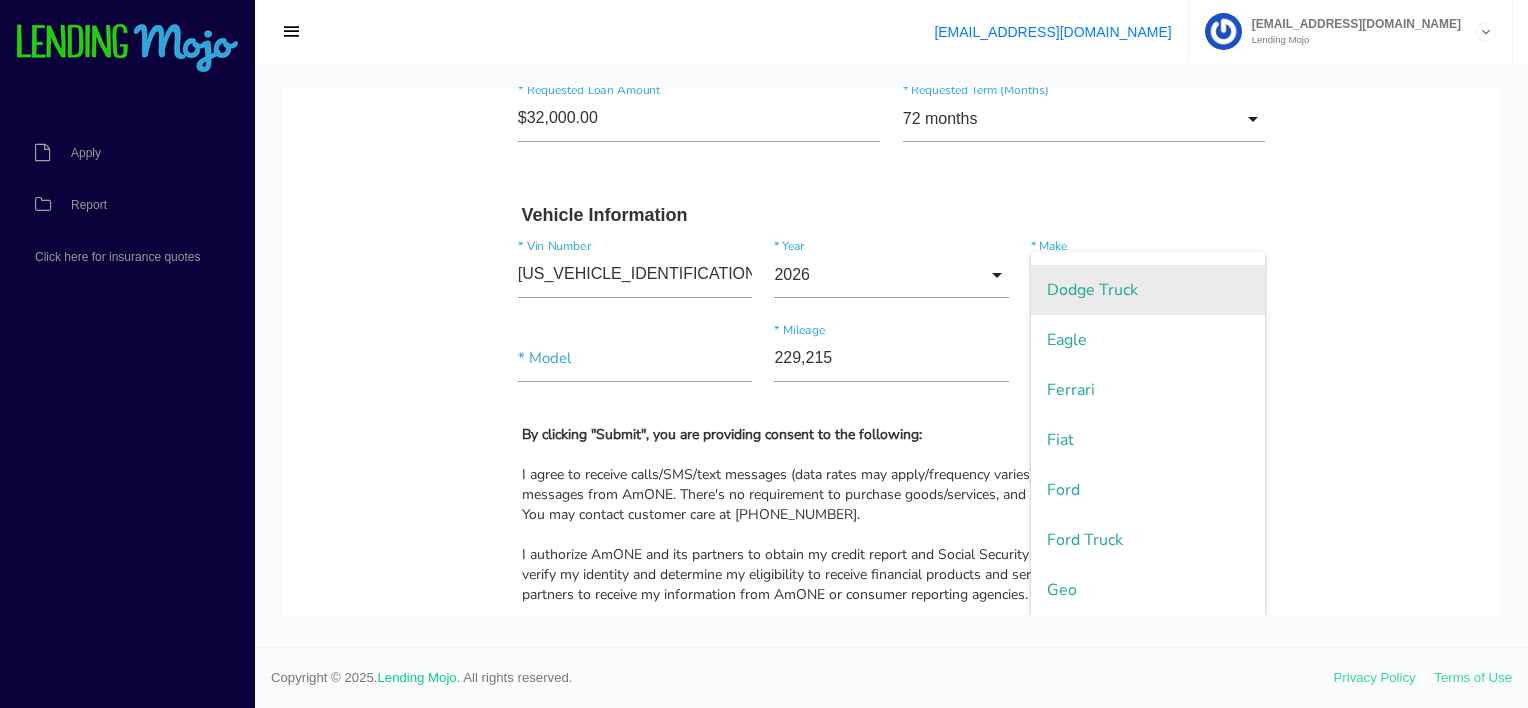 scroll, scrollTop: 1300, scrollLeft: 0, axis: vertical 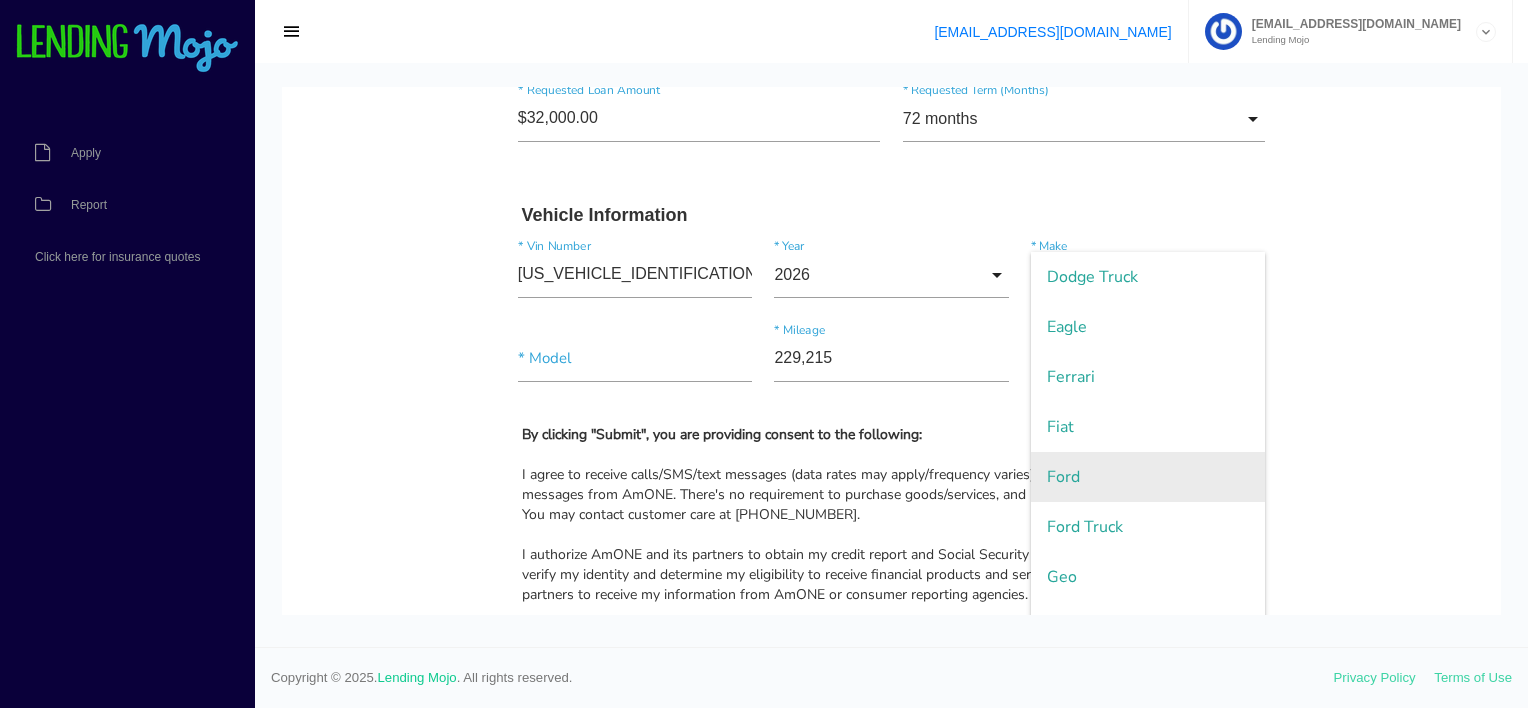 click on "Ford" at bounding box center (1148, 477) 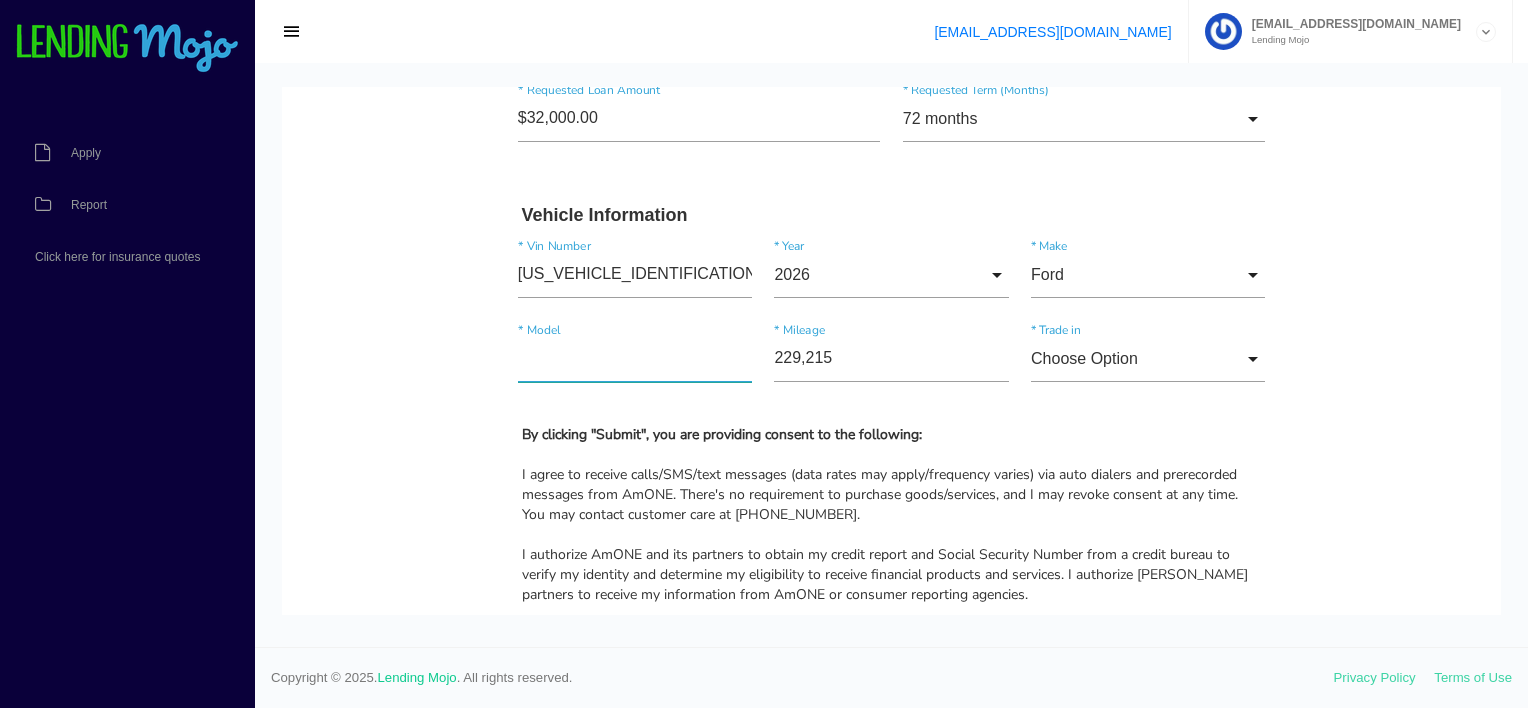 click at bounding box center (635, 359) 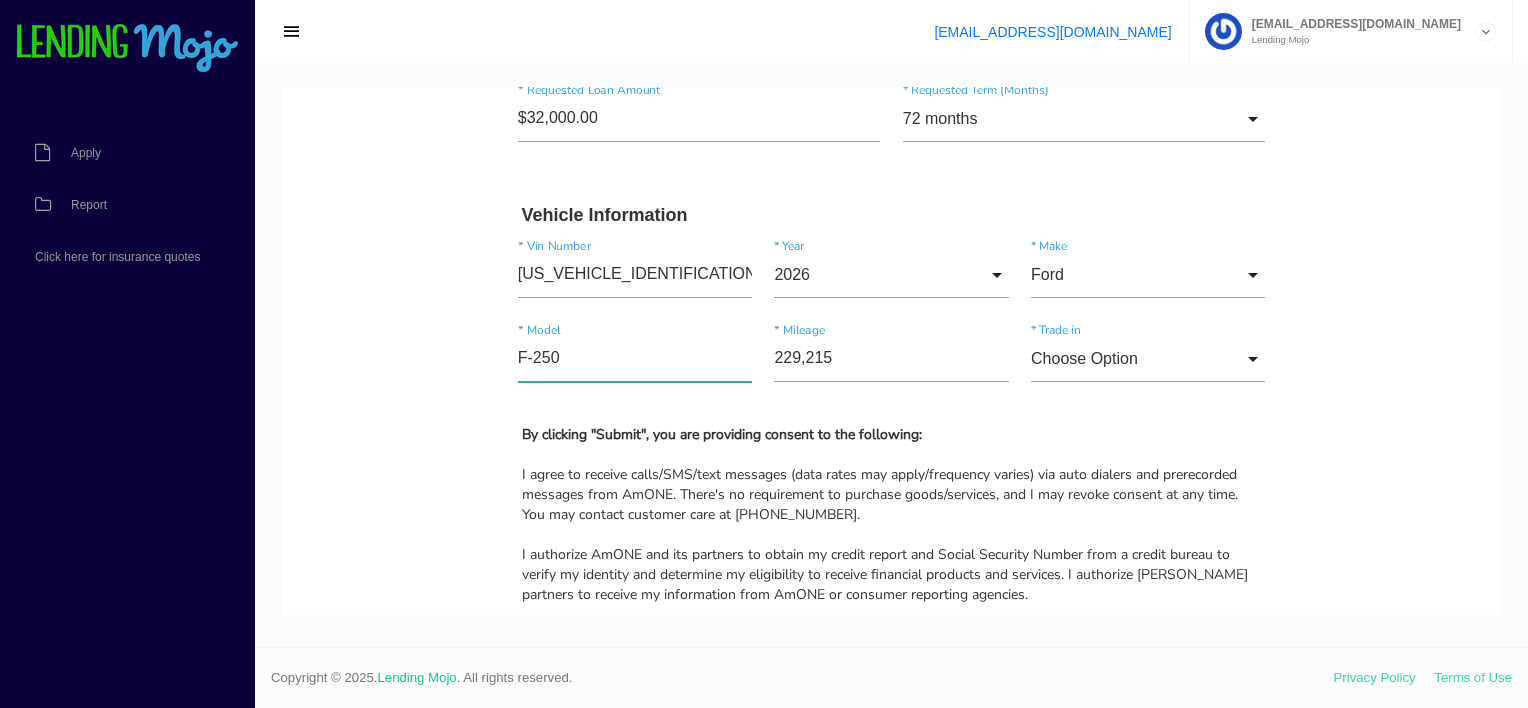 type on "F-250" 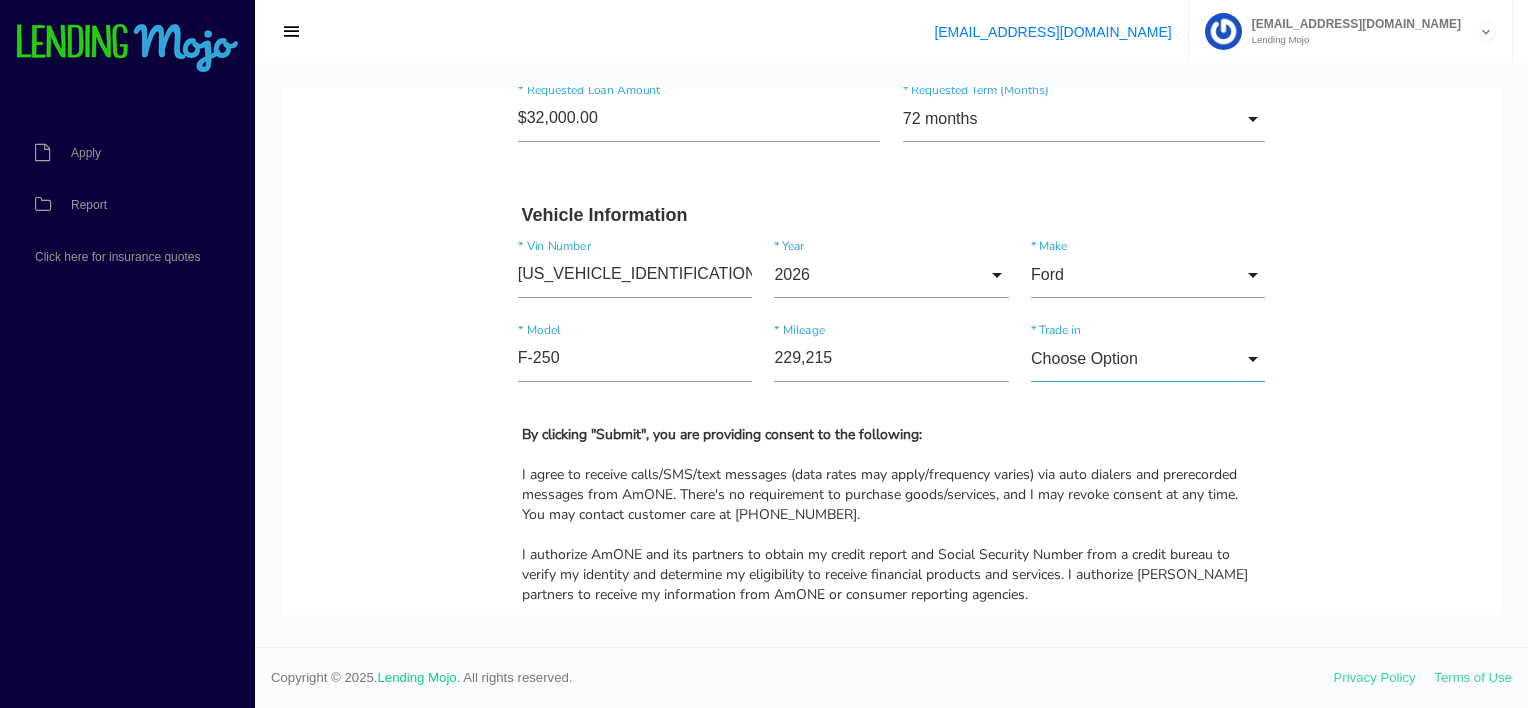 click on "Choose Option" at bounding box center (1148, 359) 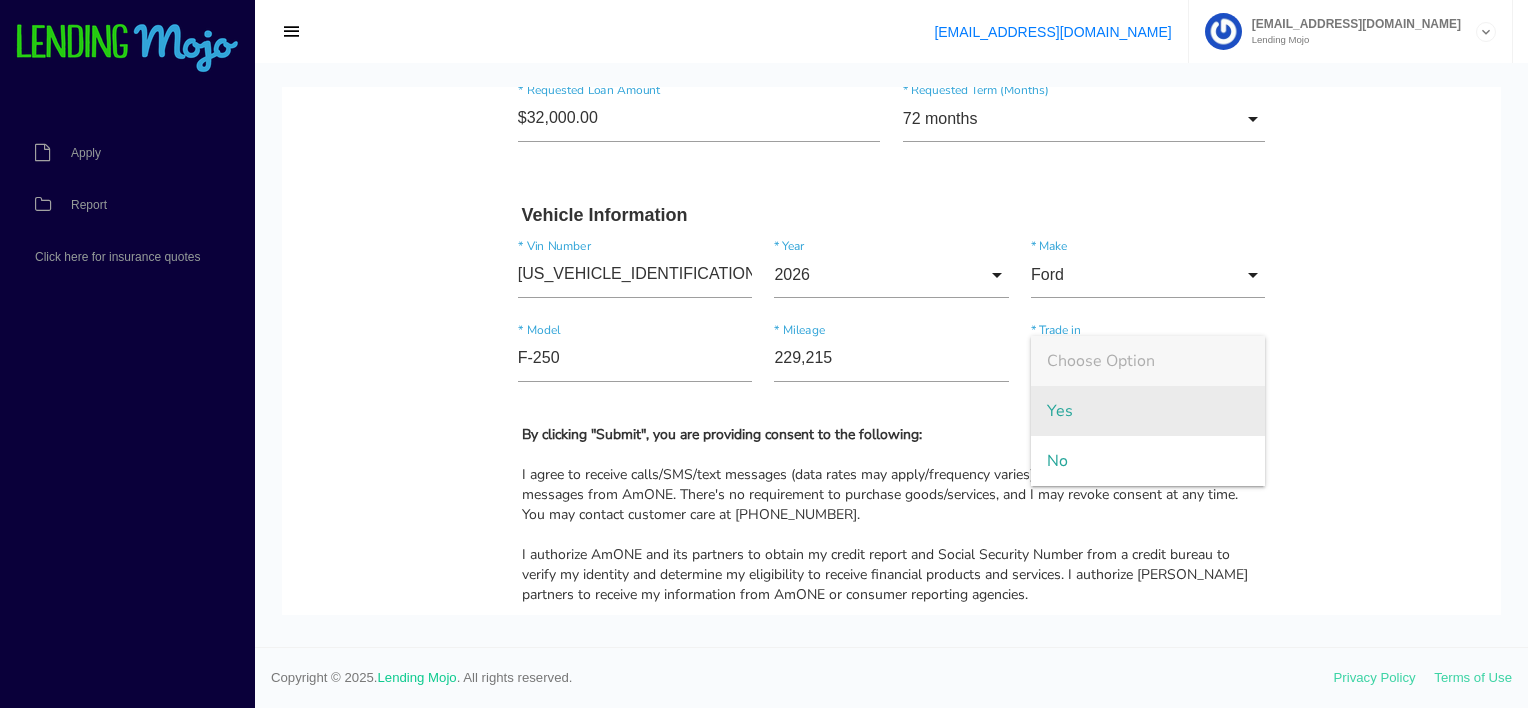 click on "Yes" at bounding box center (1148, 411) 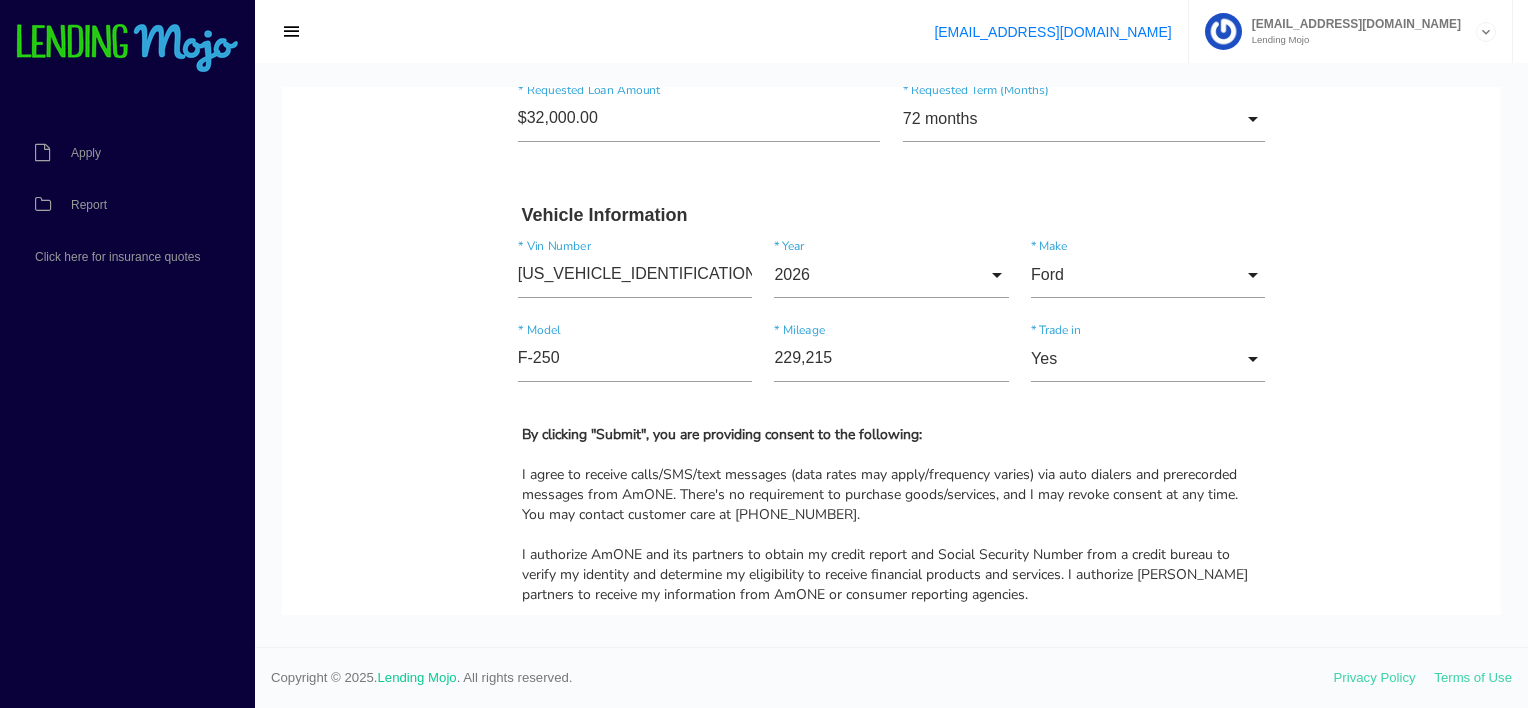 click on "Quick, Secure Financing Personalized to You.
MACKENZIE
*
First Name
Middle Name
MORGAN
*
Last Name
May Month Jan Feb March April May June July Aug Sept Oct Nov Dec
Month
Jan
Feb
March
April
May
June
July
Aug
Sept
Oct
Nov
Dec
*
Date of Birth
24 Day 1 2 3 4 5 6 7 8 9 10 11 12 13 14 15 16 17 18 19 20 21 22 23 24 25 26 27 28 29 30 31
Day
1
2
3" at bounding box center (891, -503) 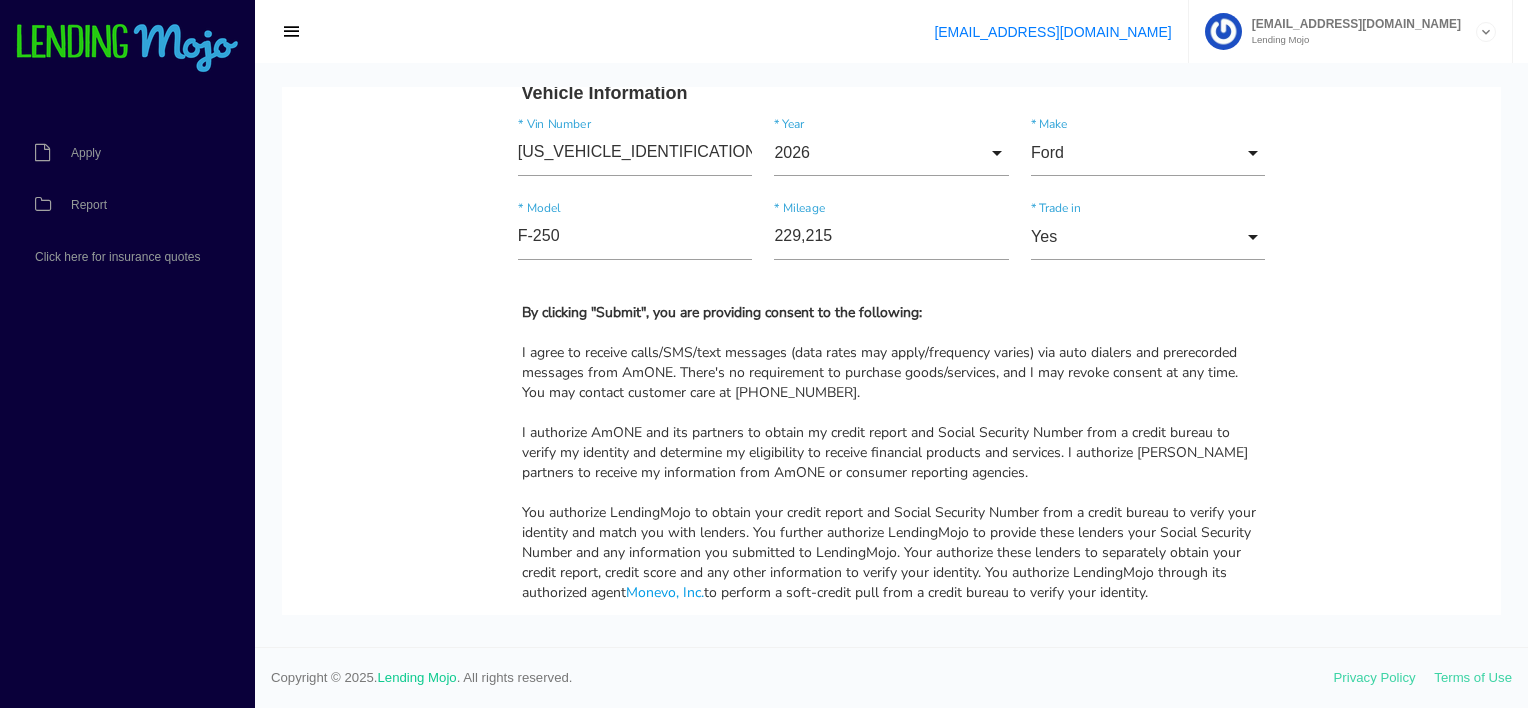scroll, scrollTop: 2500, scrollLeft: 0, axis: vertical 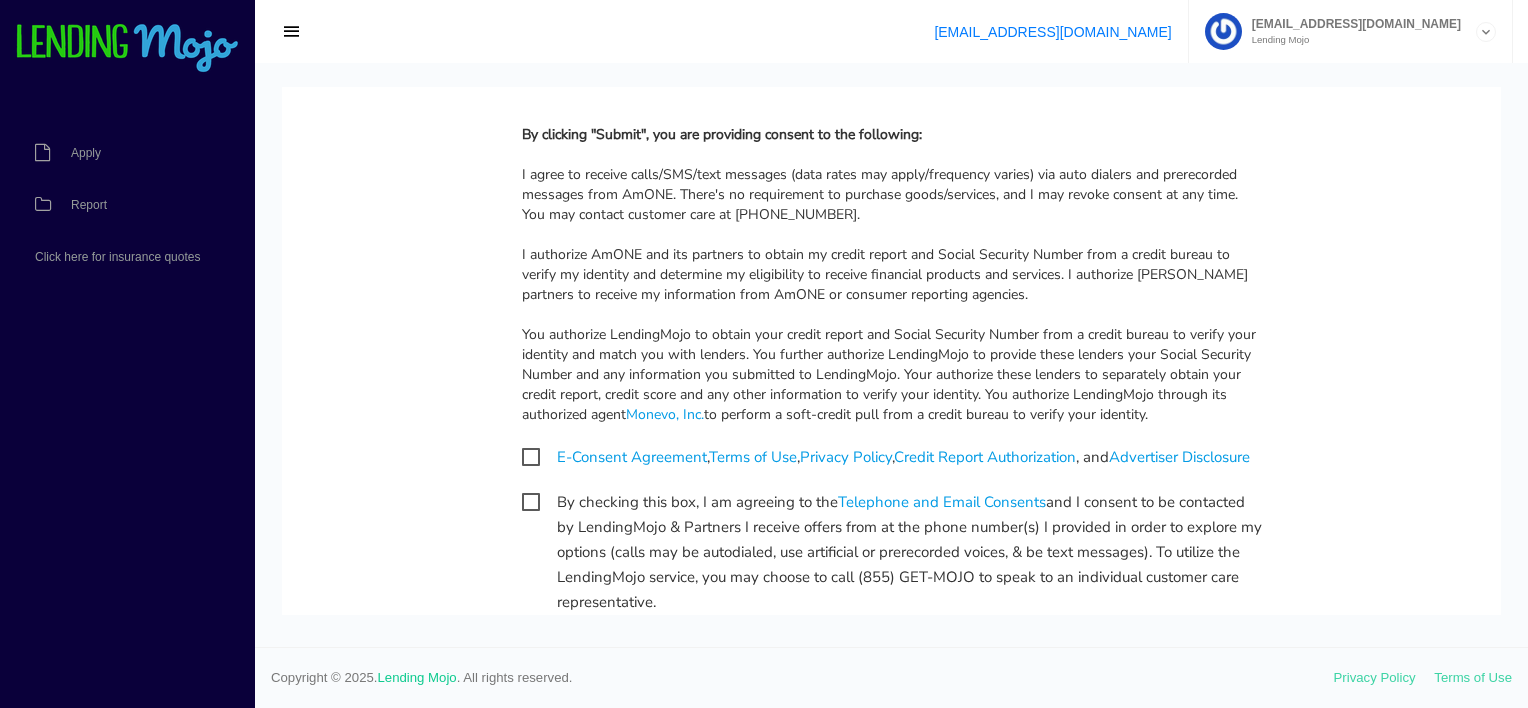 click on "E-Consent Agreement ,
Terms of Use ,
Privacy Policy ,
Credit Report Authorization ,
and  Advertiser Disclosure" at bounding box center (886, 457) 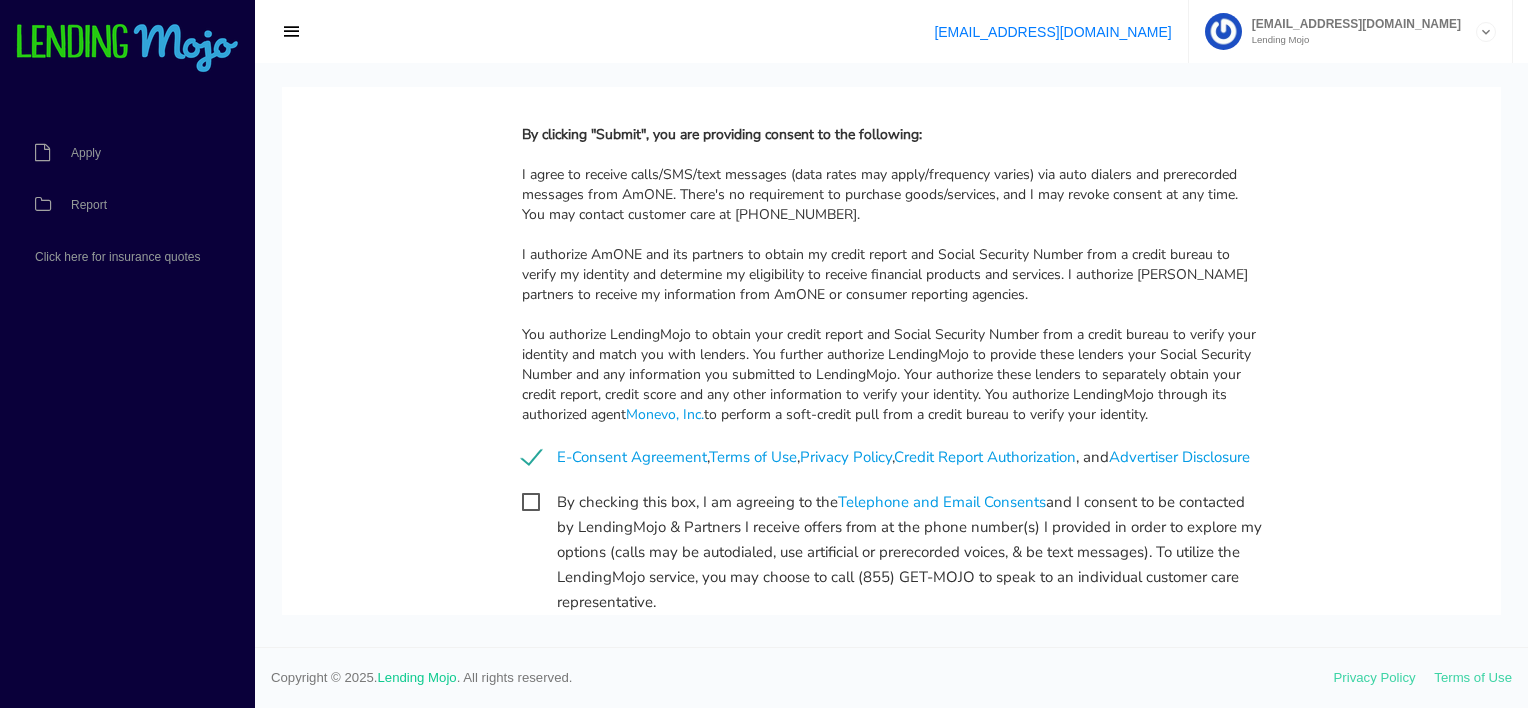 click on "By checking this box, I am agreeing to the
Telephone and Email Consents  and I consent to be contacted by LendingMojo & Partners I receive offers from at the phone number(s) I provided in order to explore my options (calls may be autodialed, use artificial or prerecorded voices, & be text messages). To utilize the LendingMojo service, you may choose to call (855) GET-MOJO to speak to an individual customer care representative." at bounding box center (892, 502) 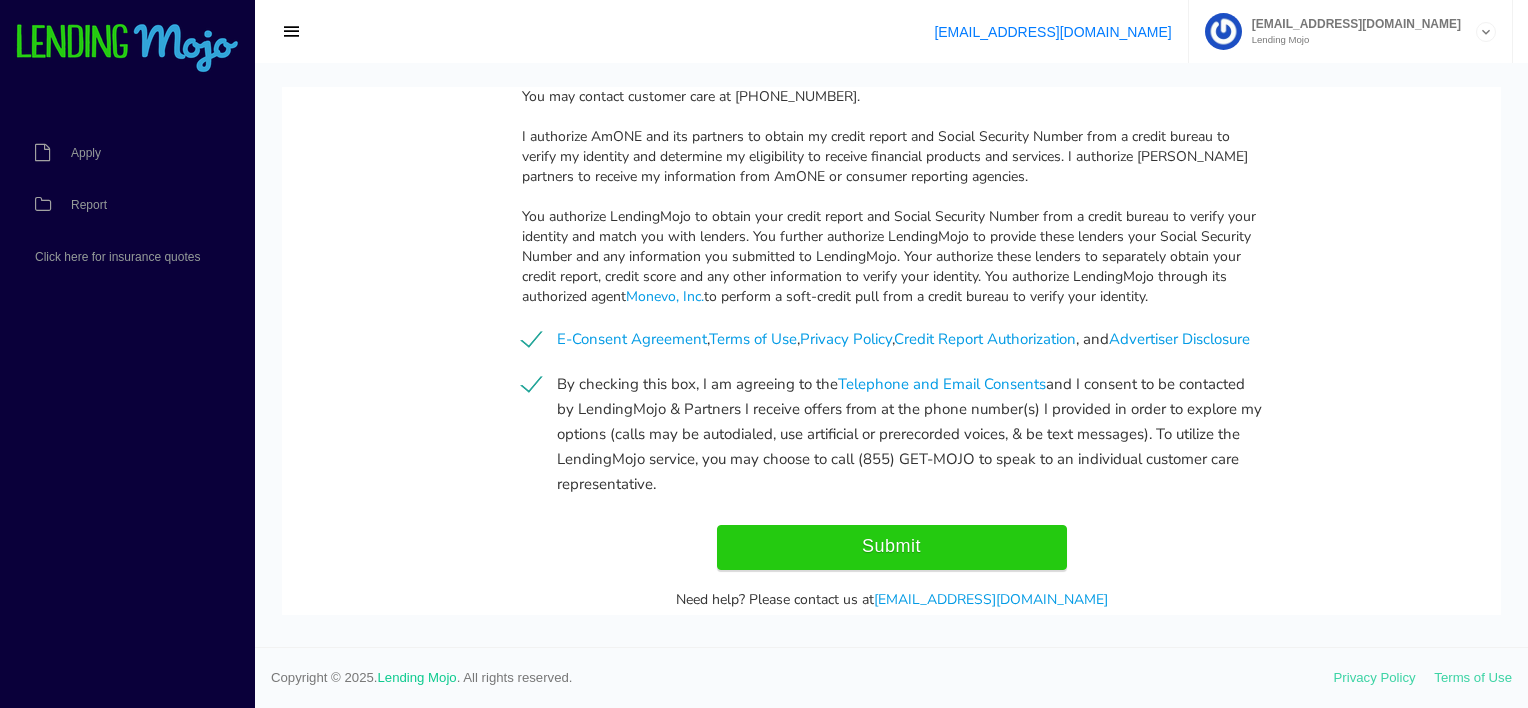 scroll, scrollTop: 2710, scrollLeft: 0, axis: vertical 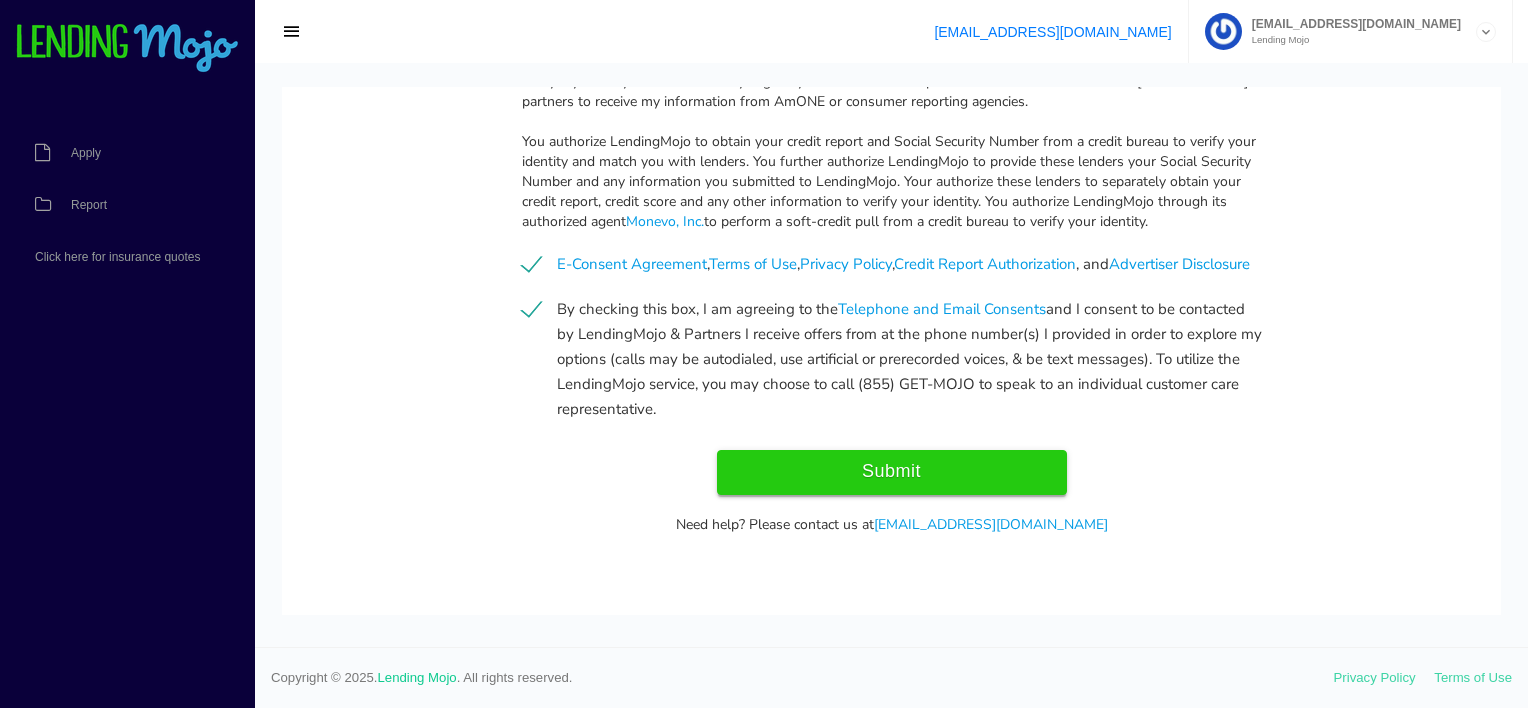 click on "Submit" at bounding box center [892, 472] 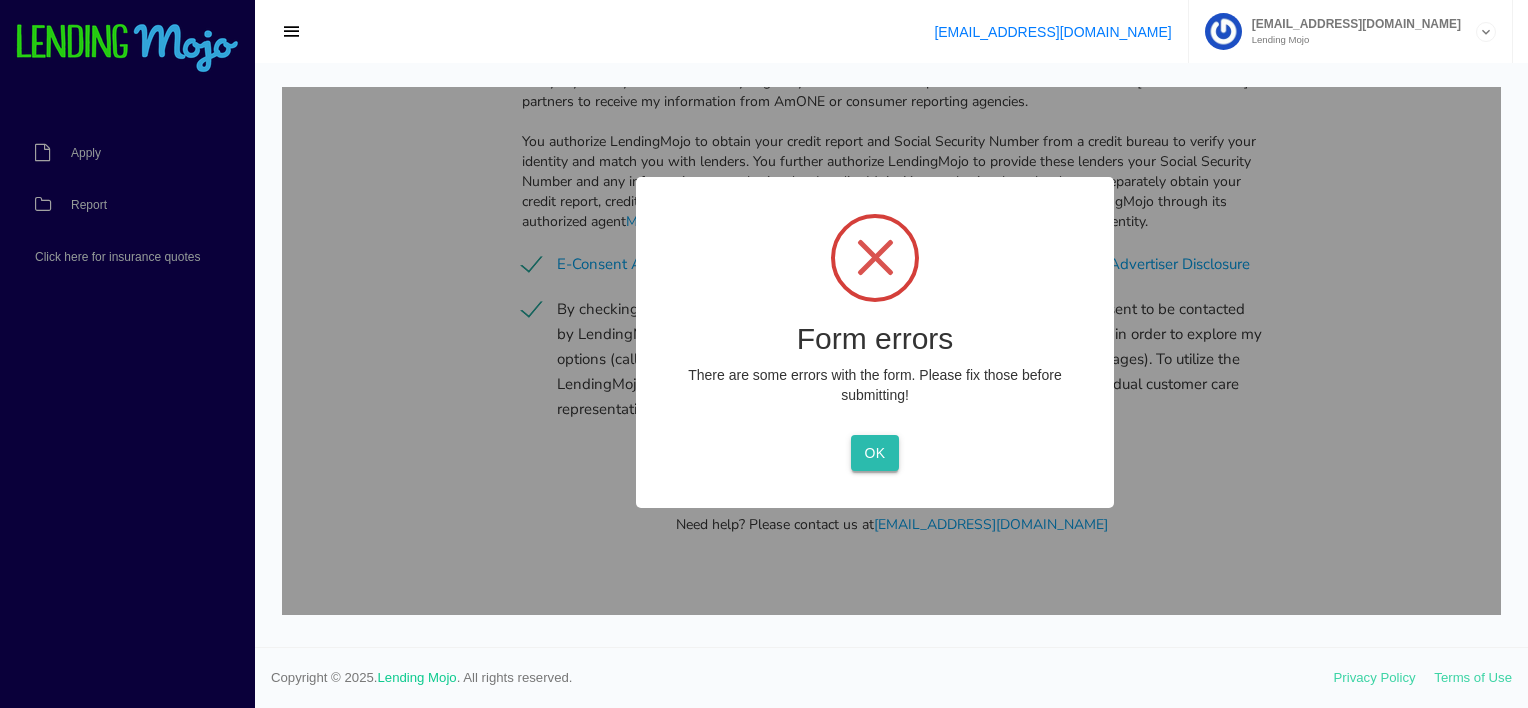 click on "OK" at bounding box center [874, 453] 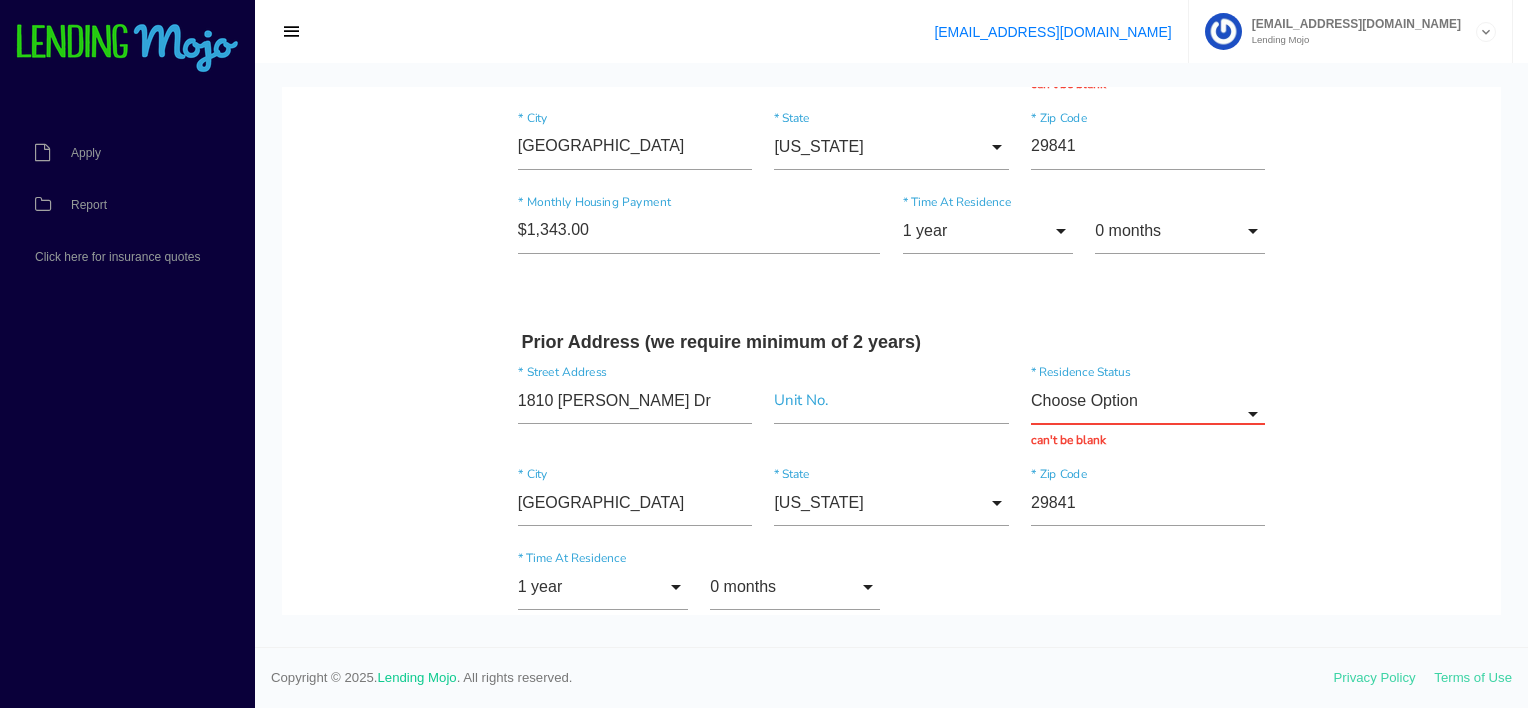scroll, scrollTop: 746, scrollLeft: 0, axis: vertical 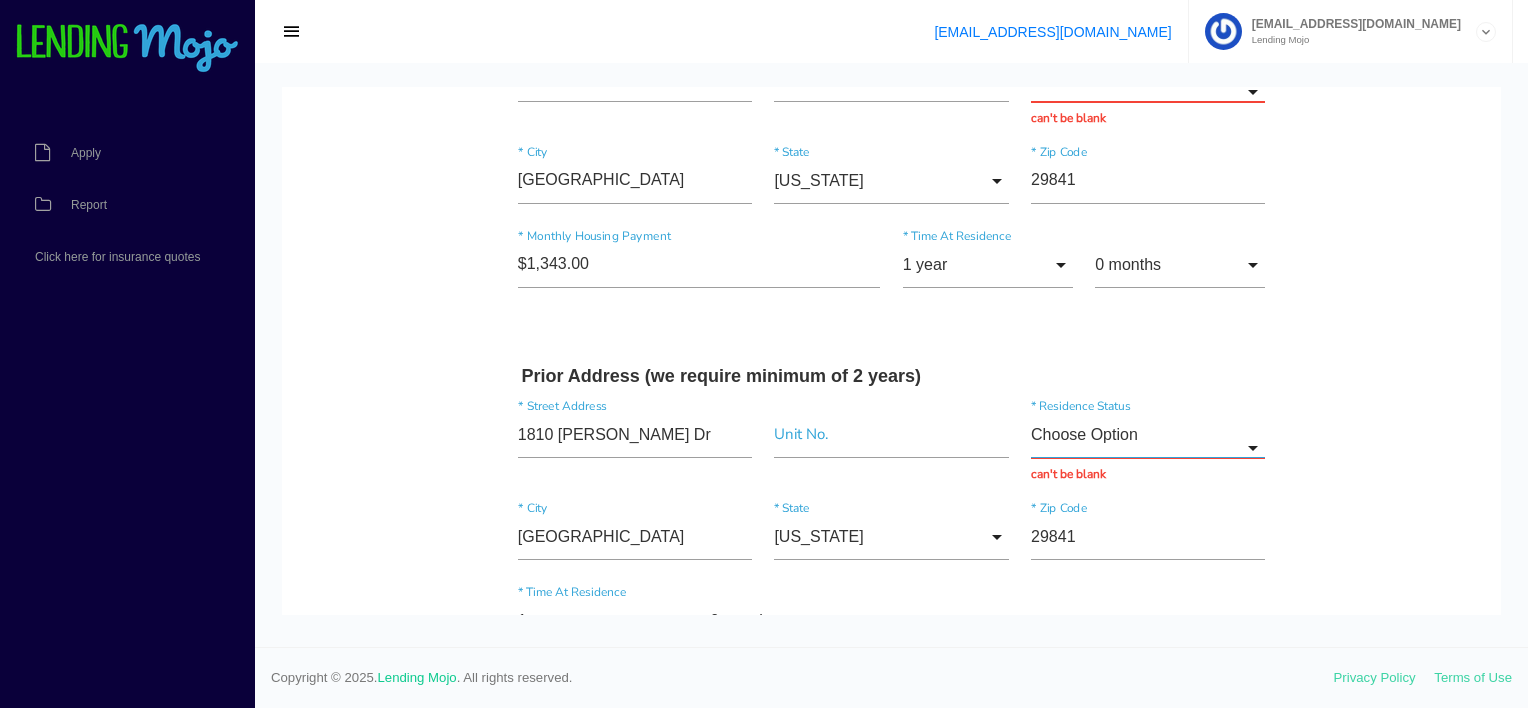 click on "Choose Option" at bounding box center [1148, 435] 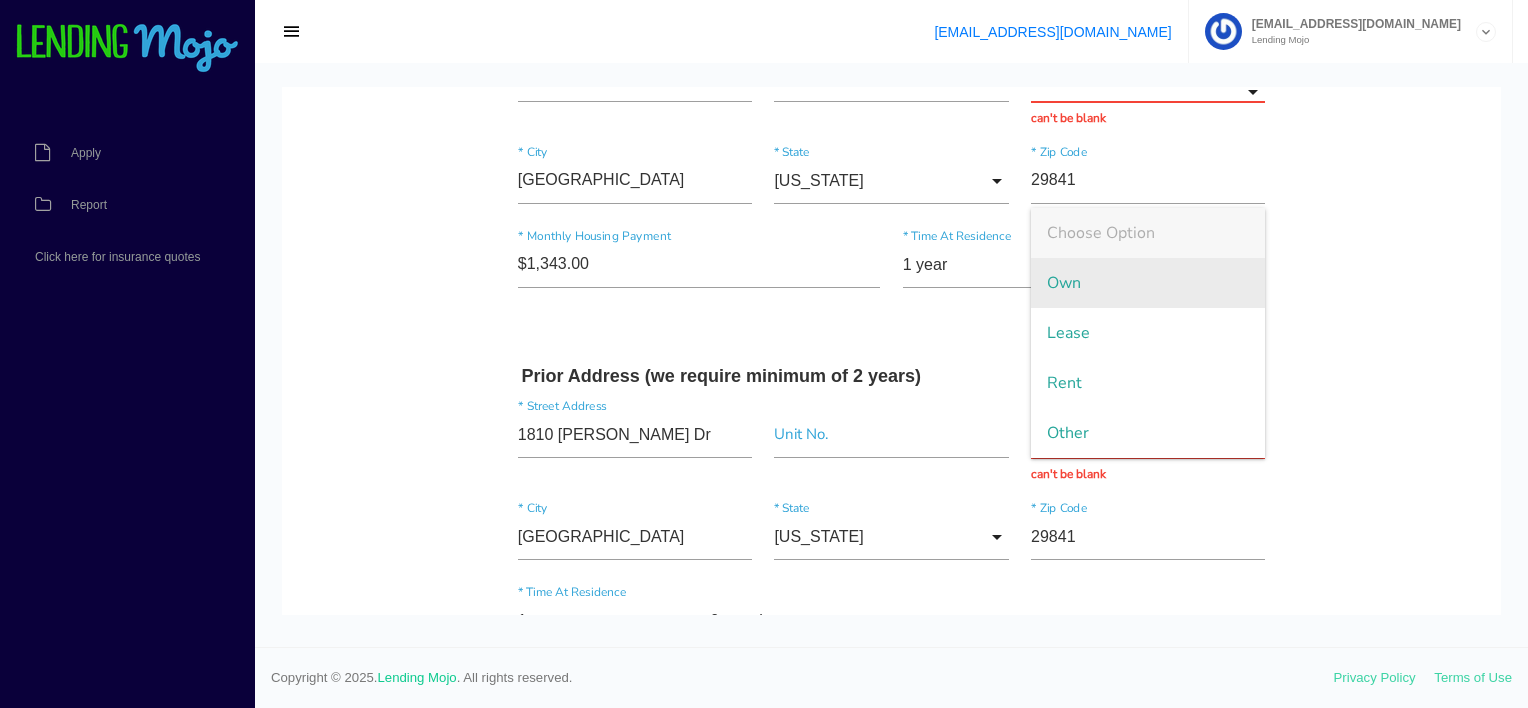 click on "Own" at bounding box center [1148, 283] 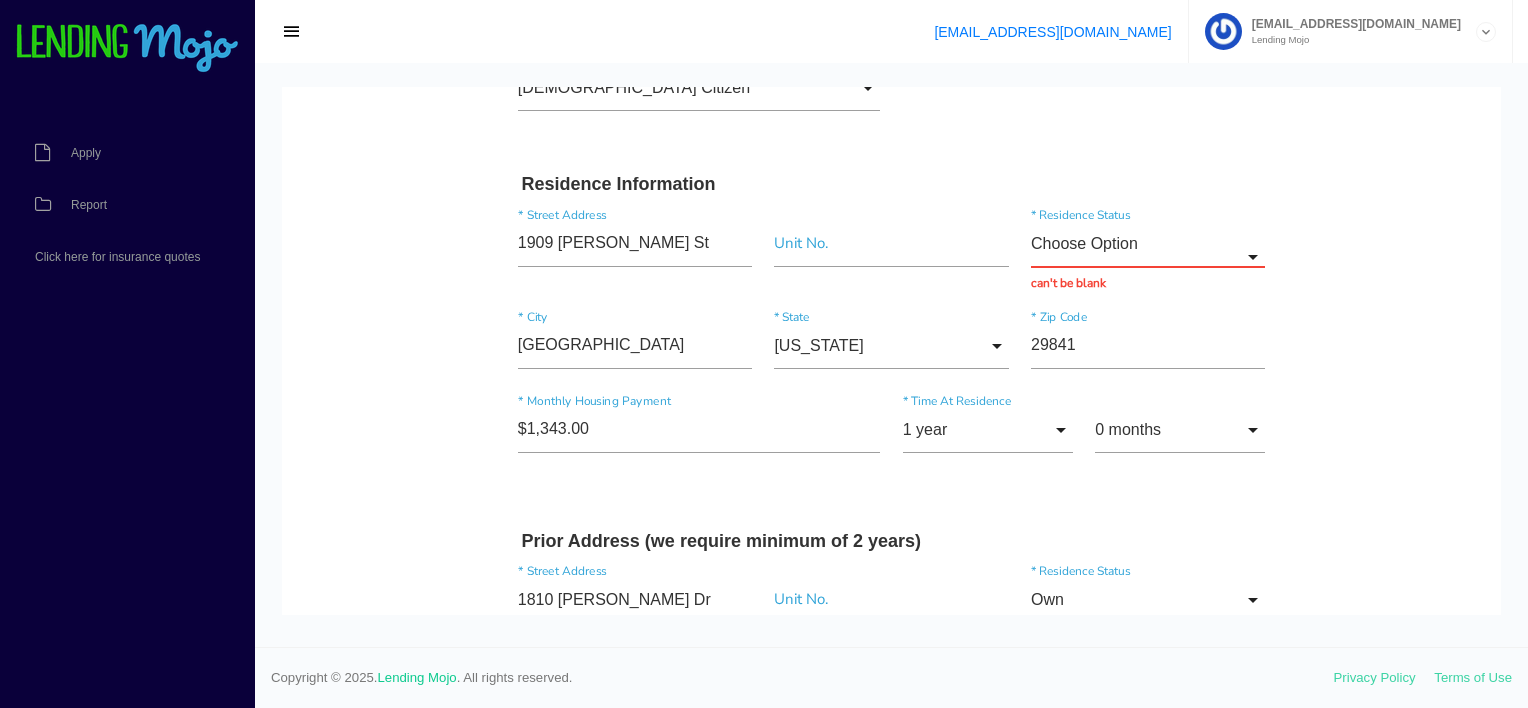 scroll, scrollTop: 546, scrollLeft: 0, axis: vertical 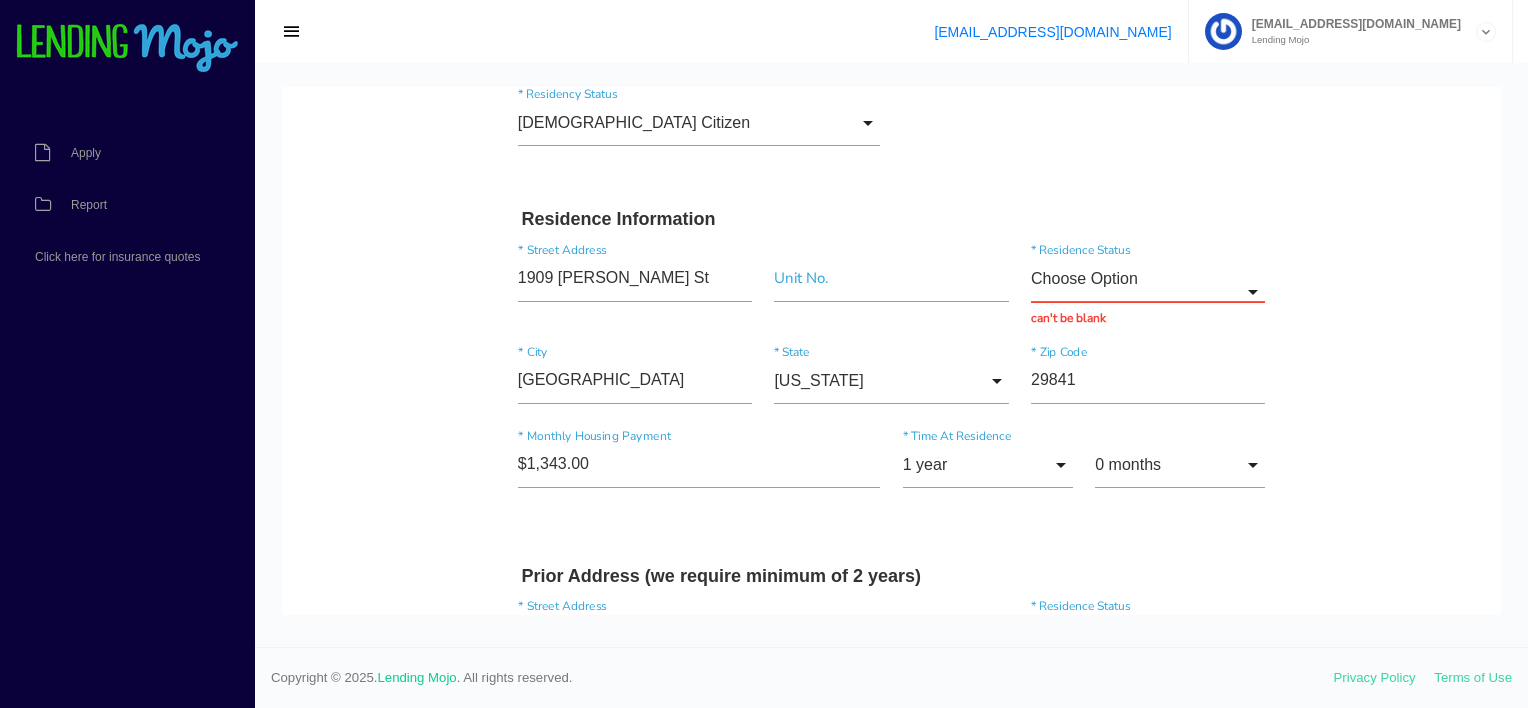 click on "Choose Option" at bounding box center [1148, 279] 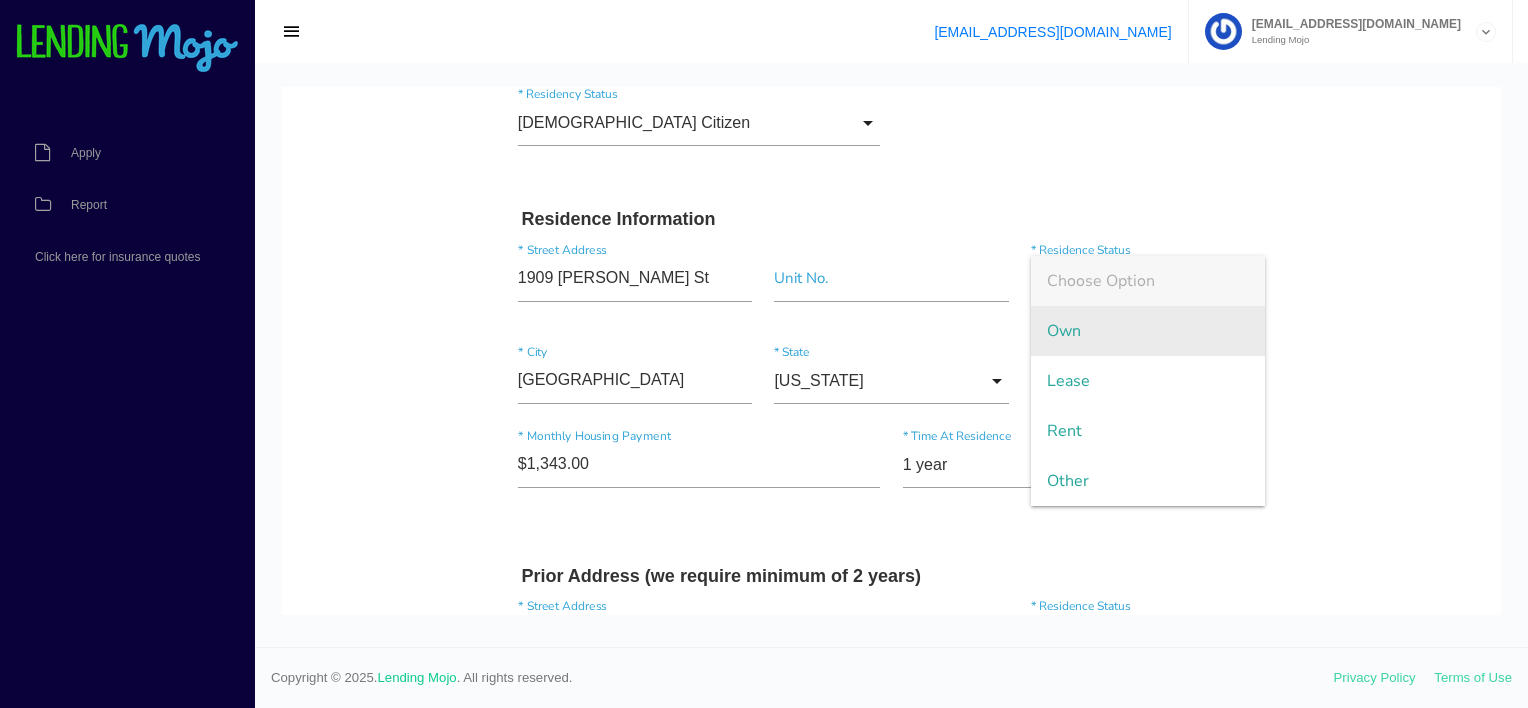 click on "Own" at bounding box center (1148, 331) 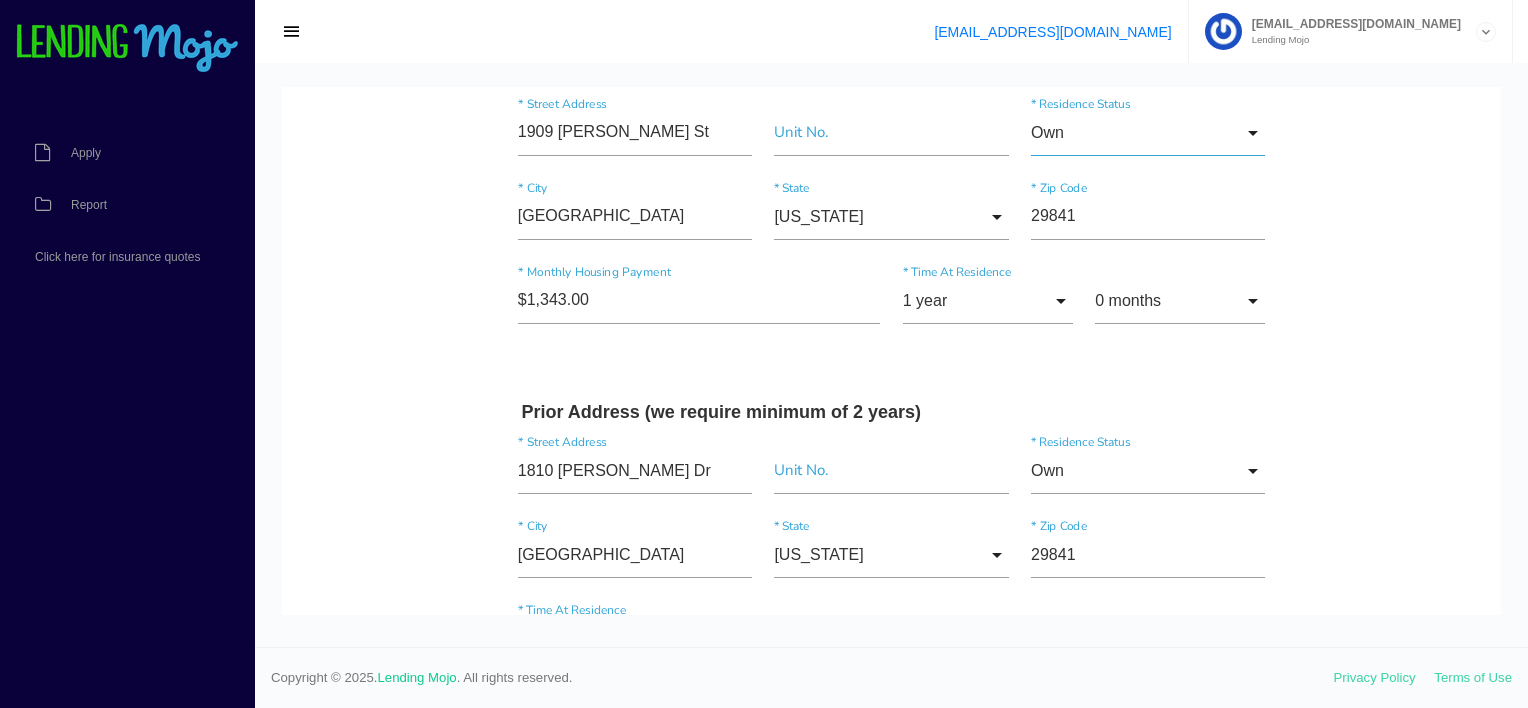 scroll, scrollTop: 846, scrollLeft: 0, axis: vertical 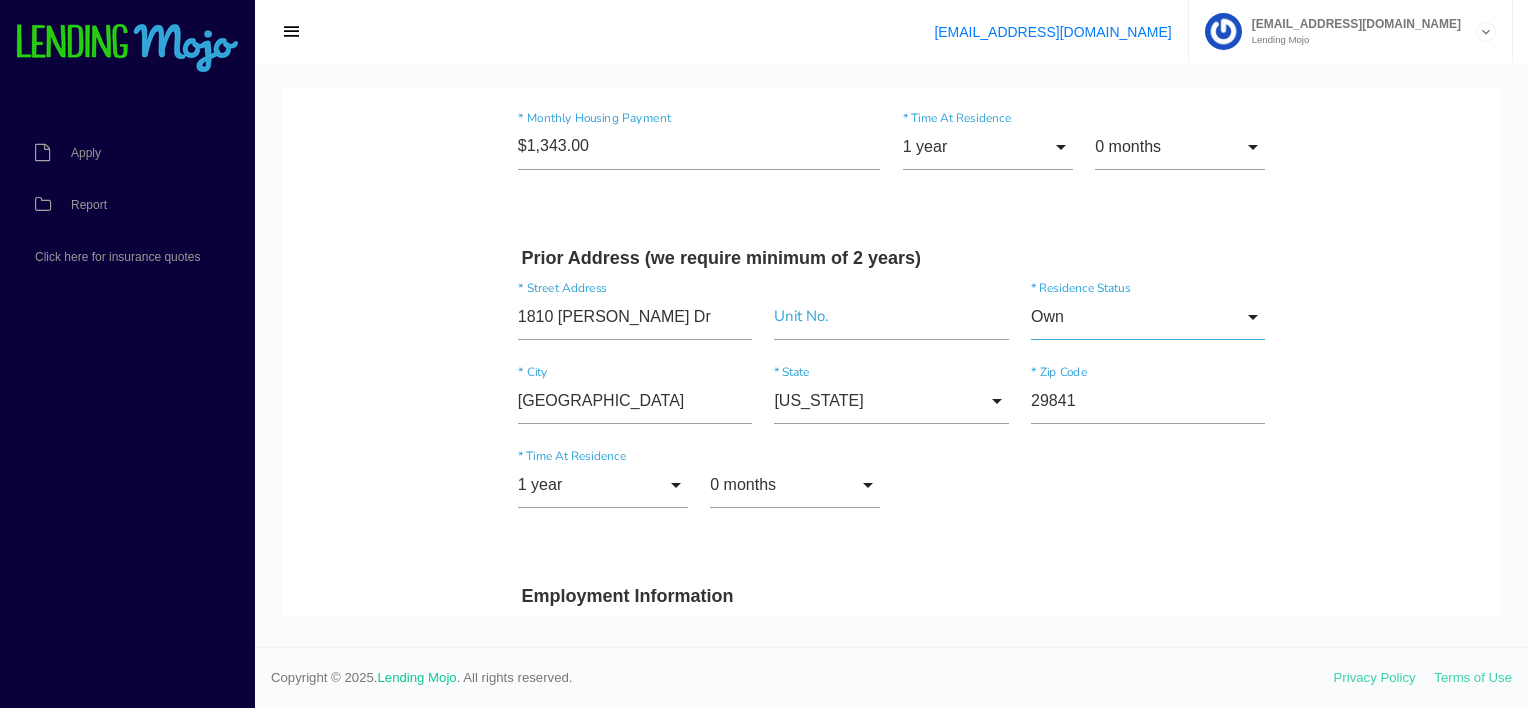 click on "Own" at bounding box center (1148, 317) 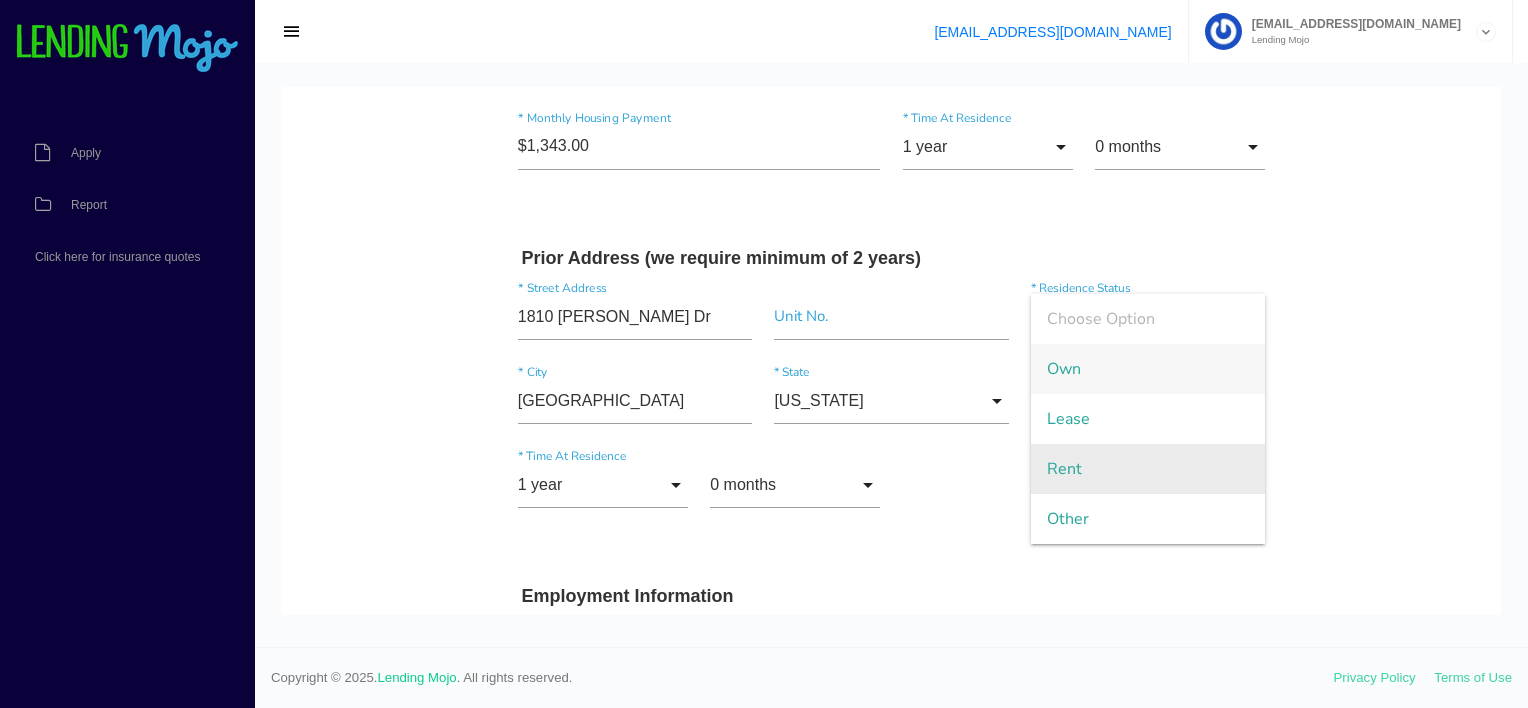 click on "Rent" at bounding box center (1148, 469) 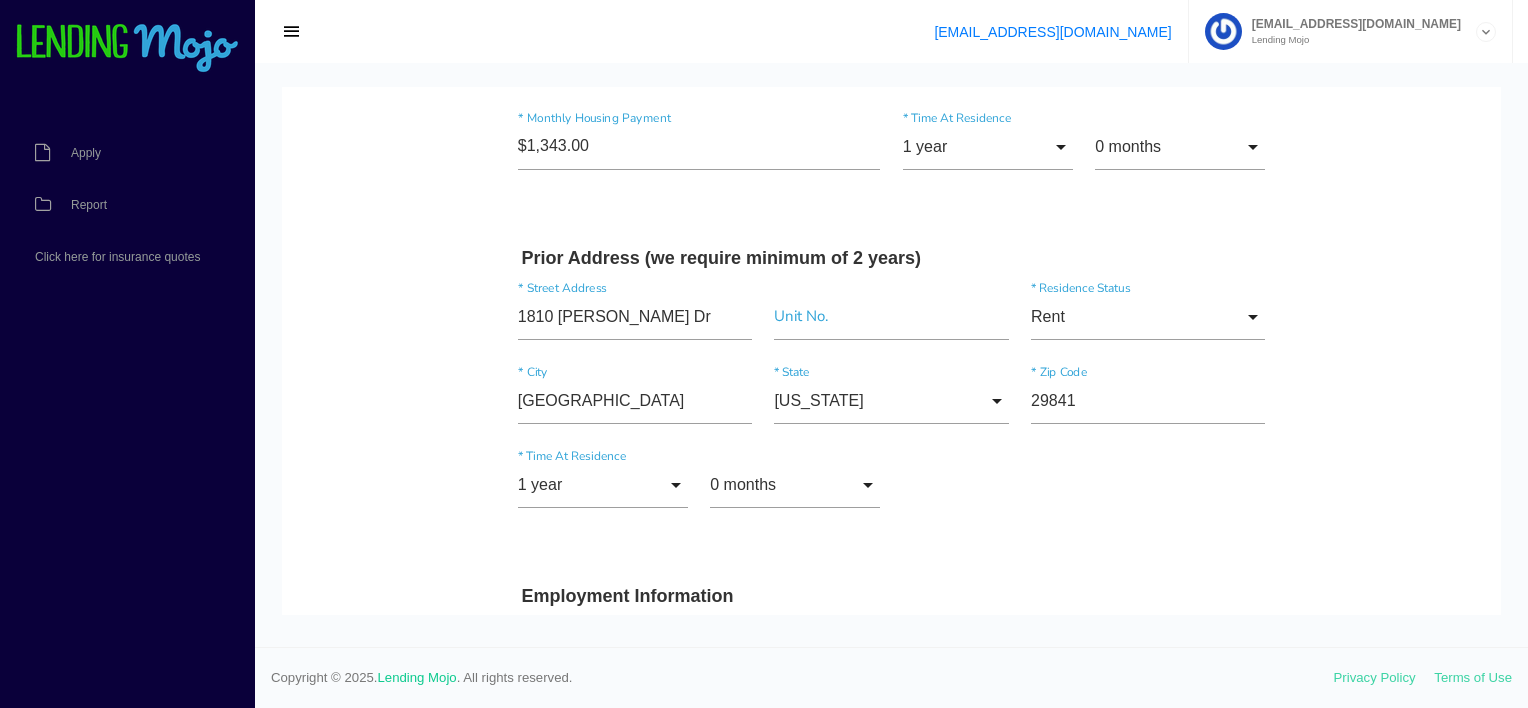 click on "Quick, Secure Financing Personalized to You.
MACKENZIE
*
First Name
Middle Name
MORGAN
*
Last Name
May Month Jan Feb March April May June July Aug Sept Oct Nov Dec
Month
Jan
Feb
March
April
May
June
July
Aug
Sept
Oct
Nov
Dec
*
Date of Birth
24 Day 1 2 3 4 5 6 7 8 9 10 11 12 13 14 15 16 17 18 19 20 21 22 23 24 25 26 27 28 29 30 31
Day
1
2
3" at bounding box center [891, 851] 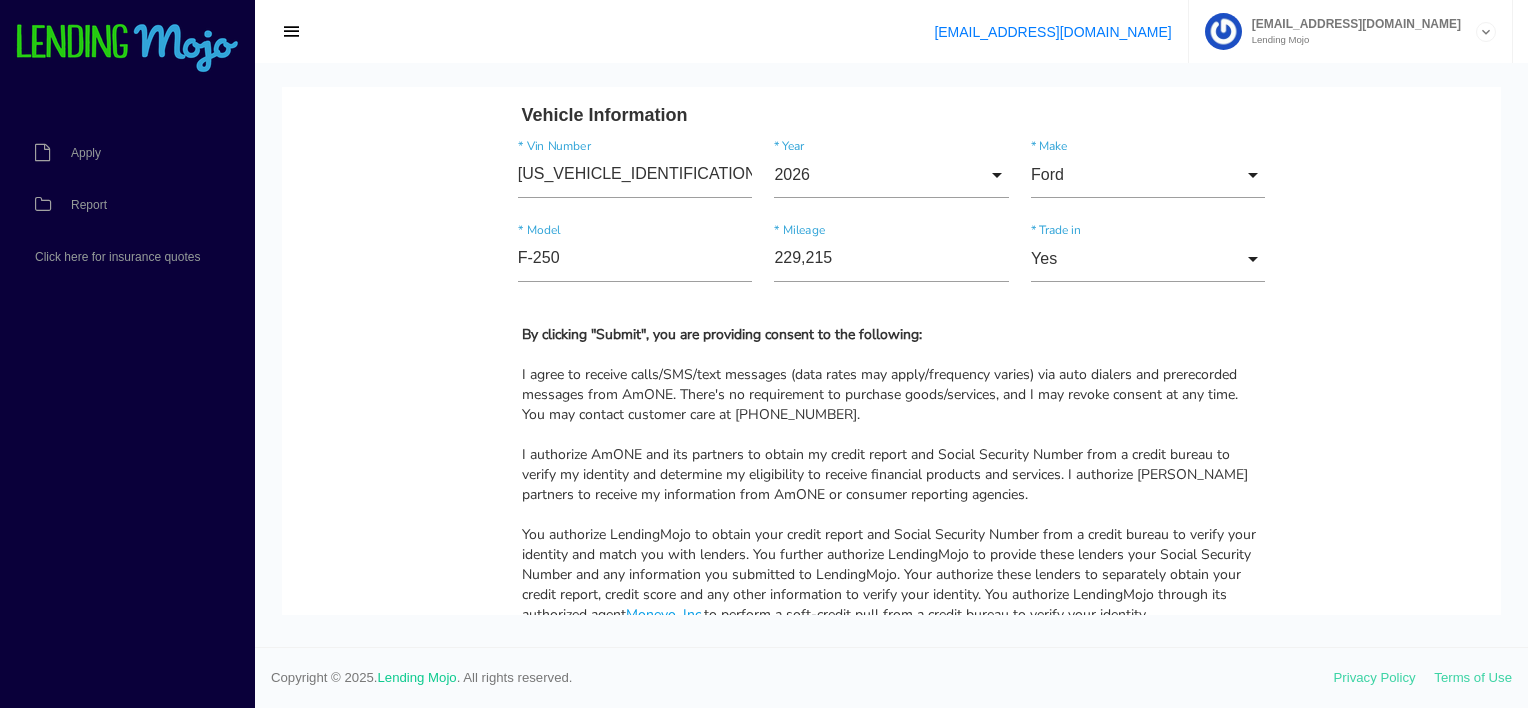 scroll, scrollTop: 2600, scrollLeft: 0, axis: vertical 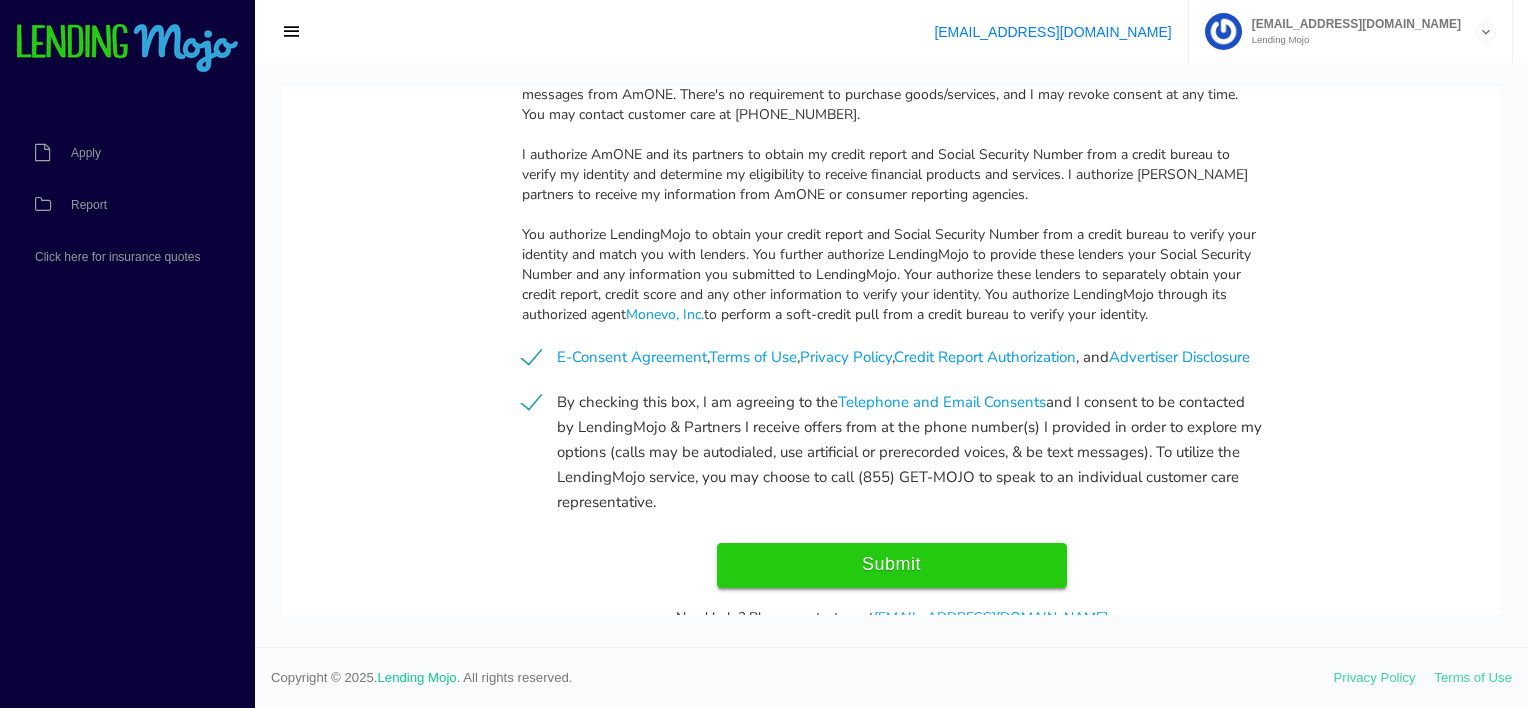 click on "Submit" at bounding box center [892, 565] 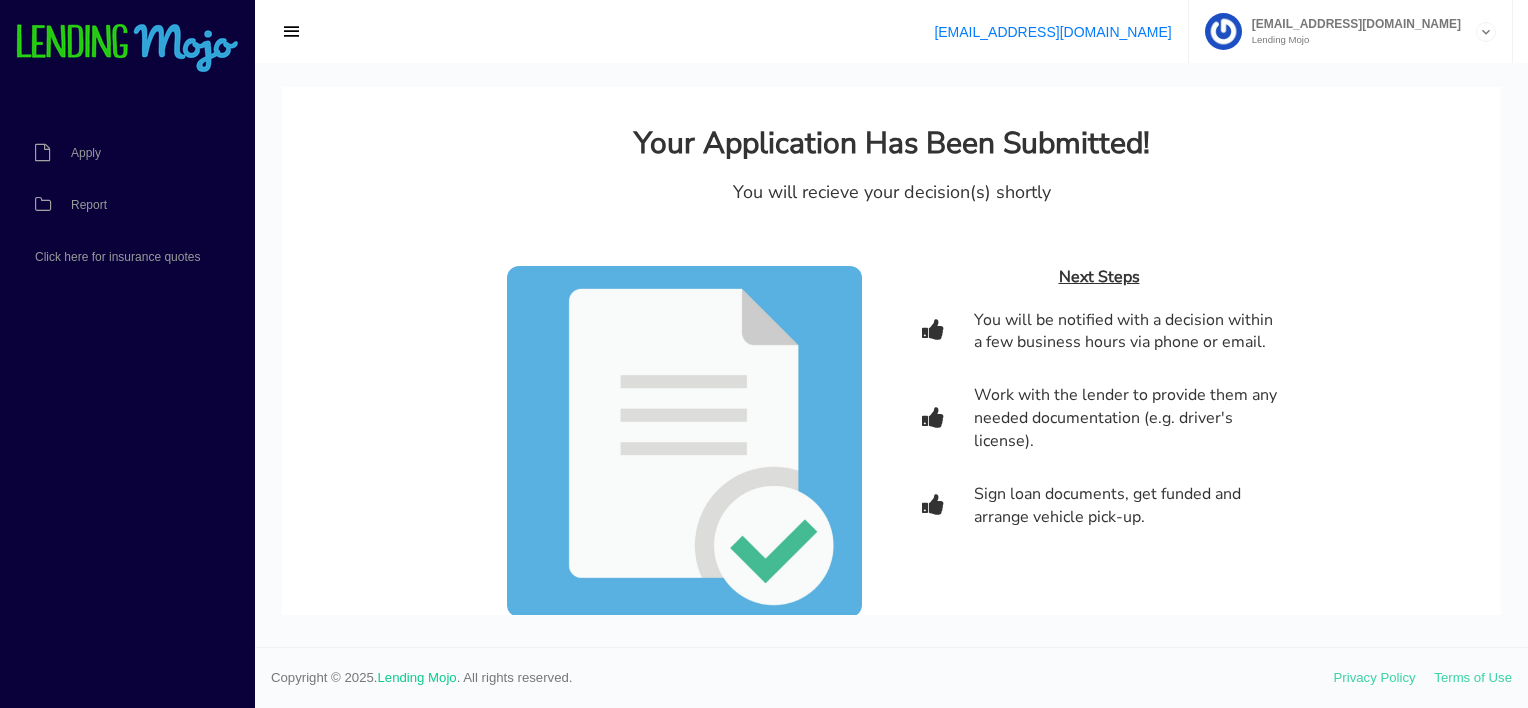 scroll, scrollTop: 0, scrollLeft: 0, axis: both 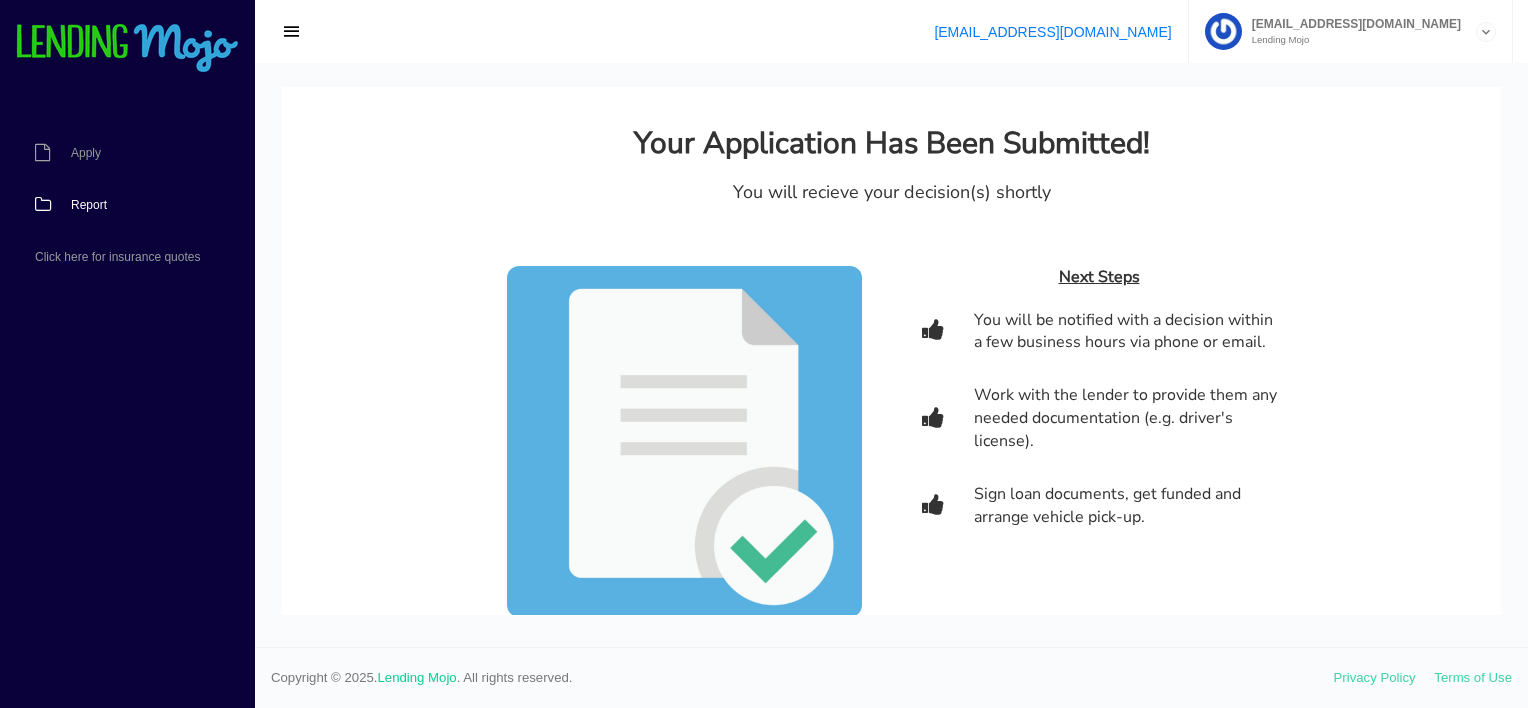 click on "Report" at bounding box center (117, 205) 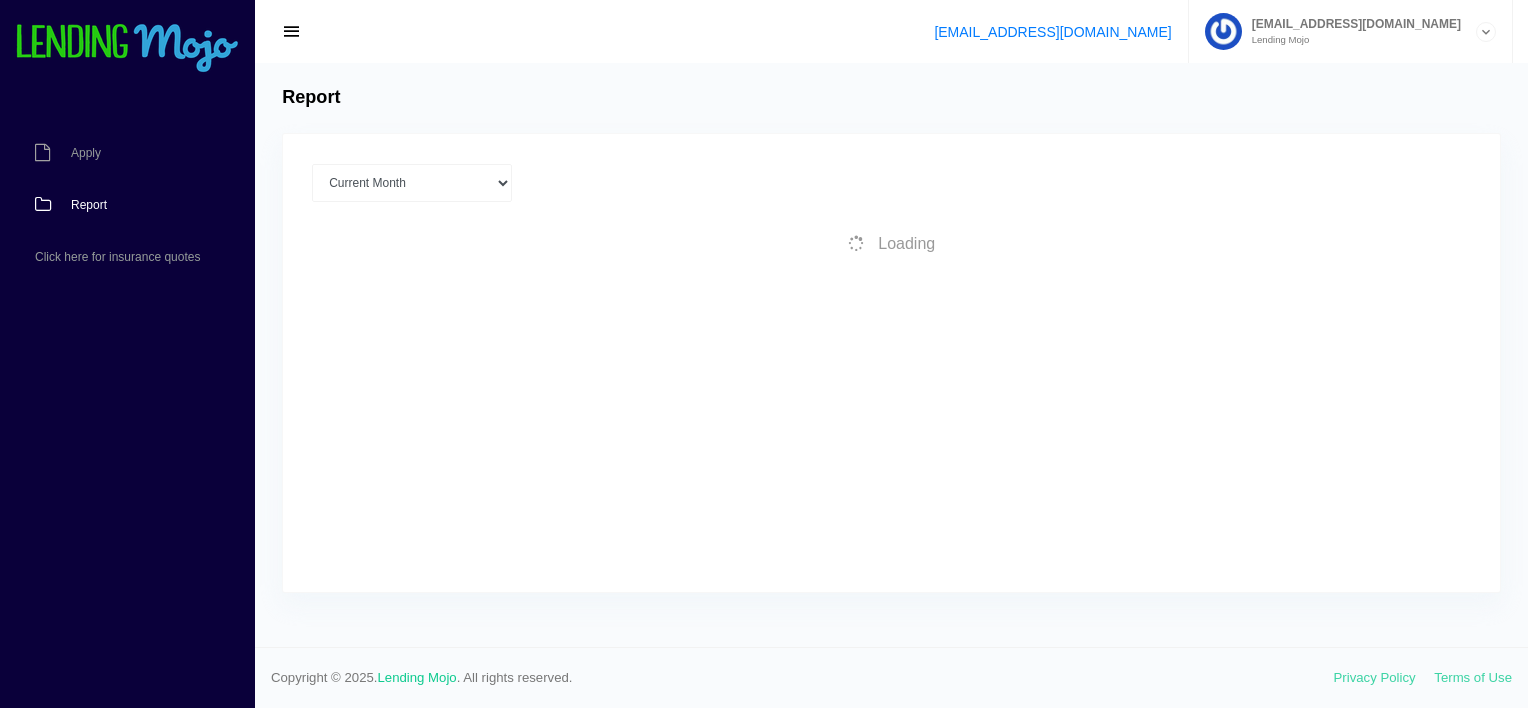 scroll, scrollTop: 0, scrollLeft: 0, axis: both 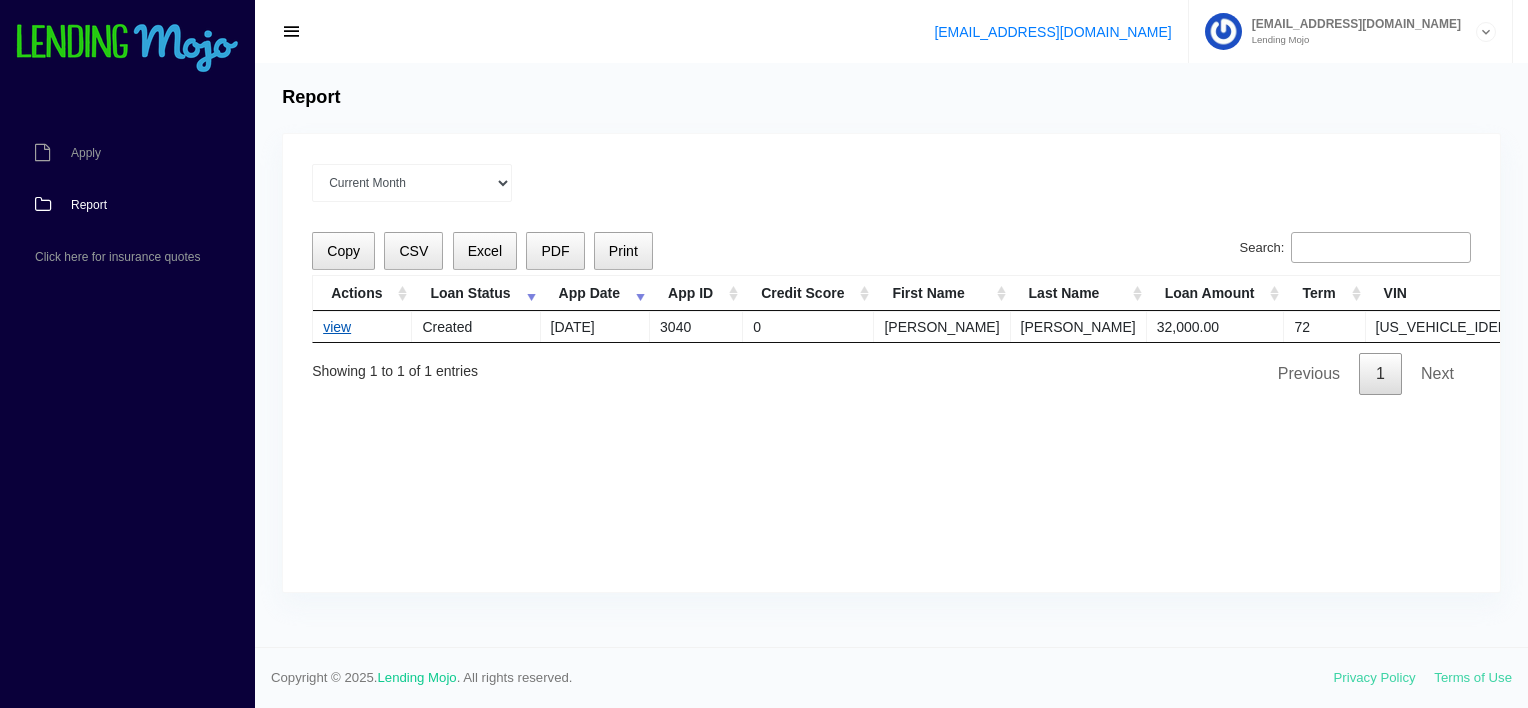 click on "view" at bounding box center [337, 327] 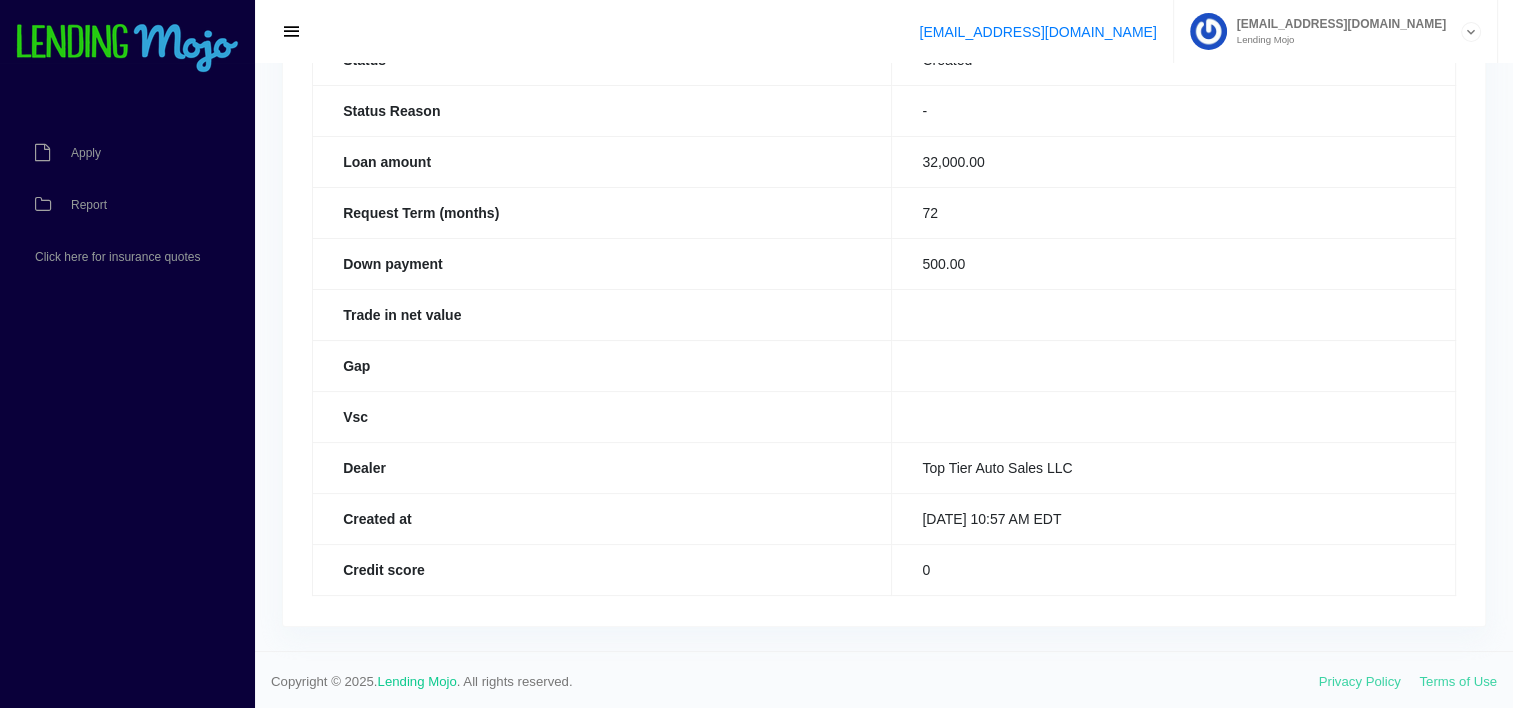 scroll, scrollTop: 0, scrollLeft: 0, axis: both 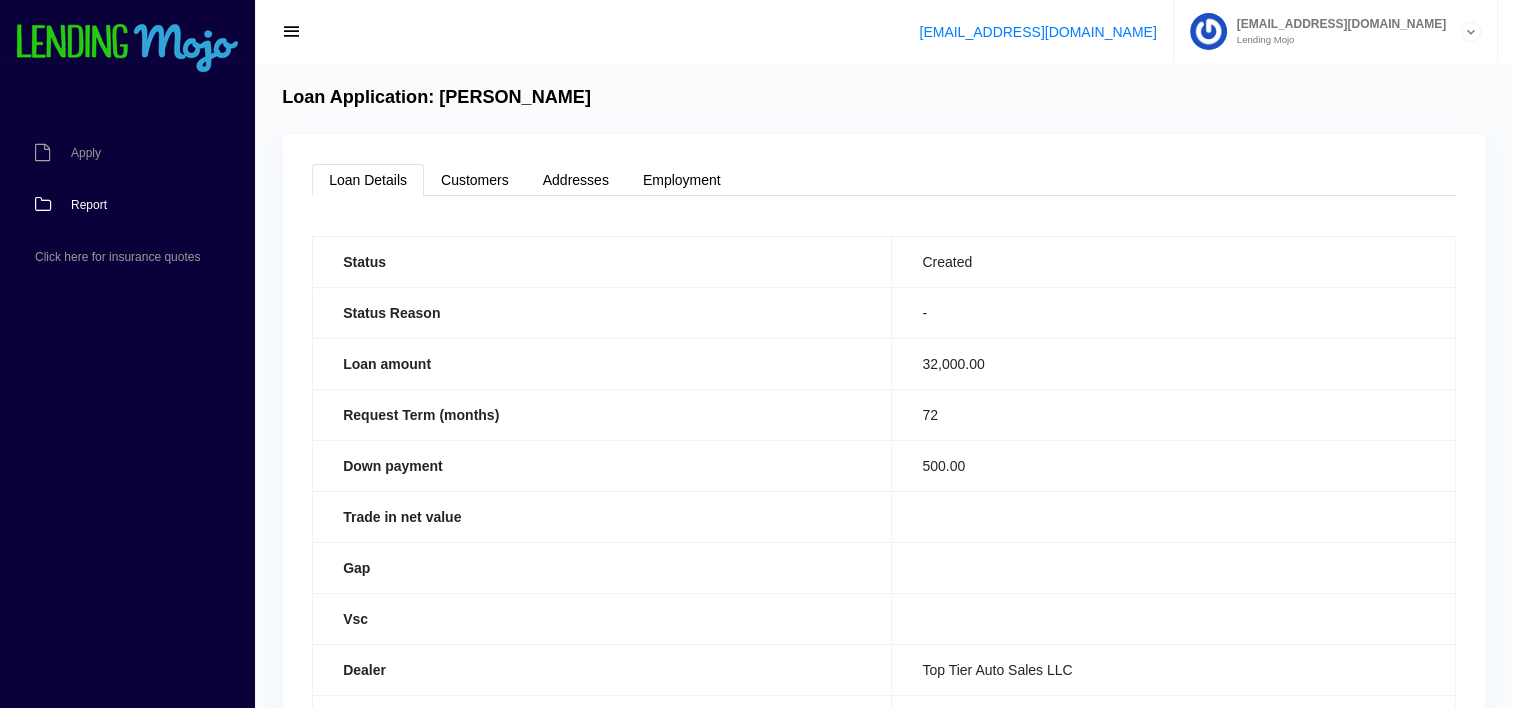 click on "Report" at bounding box center (89, 205) 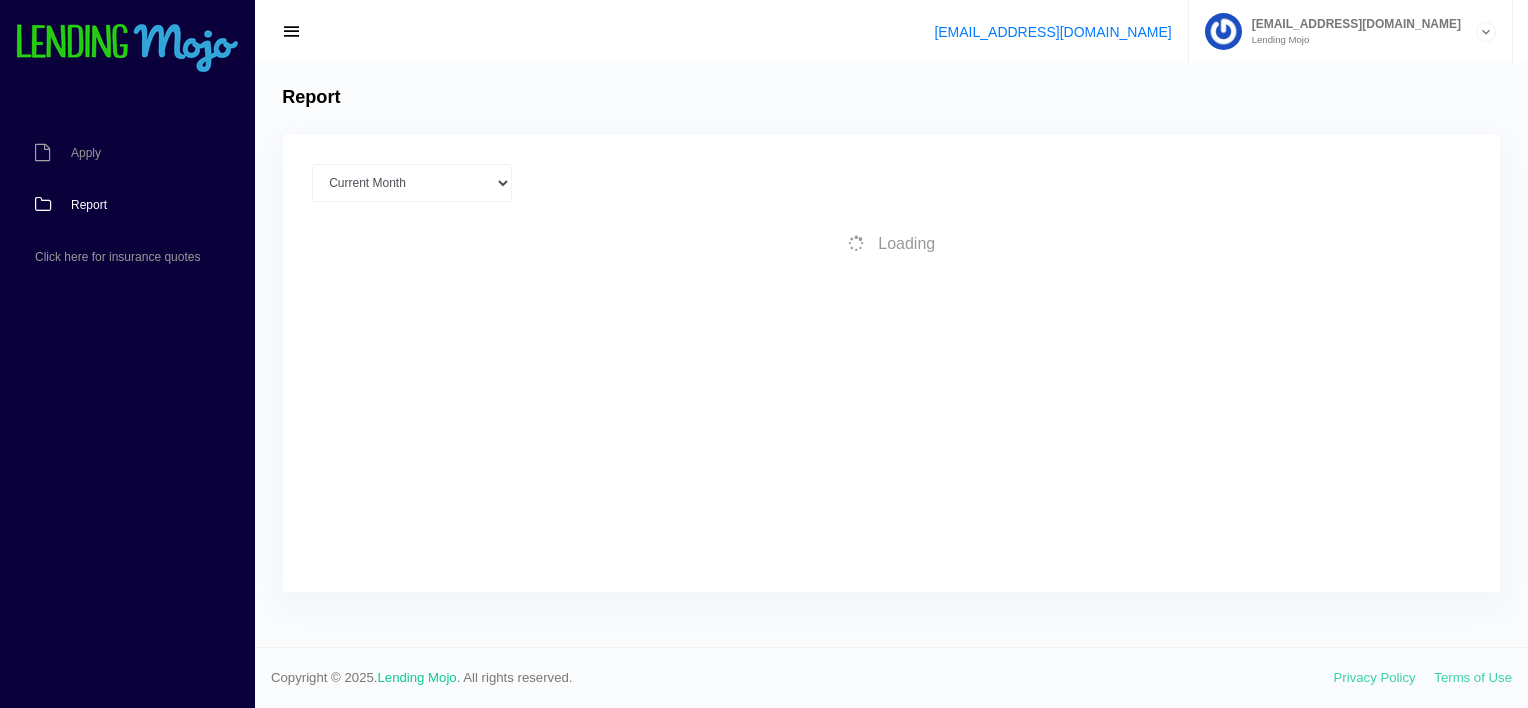 scroll, scrollTop: 0, scrollLeft: 0, axis: both 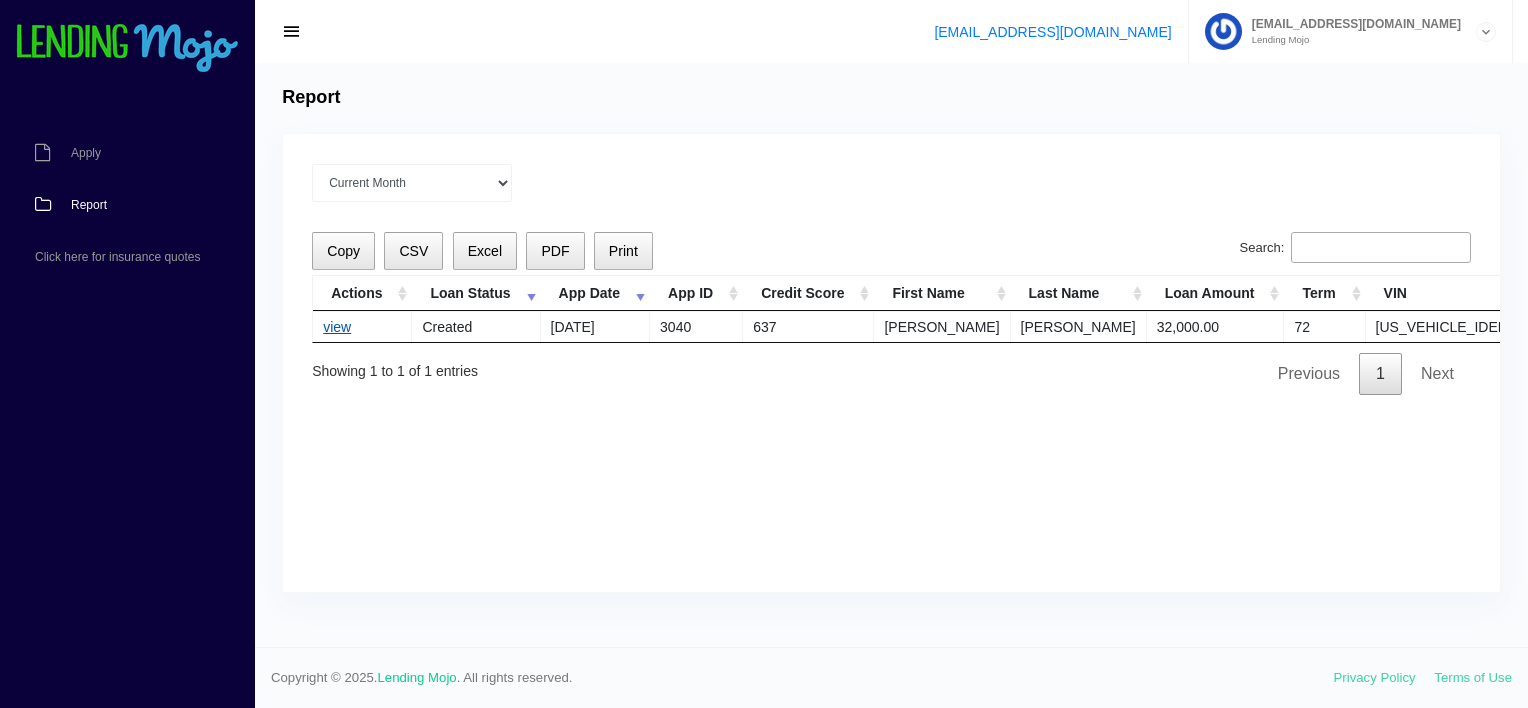 click on "view" at bounding box center [337, 327] 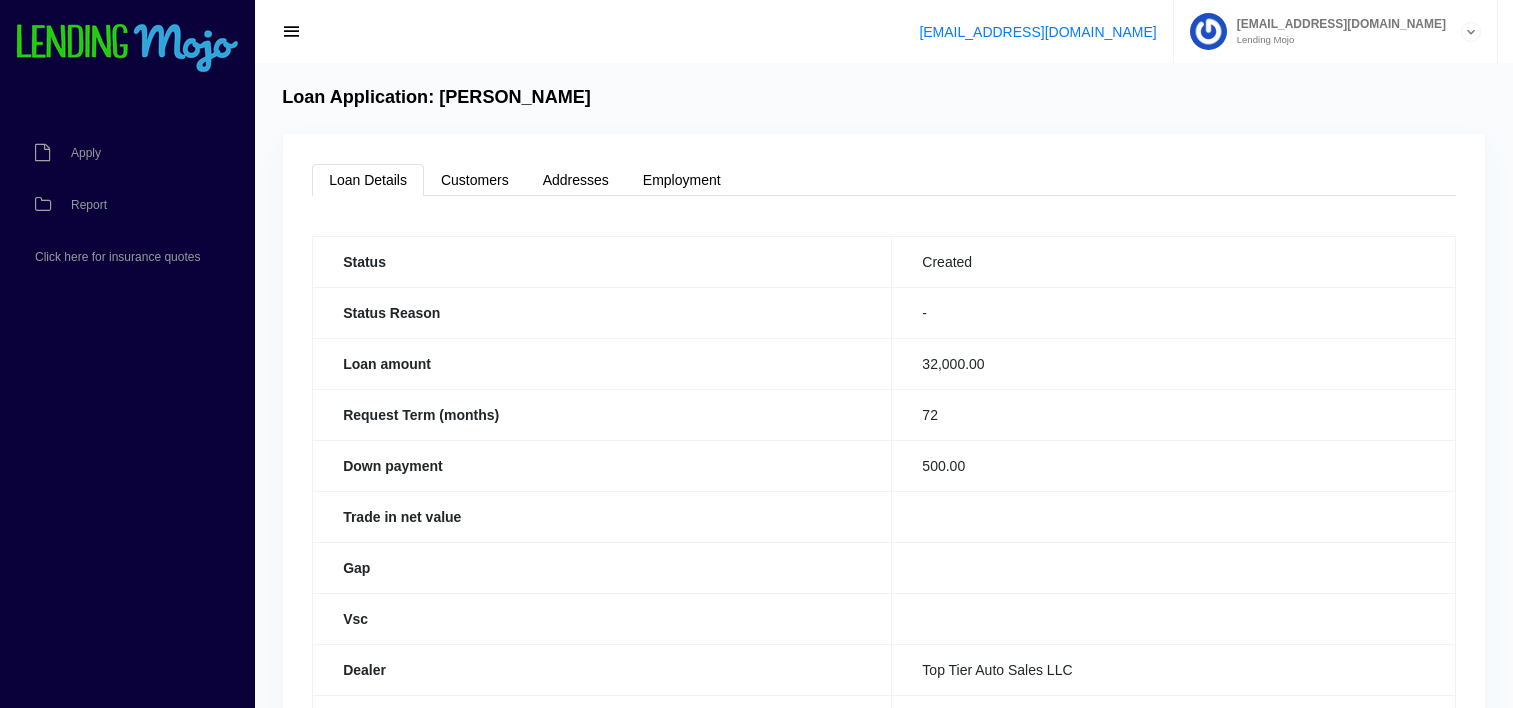 scroll, scrollTop: 0, scrollLeft: 0, axis: both 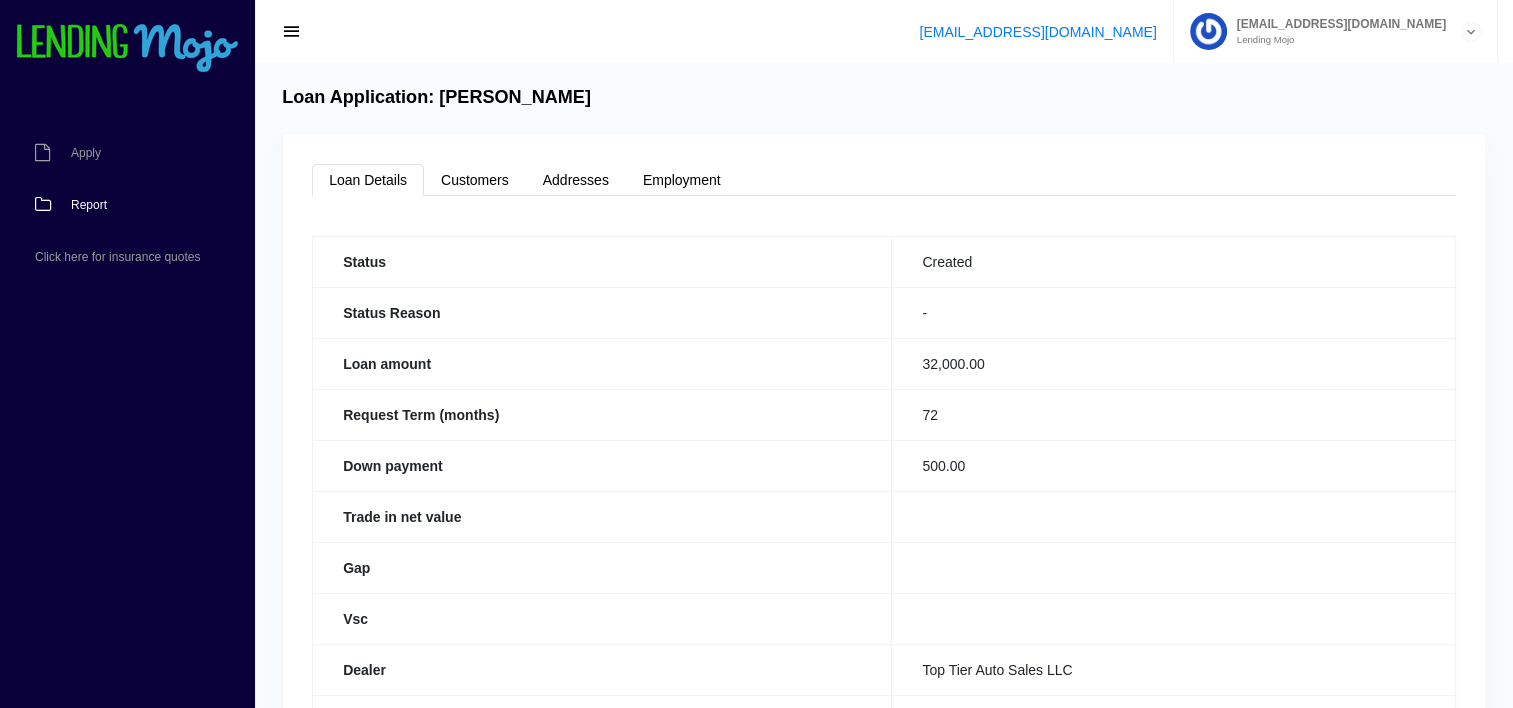 click on "Report" at bounding box center (89, 205) 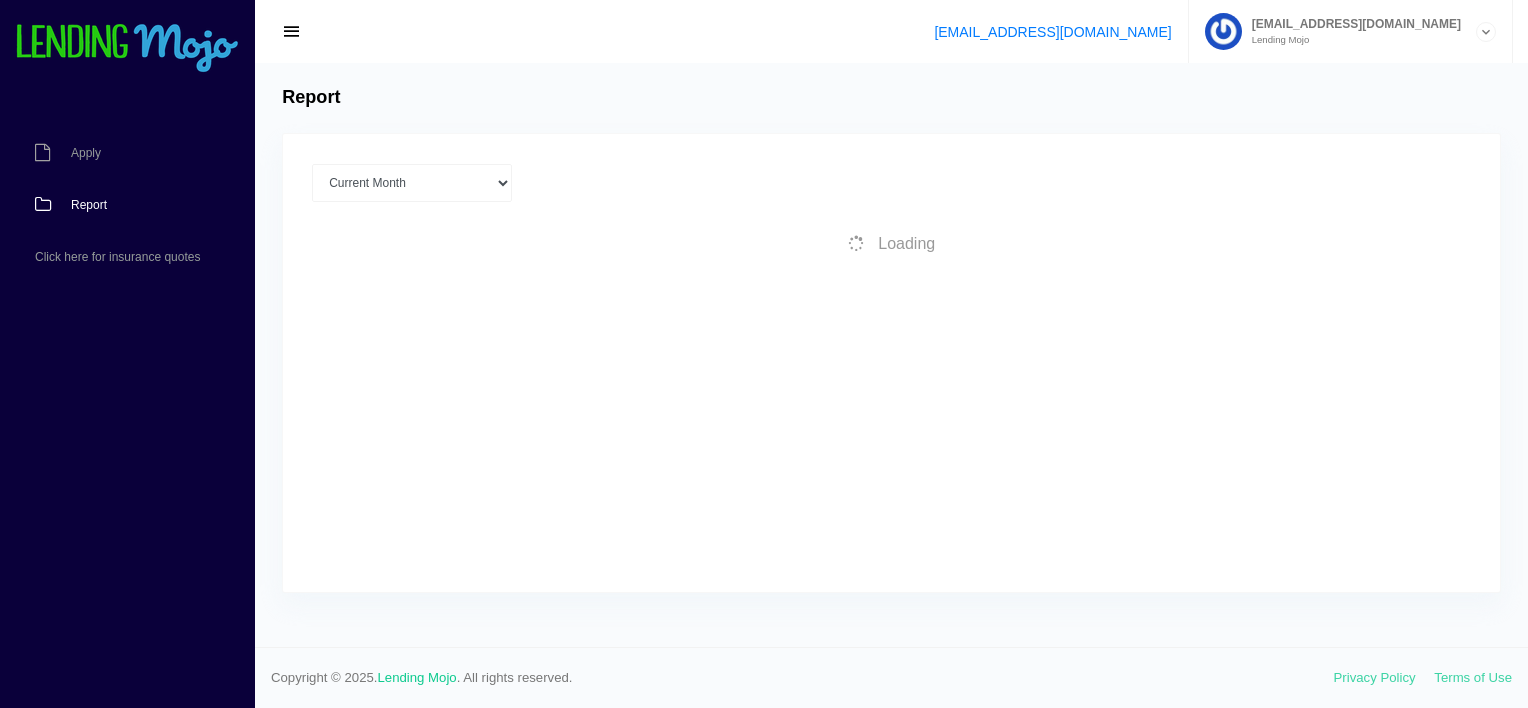 scroll, scrollTop: 0, scrollLeft: 0, axis: both 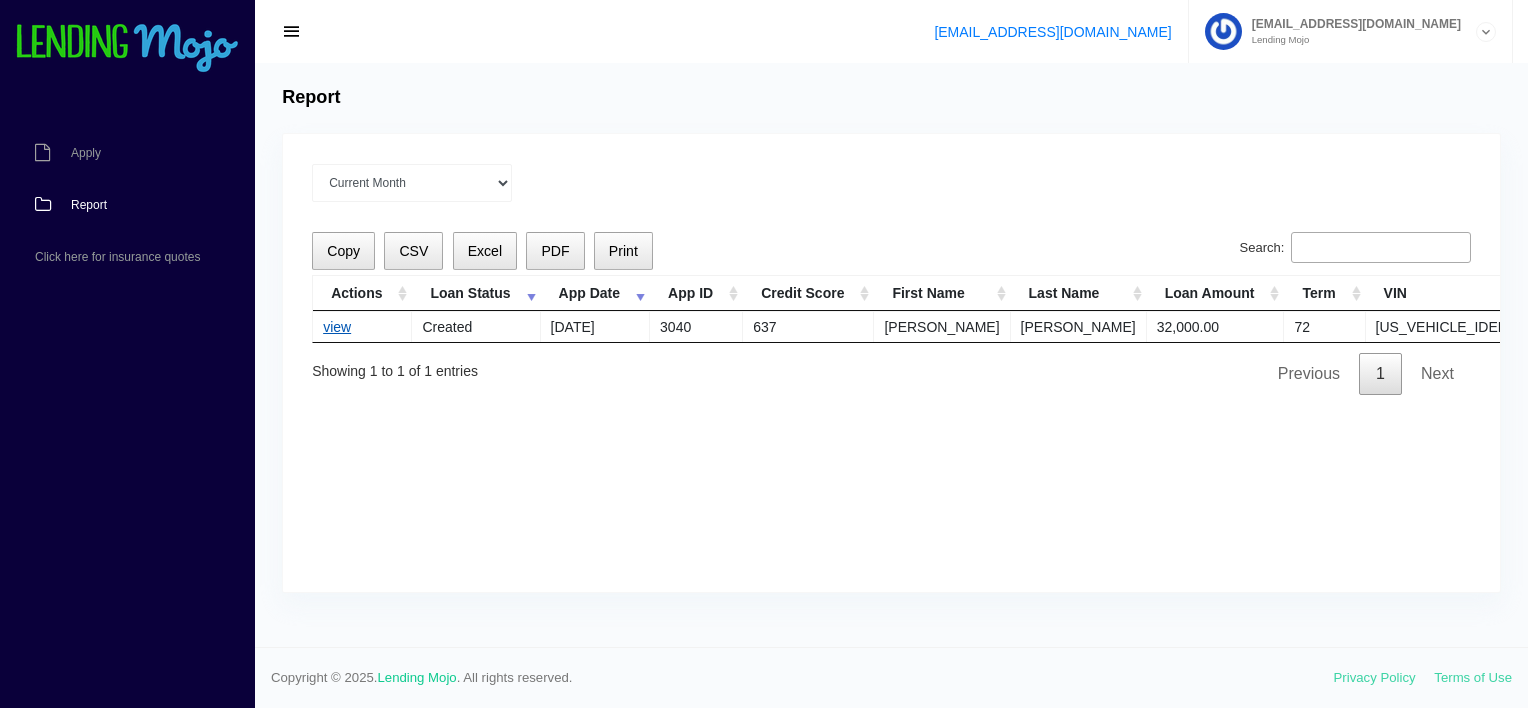 click on "view" at bounding box center (337, 327) 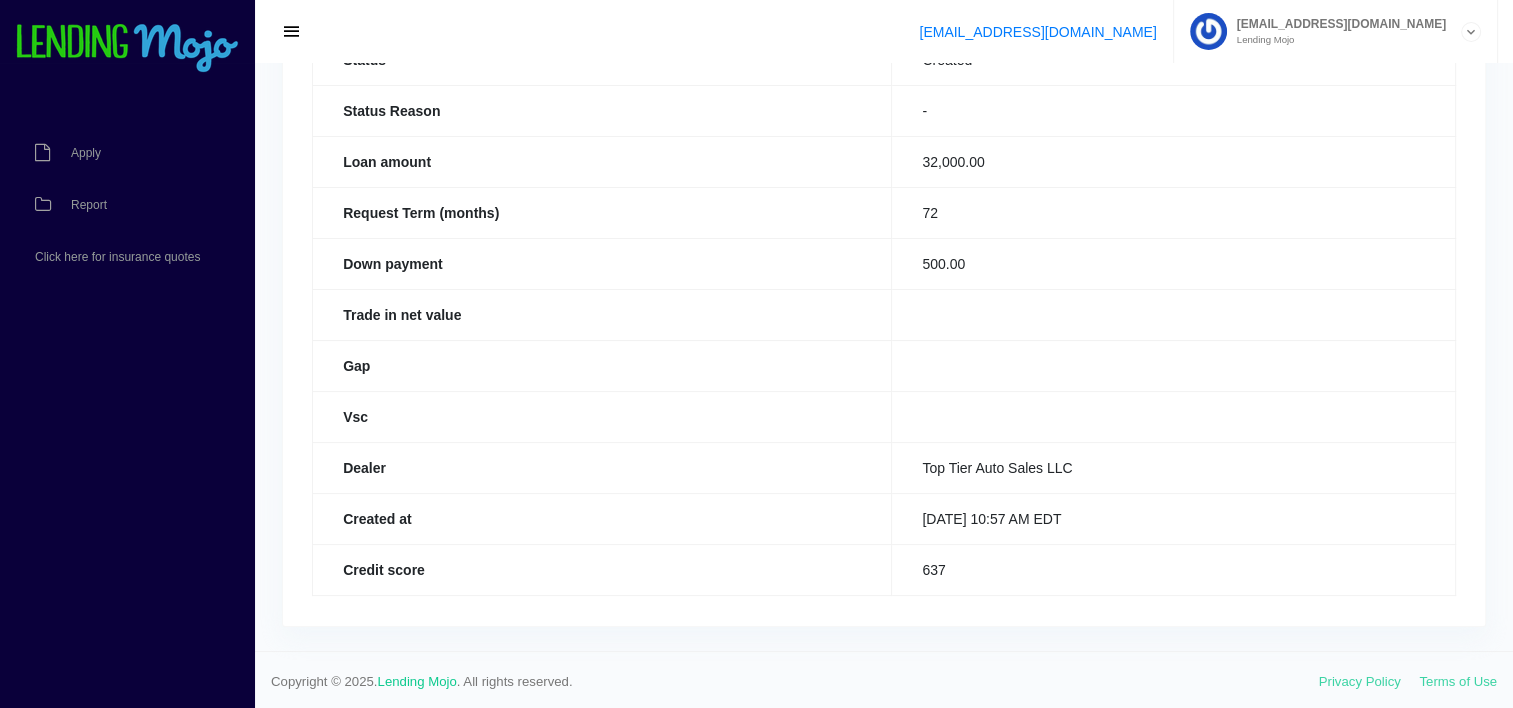 scroll, scrollTop: 0, scrollLeft: 0, axis: both 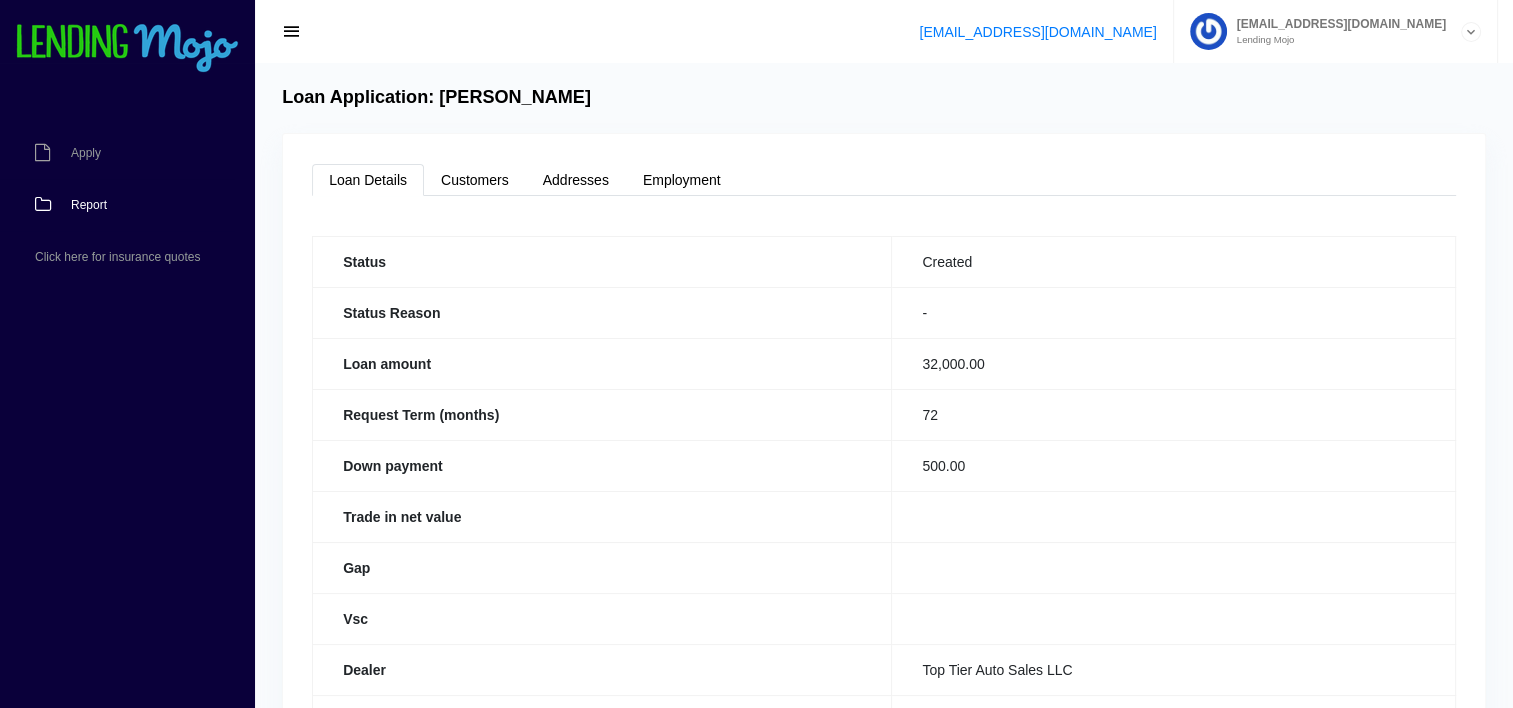 click on "Report" at bounding box center [89, 205] 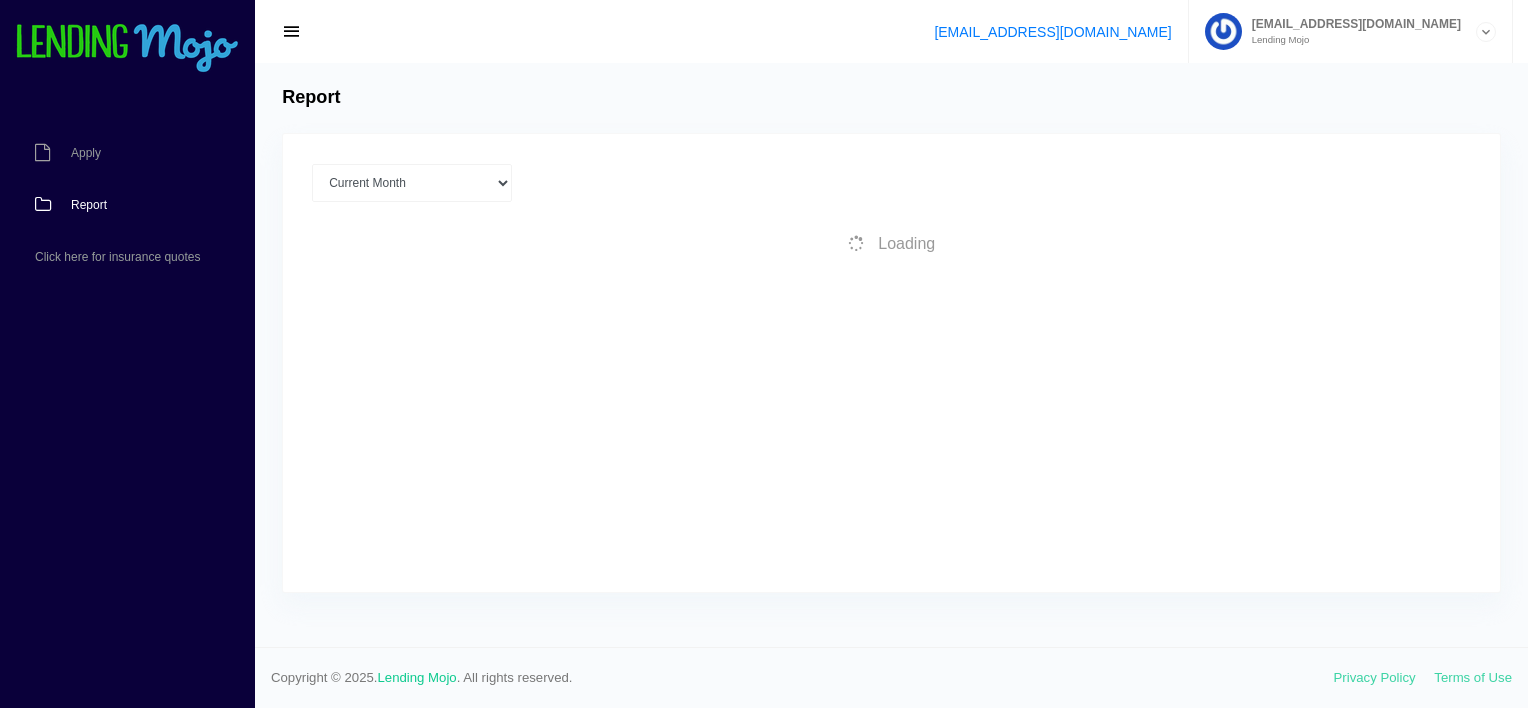 scroll, scrollTop: 0, scrollLeft: 0, axis: both 